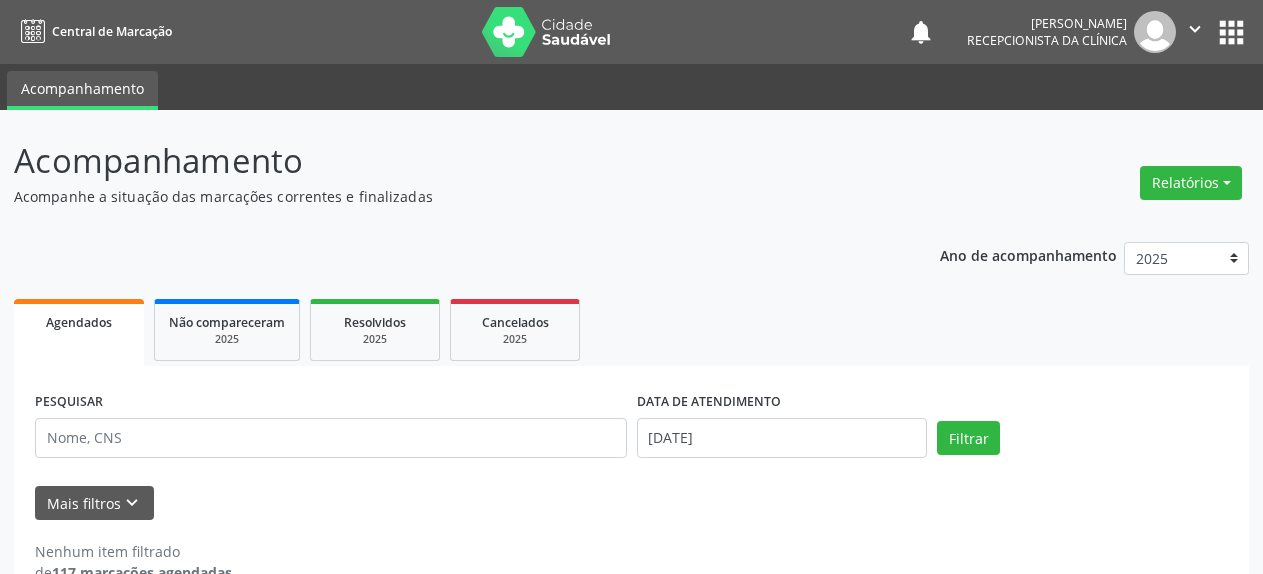 scroll, scrollTop: 0, scrollLeft: 0, axis: both 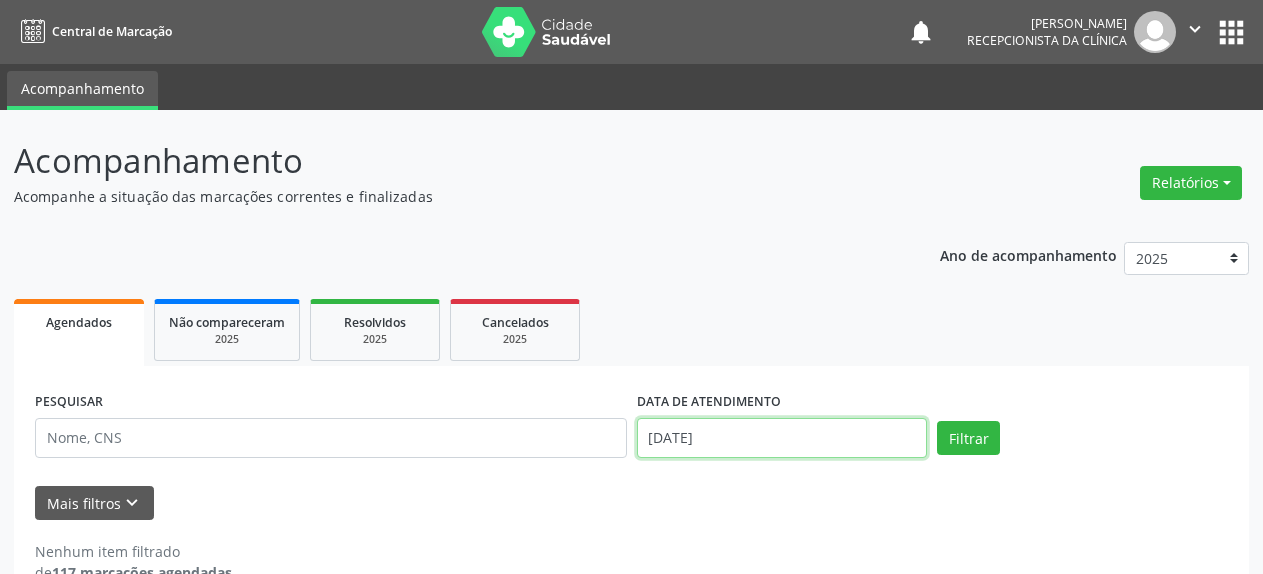 click on "[DATE]" at bounding box center [782, 438] 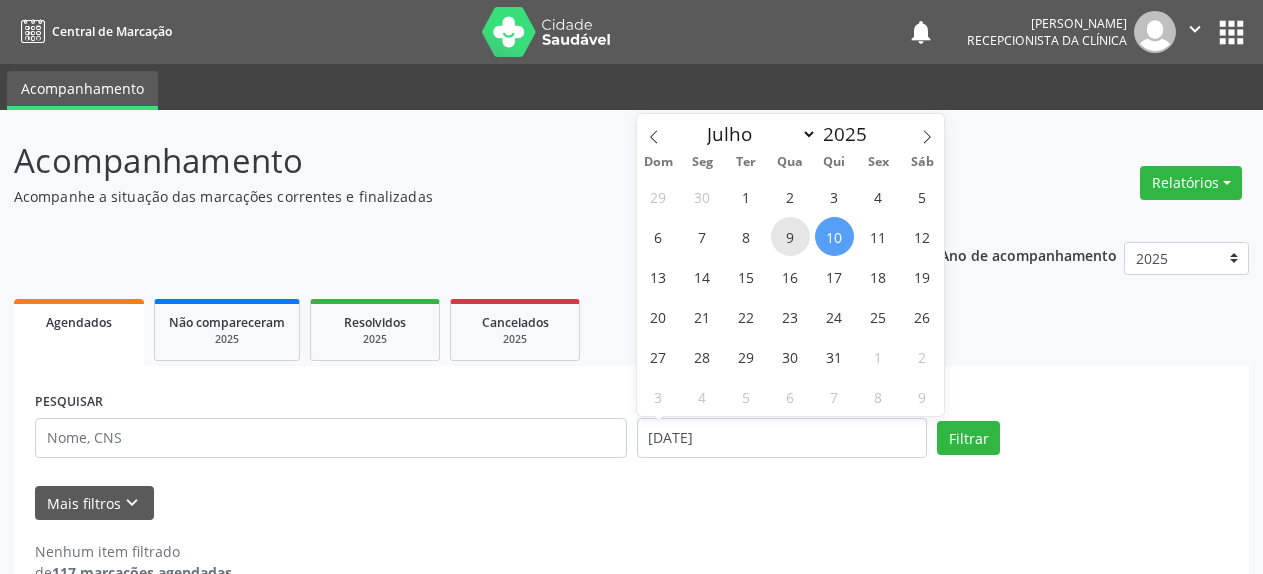 click on "9" at bounding box center (790, 236) 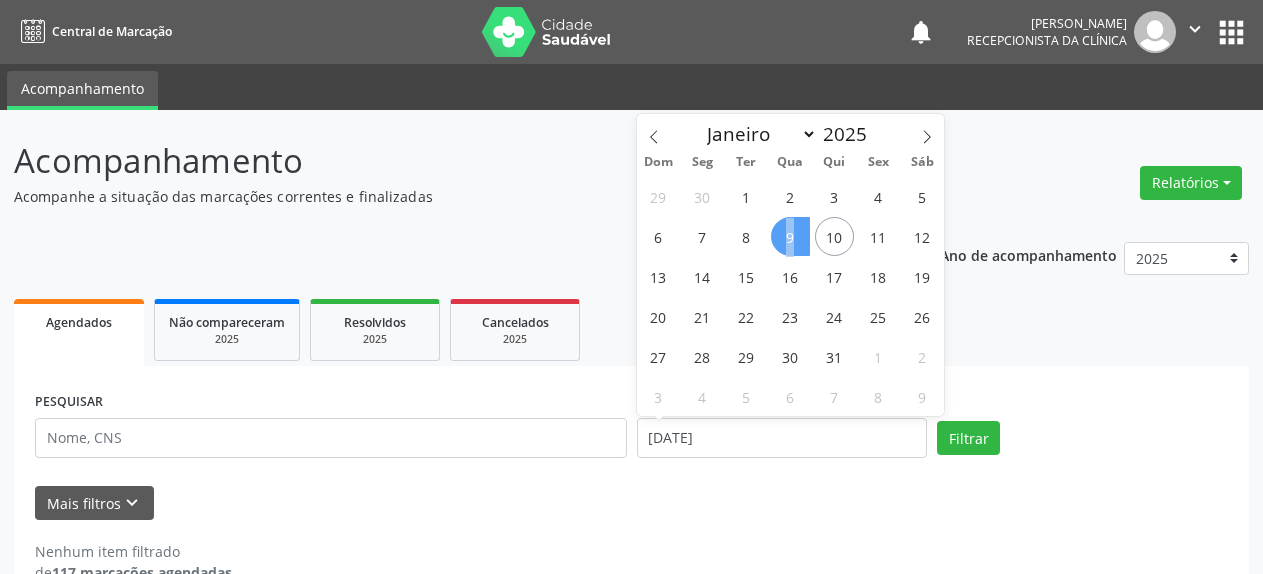 click on "9" at bounding box center [790, 236] 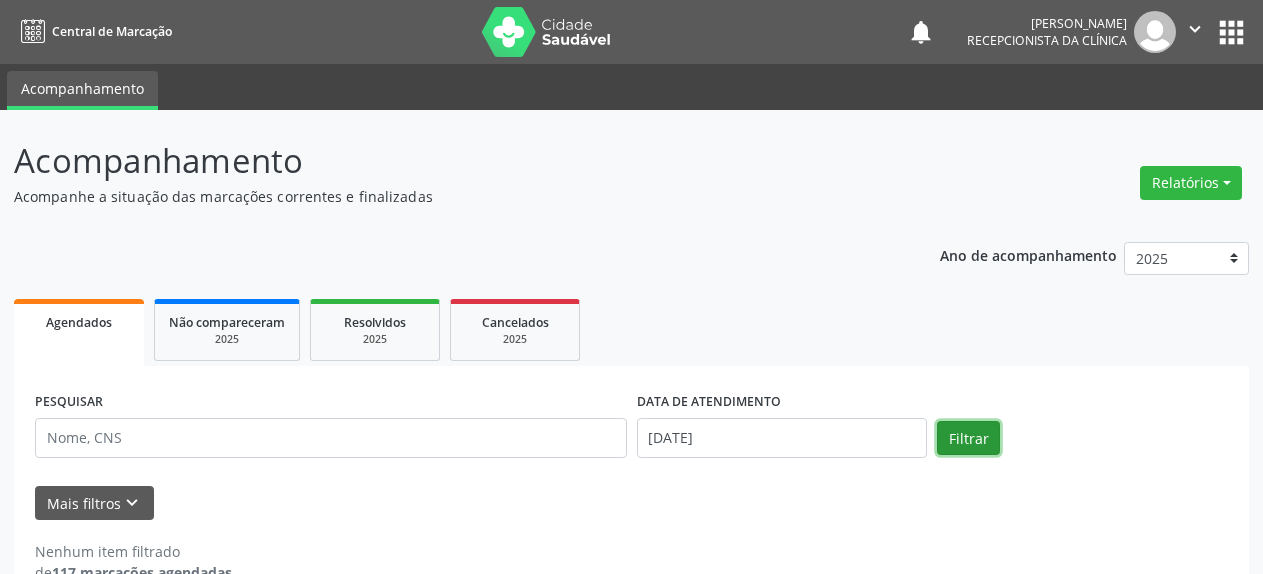 click on "Filtrar" at bounding box center [968, 438] 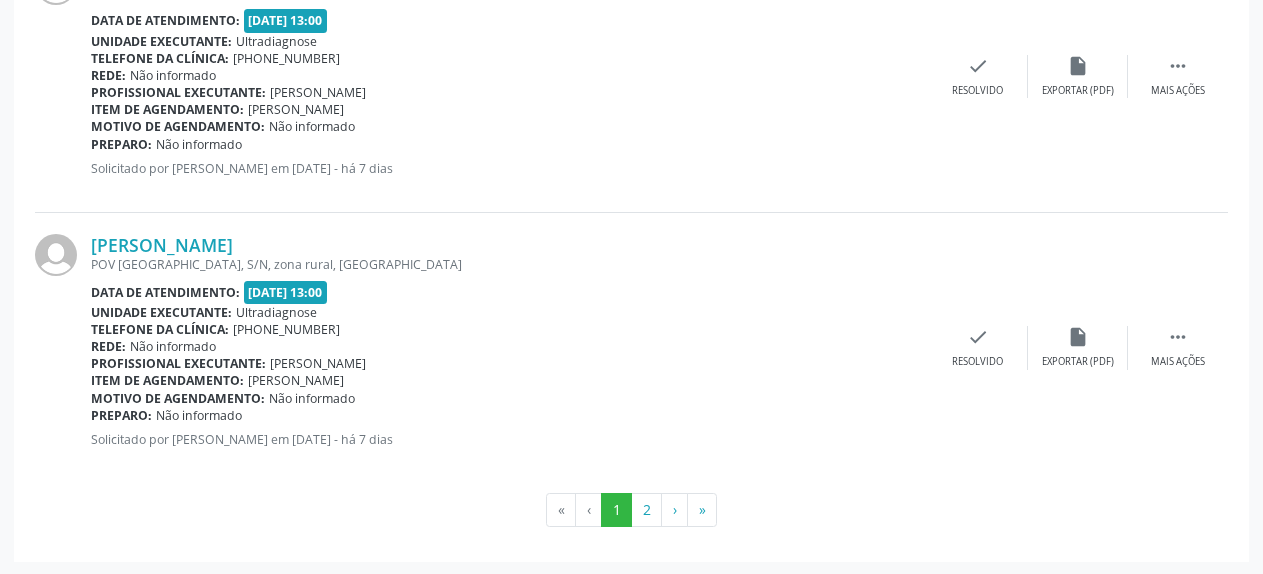 scroll, scrollTop: 4235, scrollLeft: 0, axis: vertical 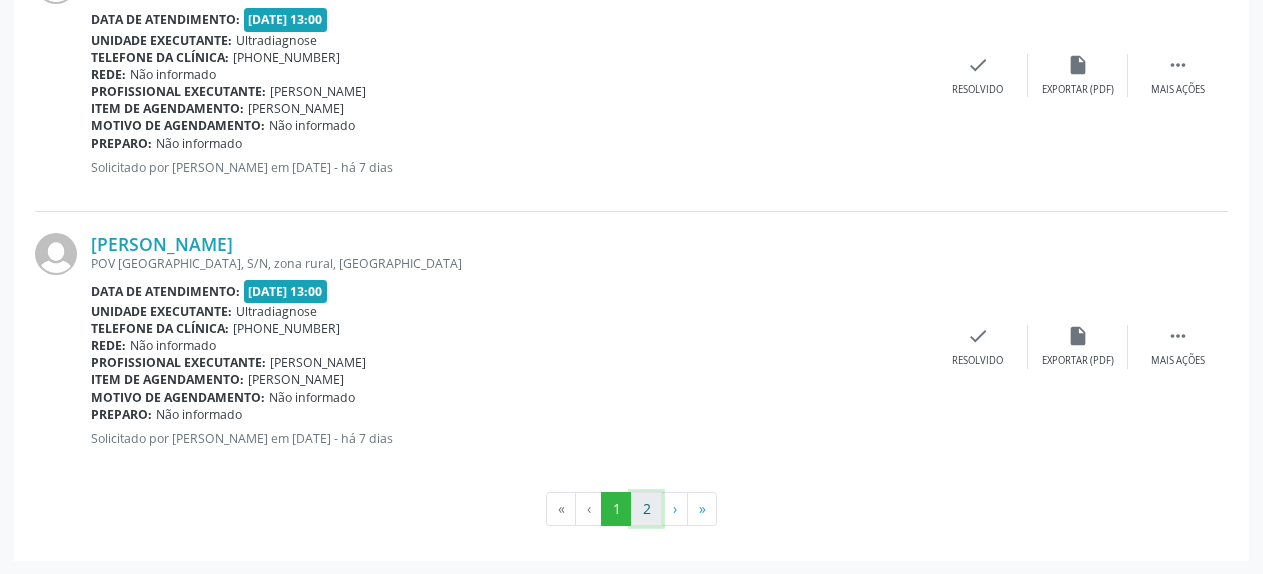 click on "2" at bounding box center [646, 509] 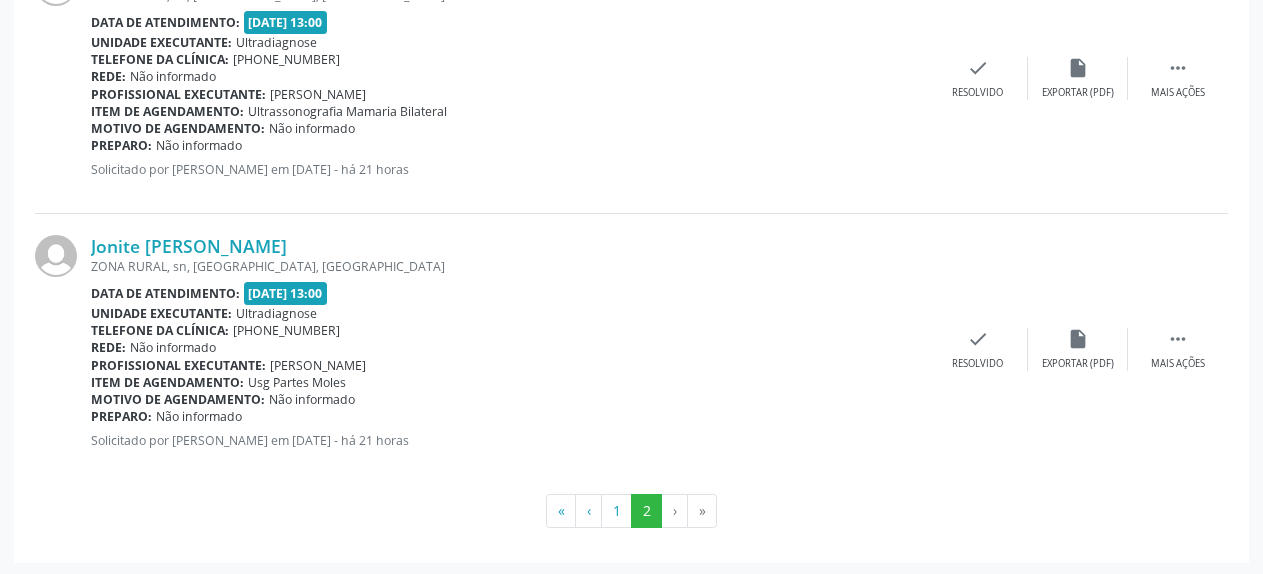 scroll, scrollTop: 3641, scrollLeft: 0, axis: vertical 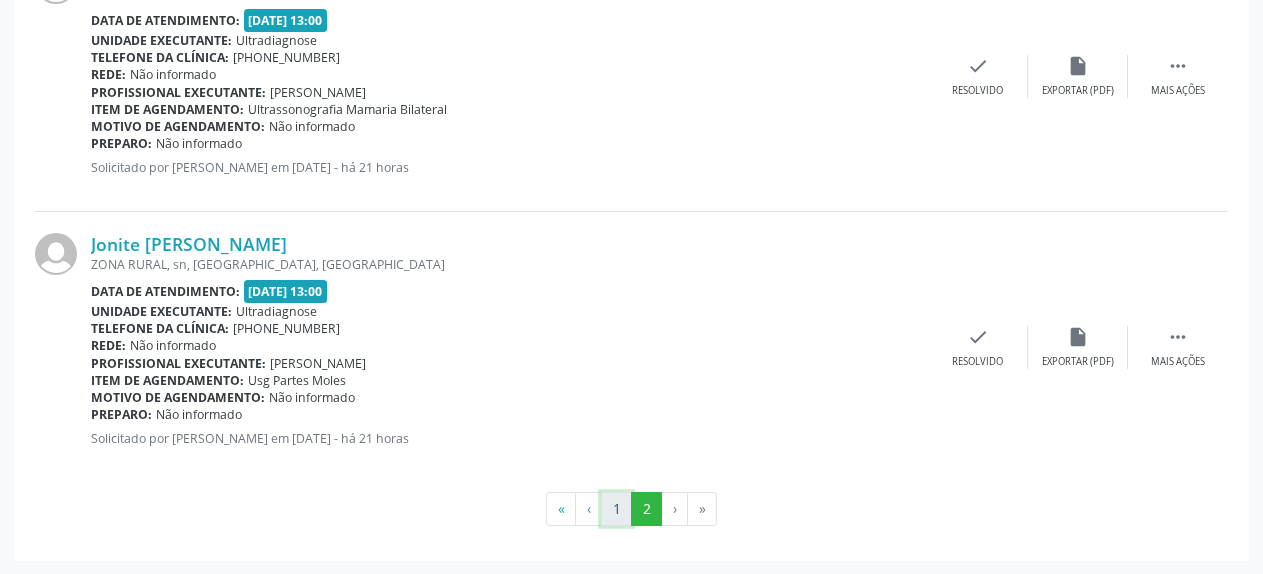 click on "1" at bounding box center [616, 509] 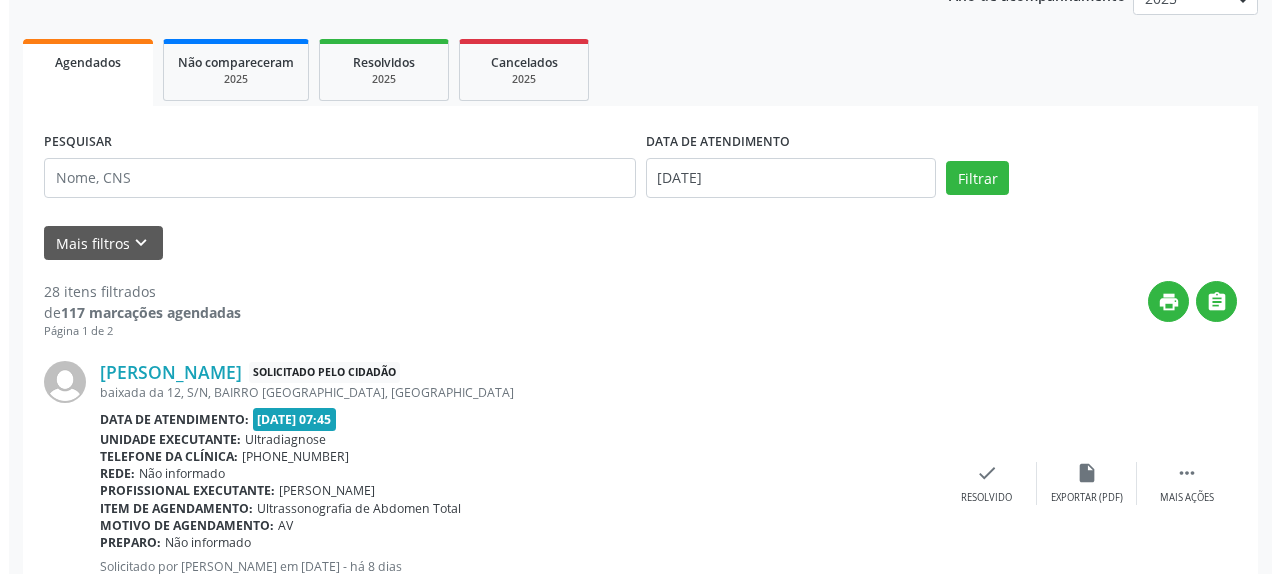 scroll, scrollTop: 415, scrollLeft: 0, axis: vertical 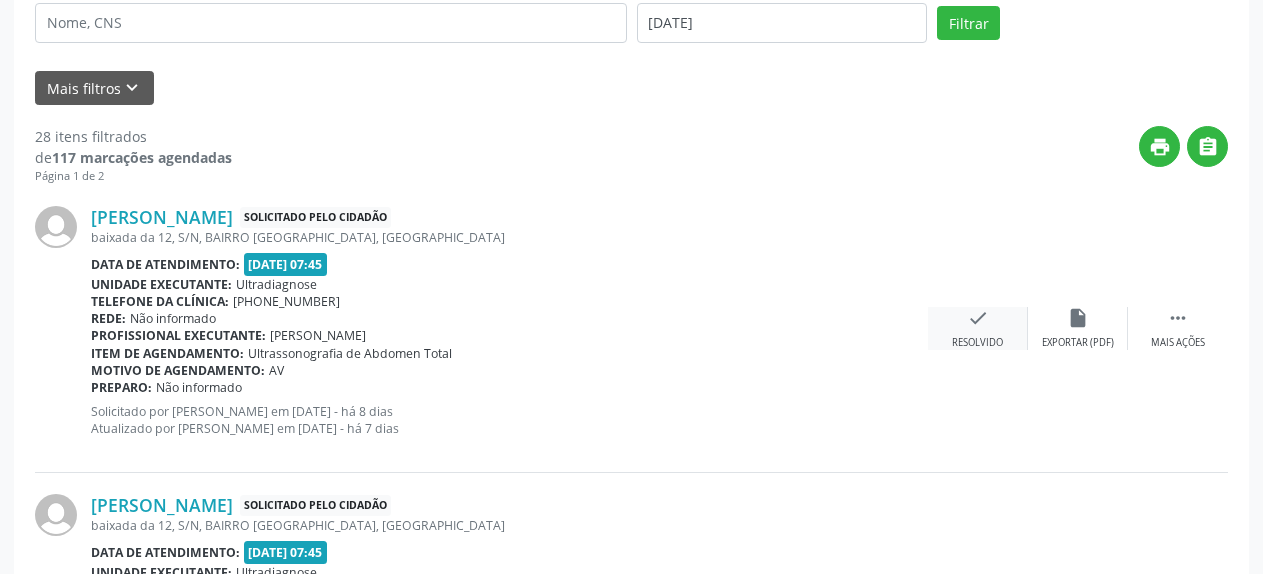 click on "check" at bounding box center (978, 318) 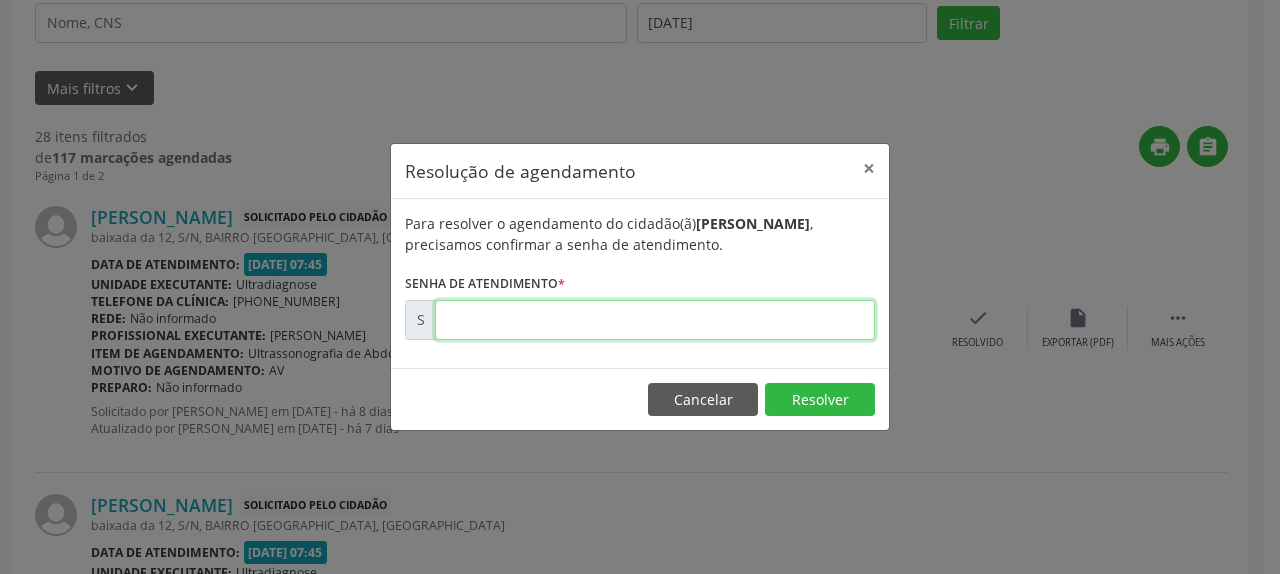 click at bounding box center [655, 320] 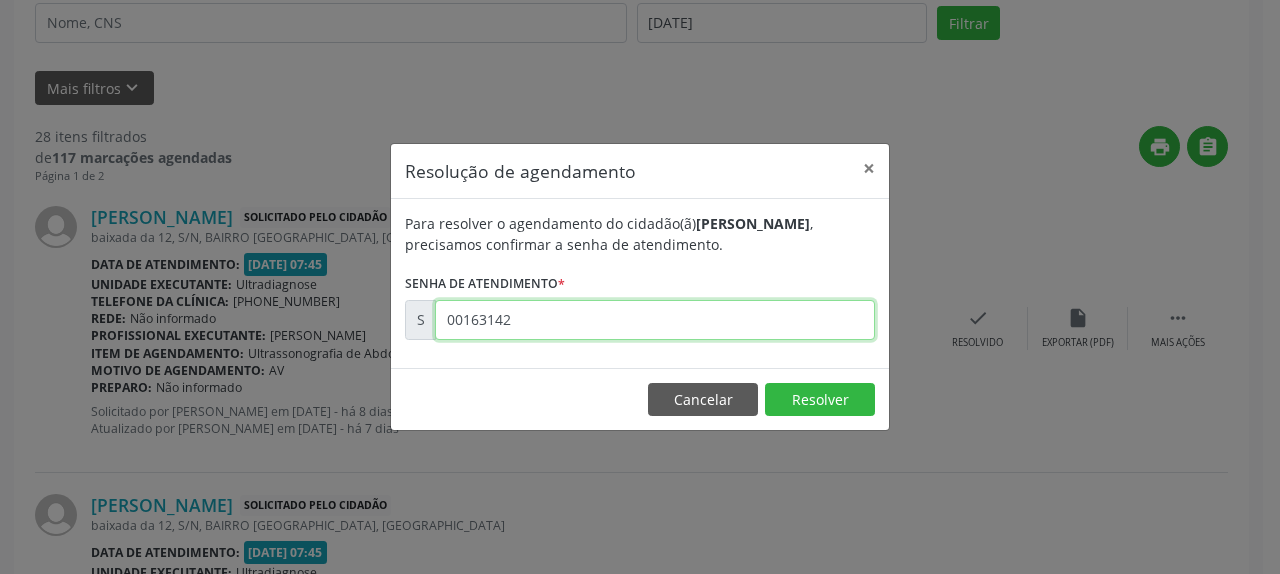 type on "00163142" 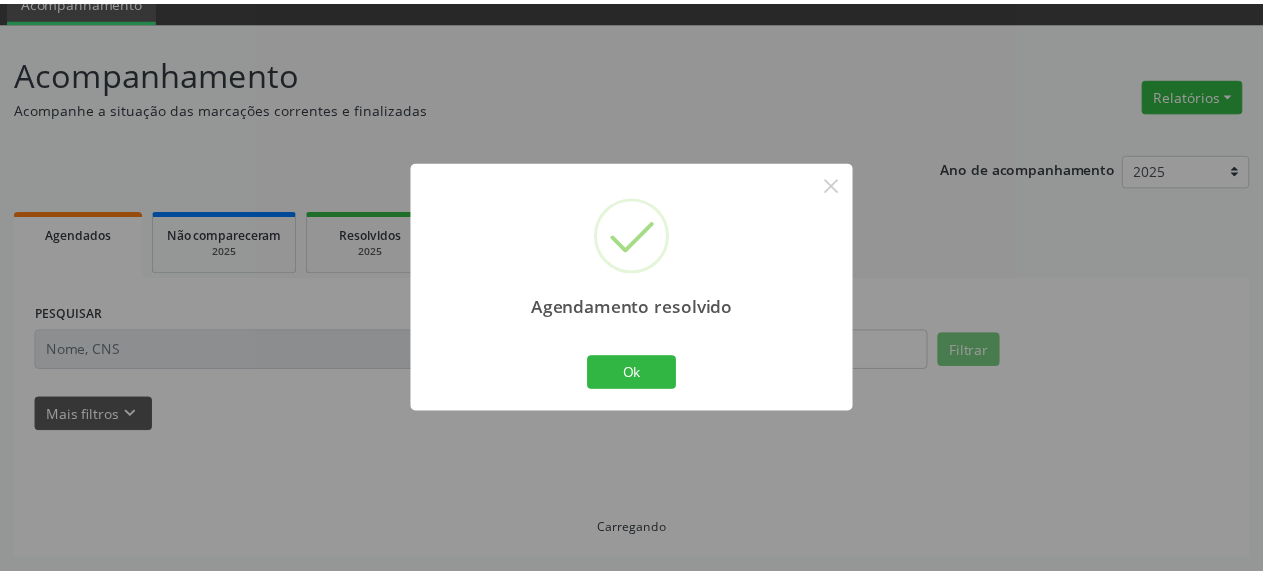 scroll, scrollTop: 88, scrollLeft: 0, axis: vertical 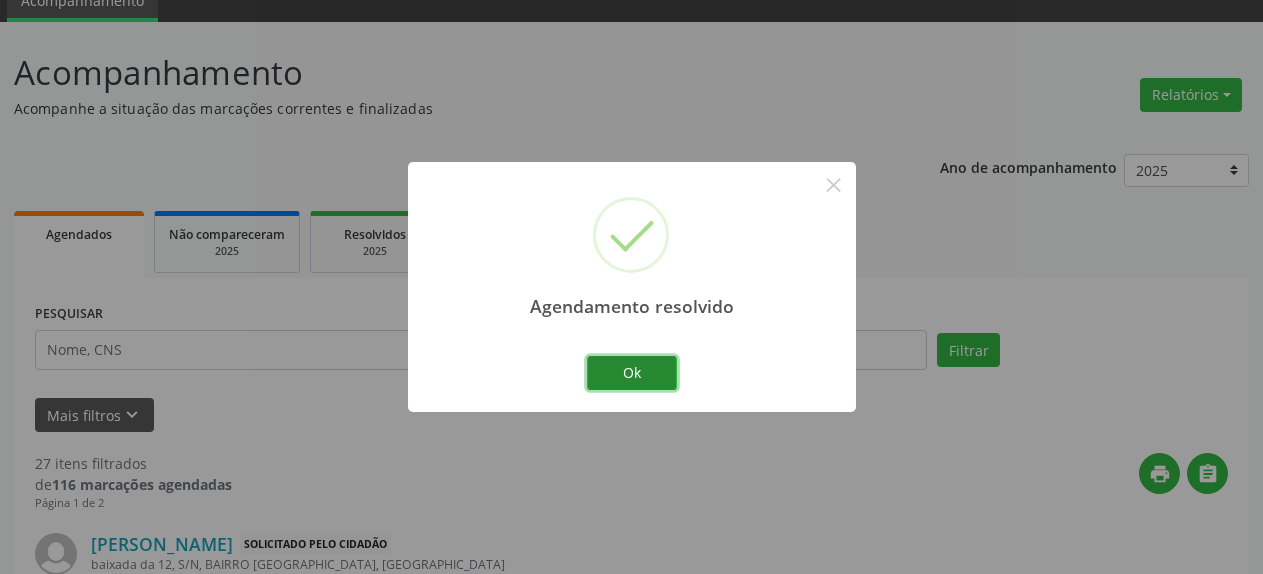 click on "Ok" at bounding box center (632, 373) 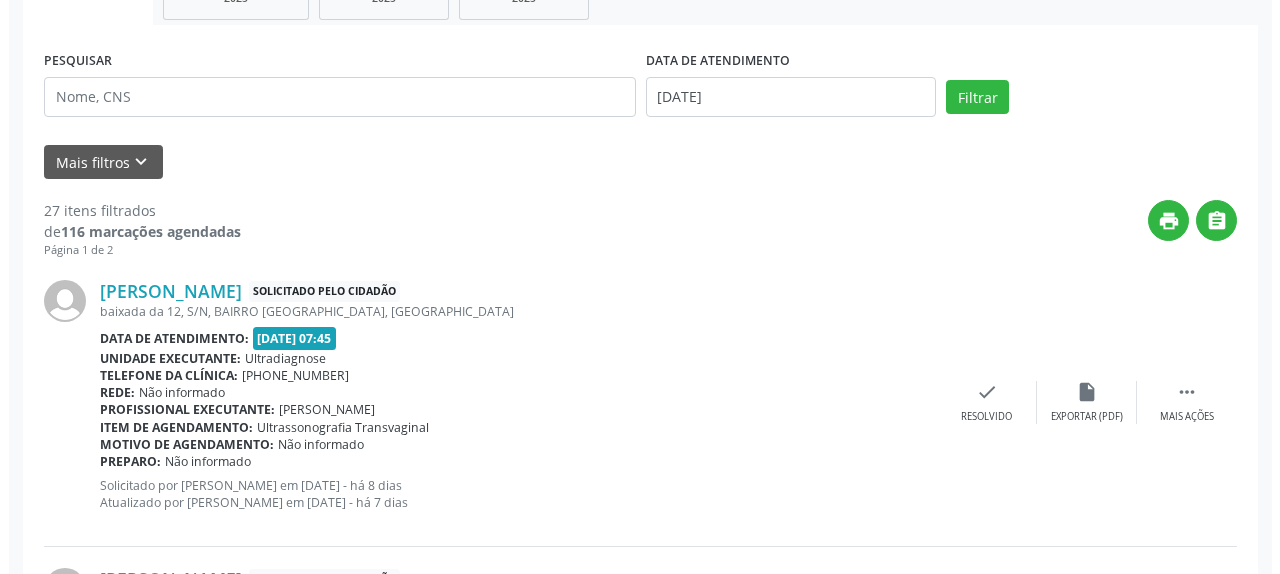 scroll, scrollTop: 496, scrollLeft: 0, axis: vertical 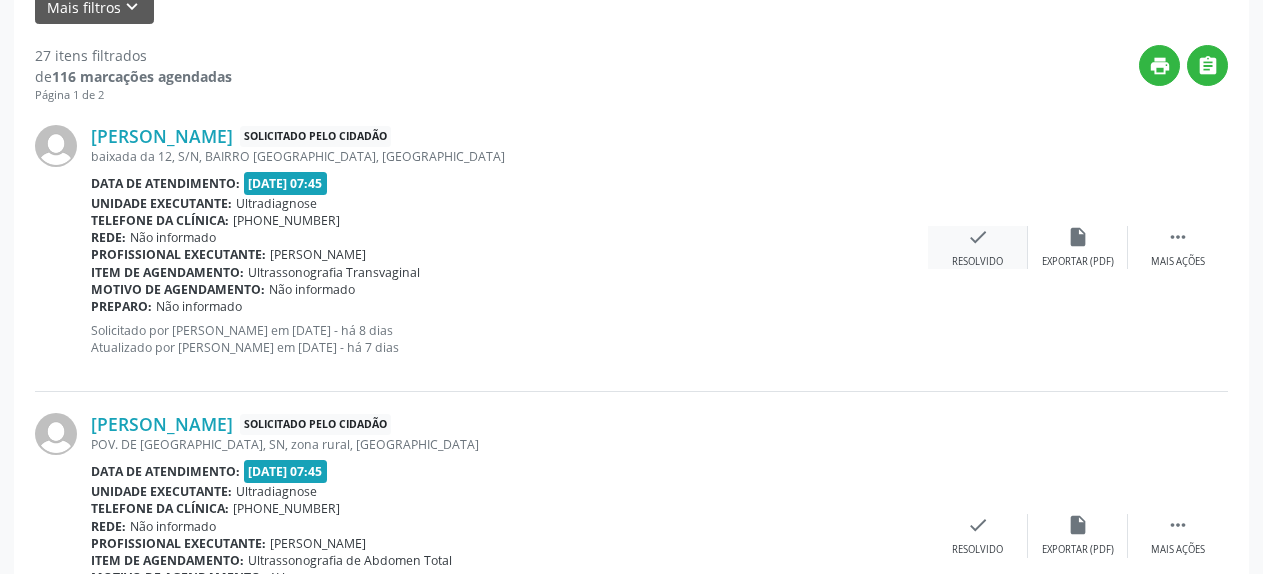 click on "check
Resolvido" at bounding box center (978, 247) 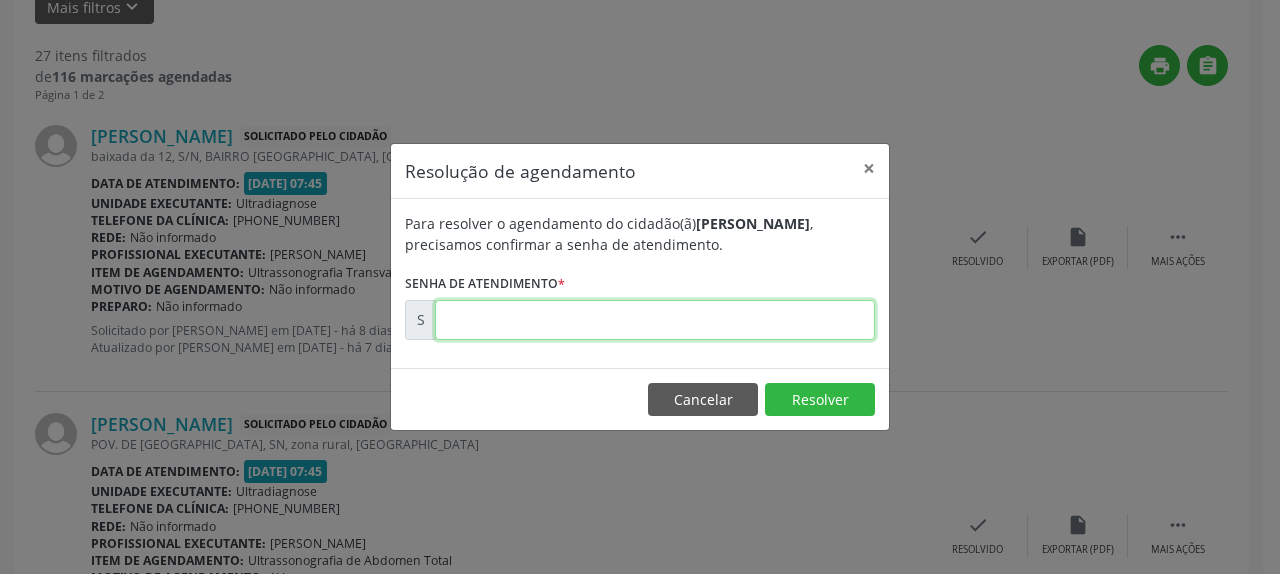 click at bounding box center (655, 320) 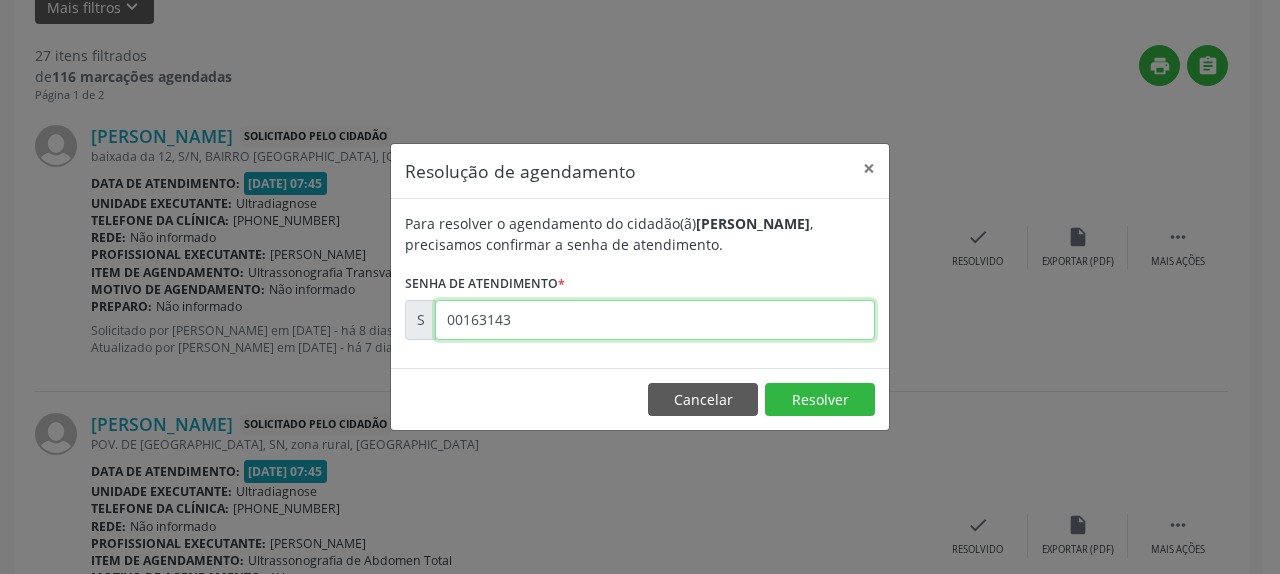 type on "00163143" 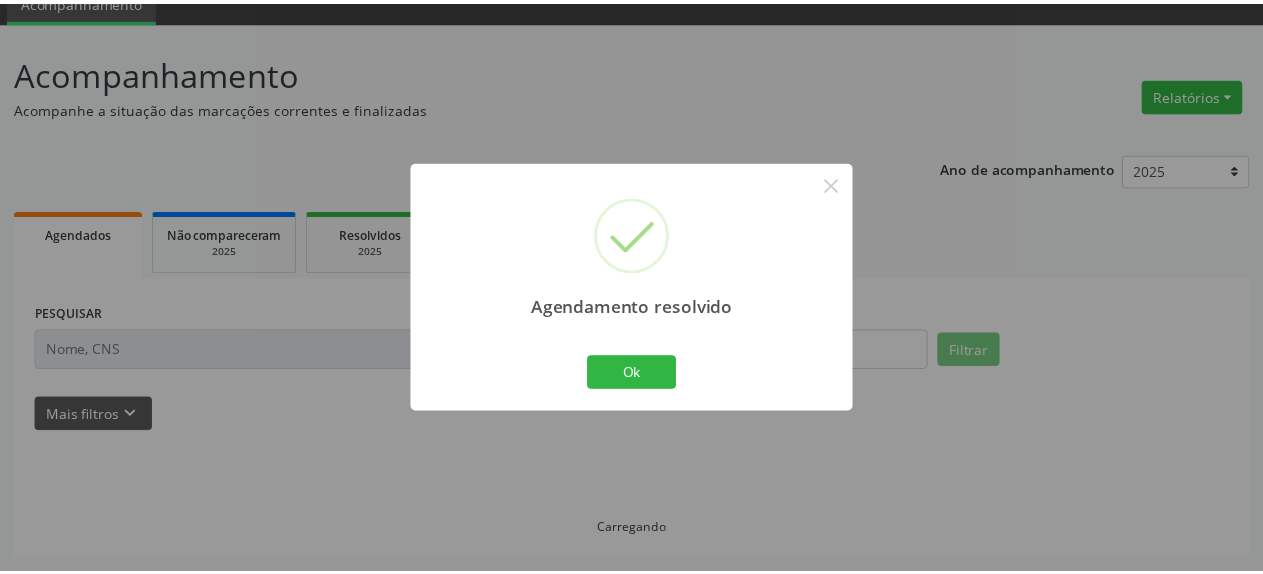 scroll, scrollTop: 88, scrollLeft: 0, axis: vertical 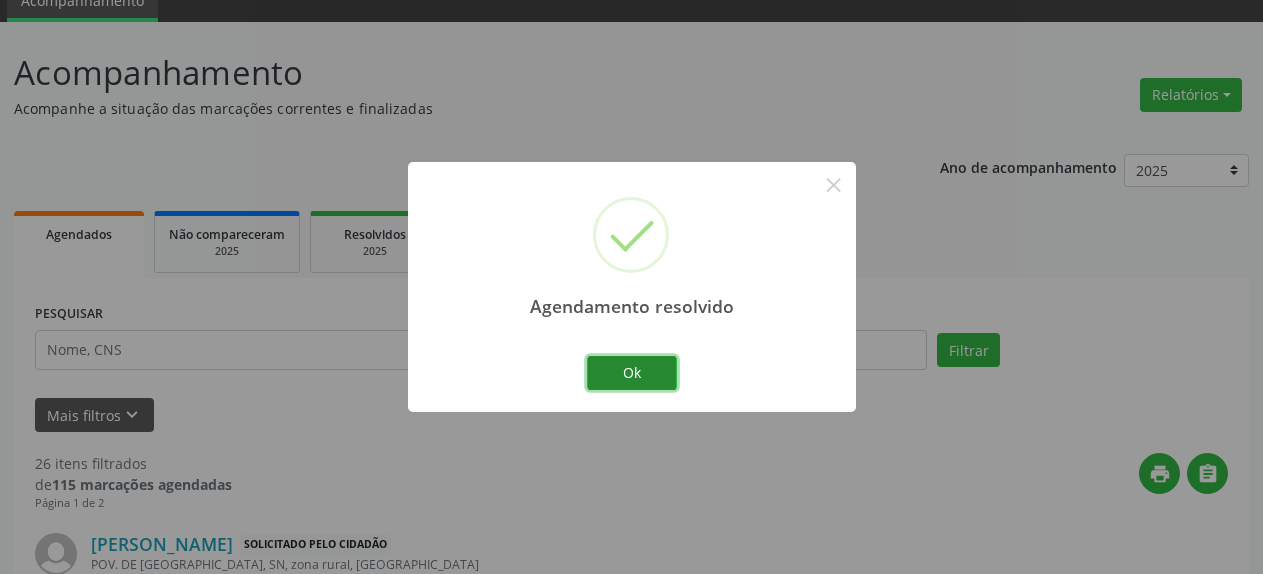 click on "Ok" at bounding box center (632, 373) 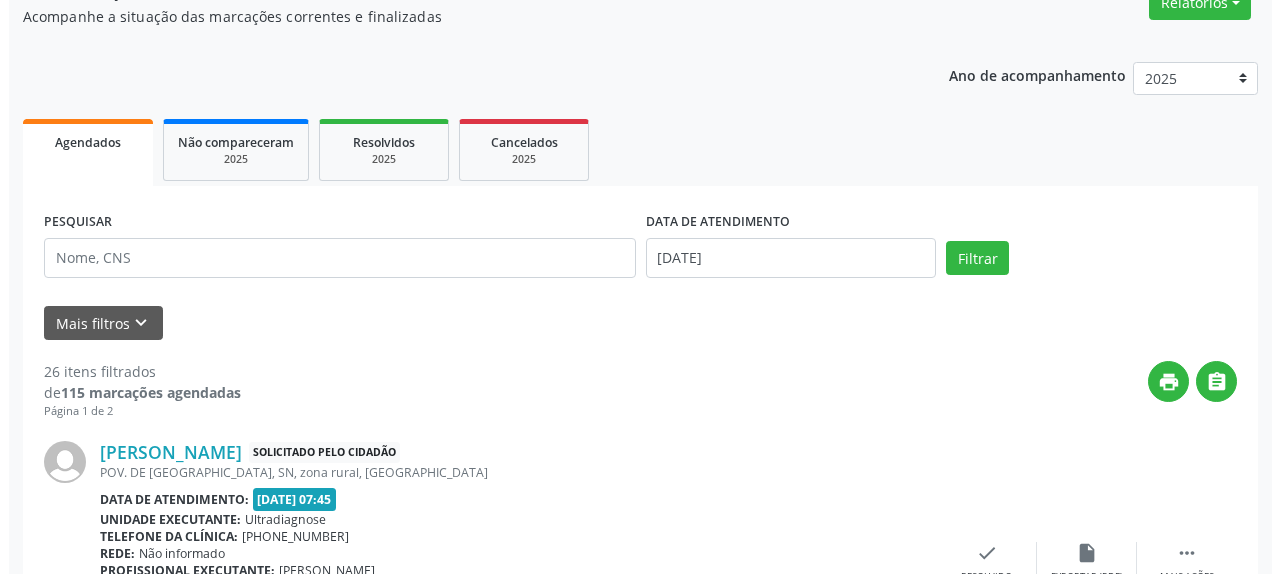 scroll, scrollTop: 394, scrollLeft: 0, axis: vertical 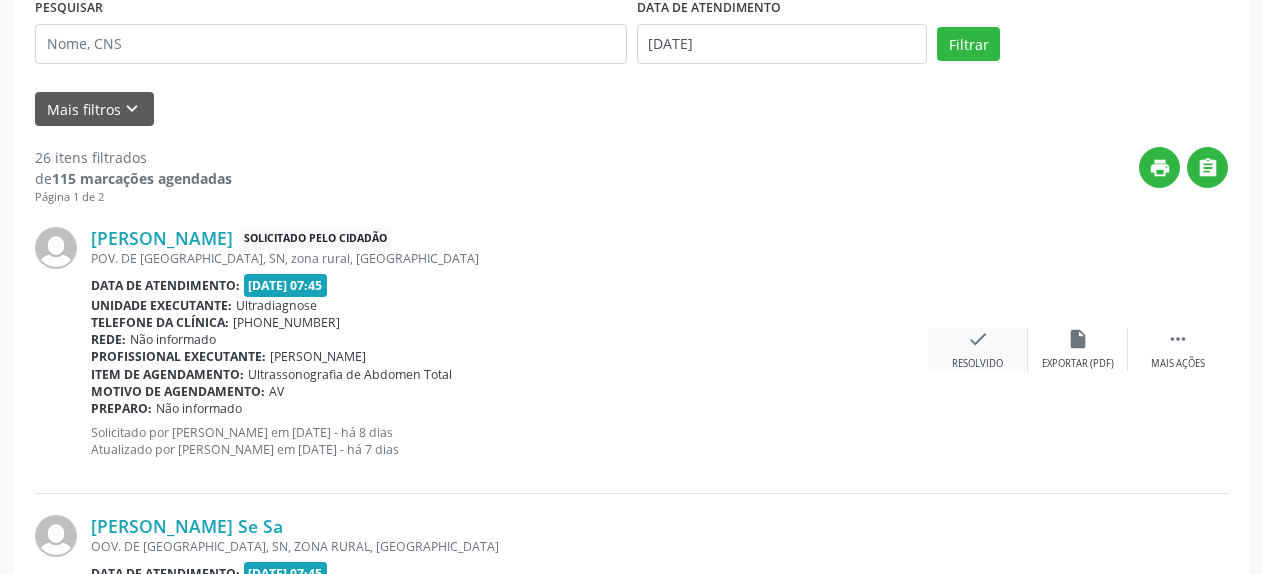 click on "check
Resolvido" at bounding box center [978, 349] 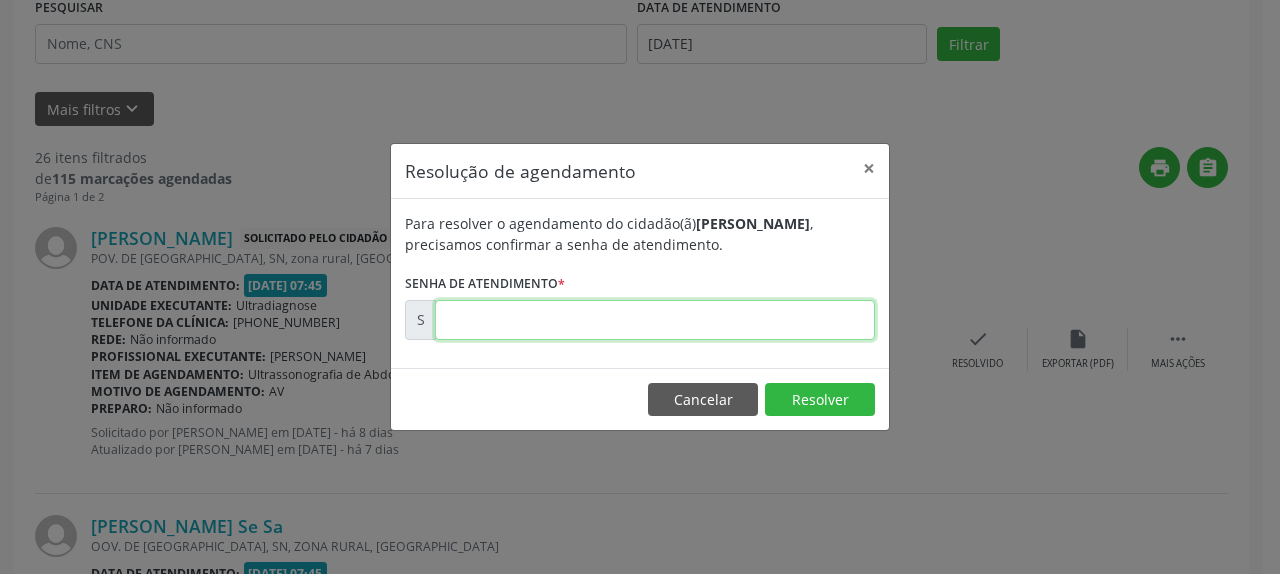 click at bounding box center [655, 320] 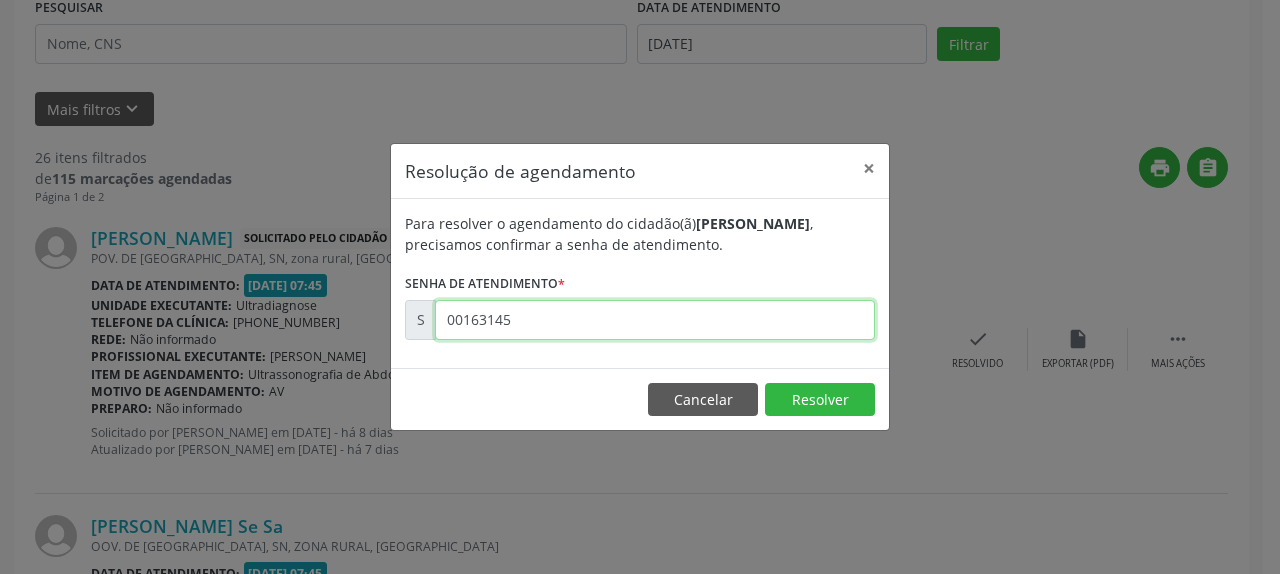 type on "00163145" 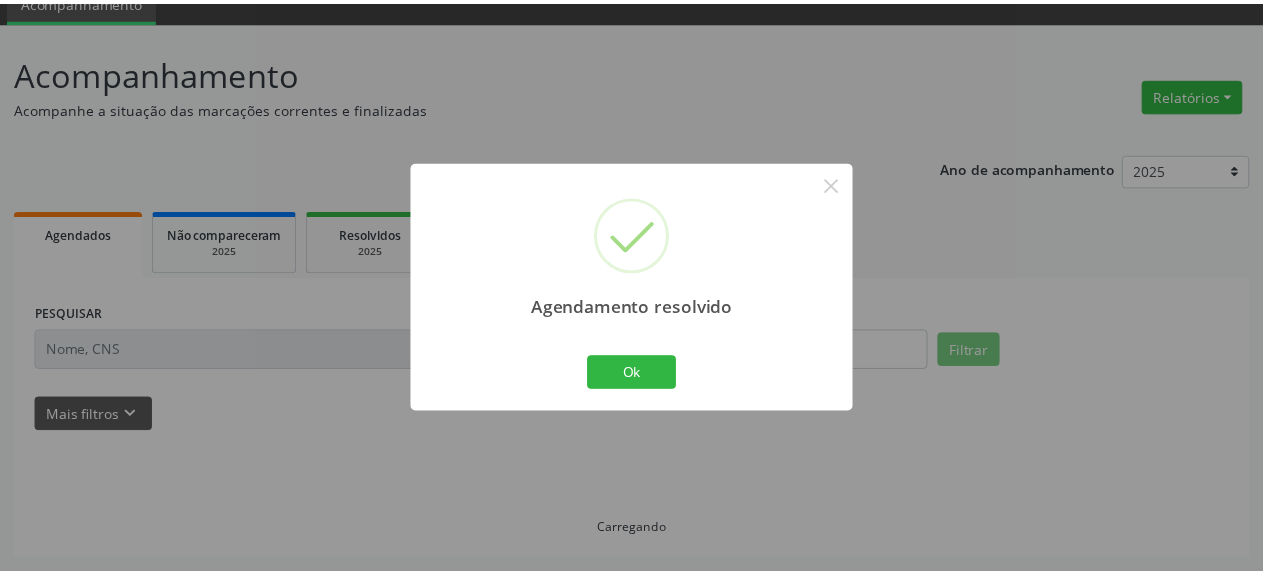 scroll, scrollTop: 88, scrollLeft: 0, axis: vertical 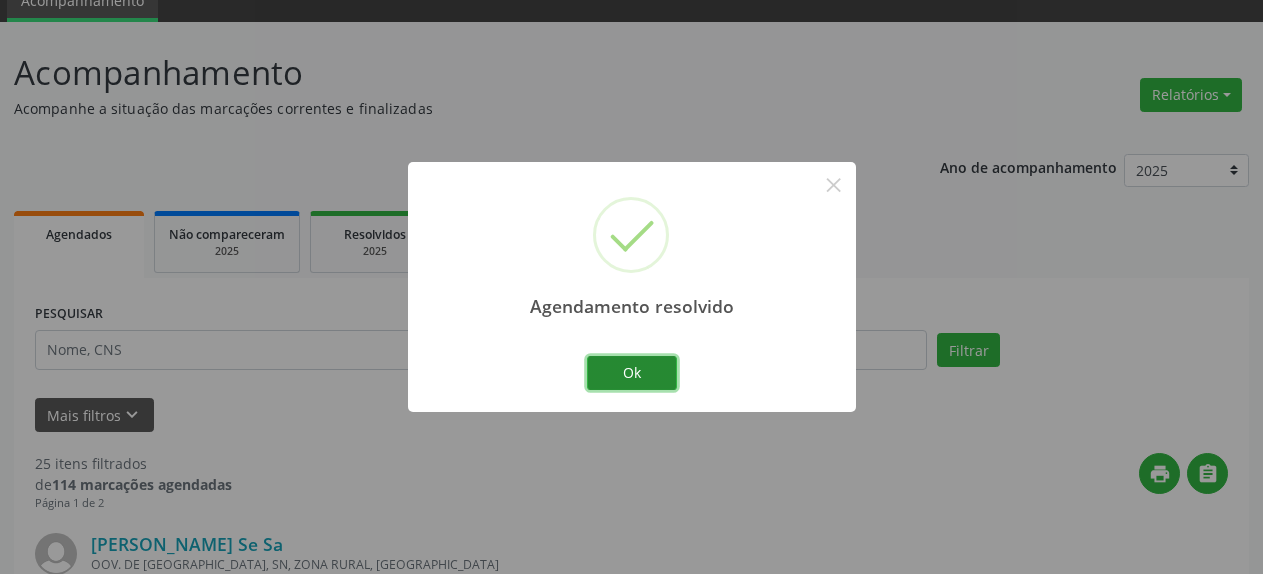 click on "Ok" at bounding box center [632, 373] 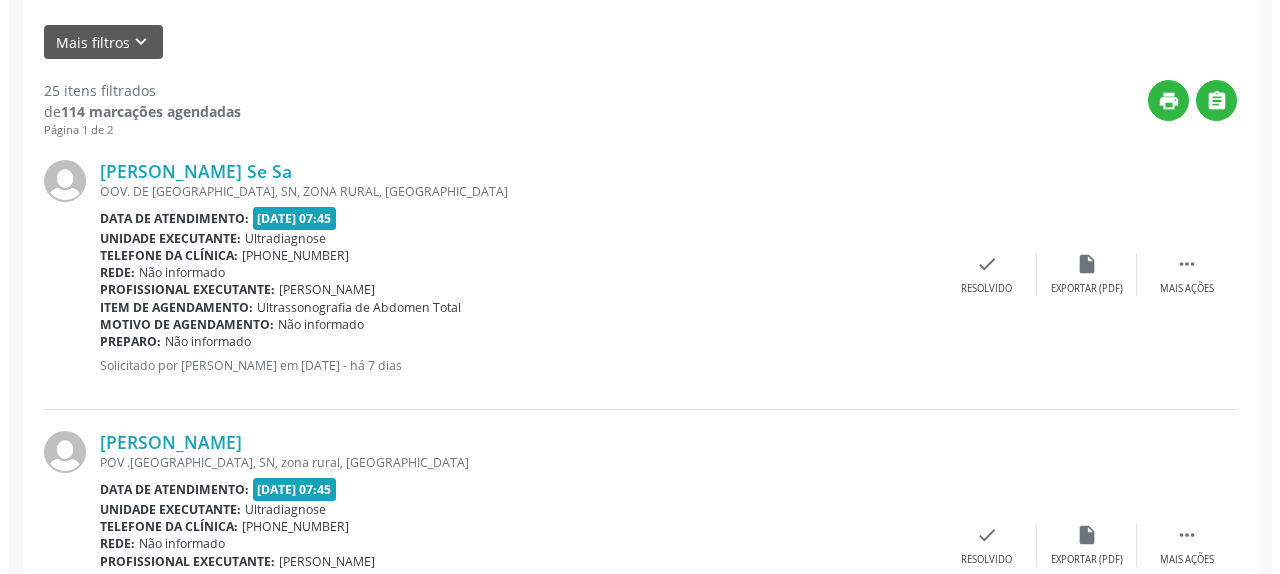 scroll, scrollTop: 496, scrollLeft: 0, axis: vertical 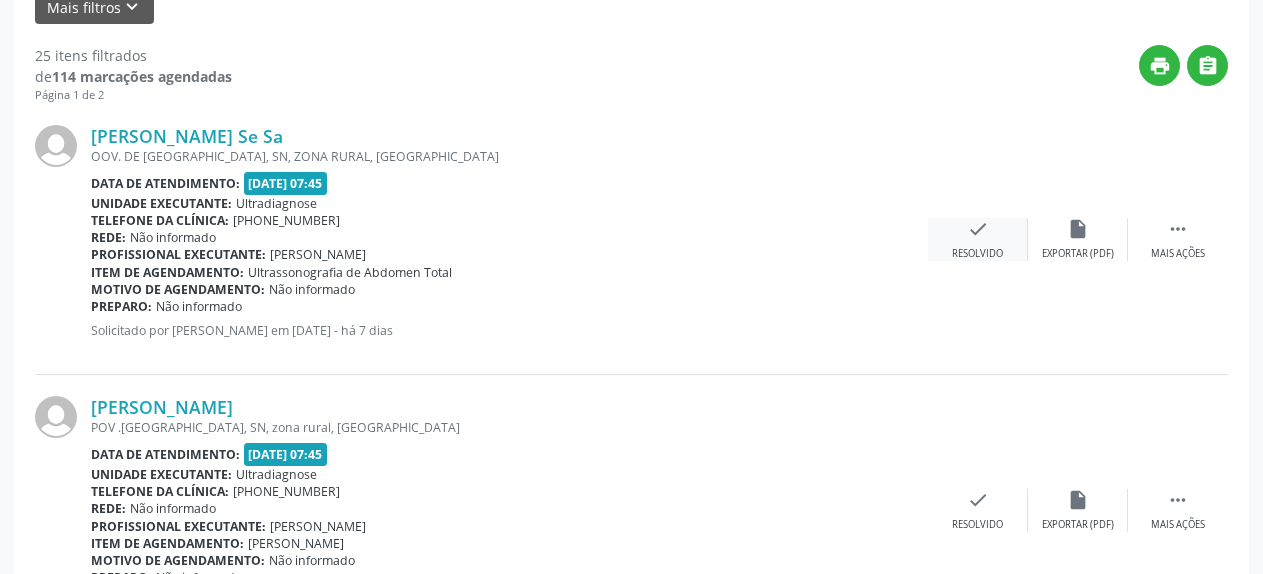 click on "check" at bounding box center (978, 229) 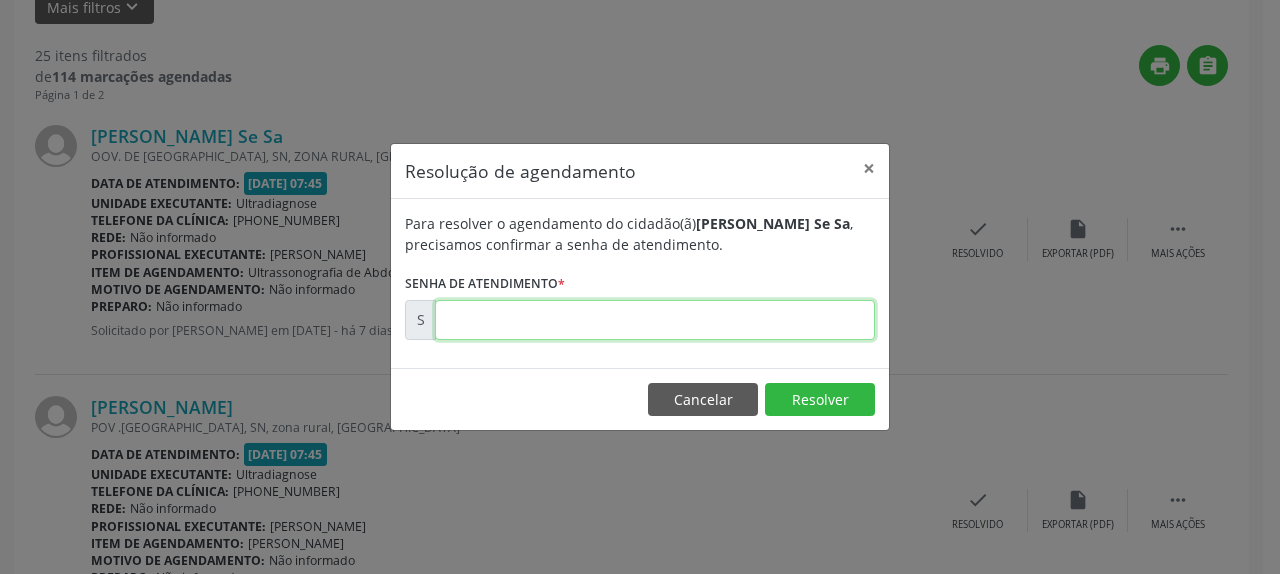 click at bounding box center [655, 320] 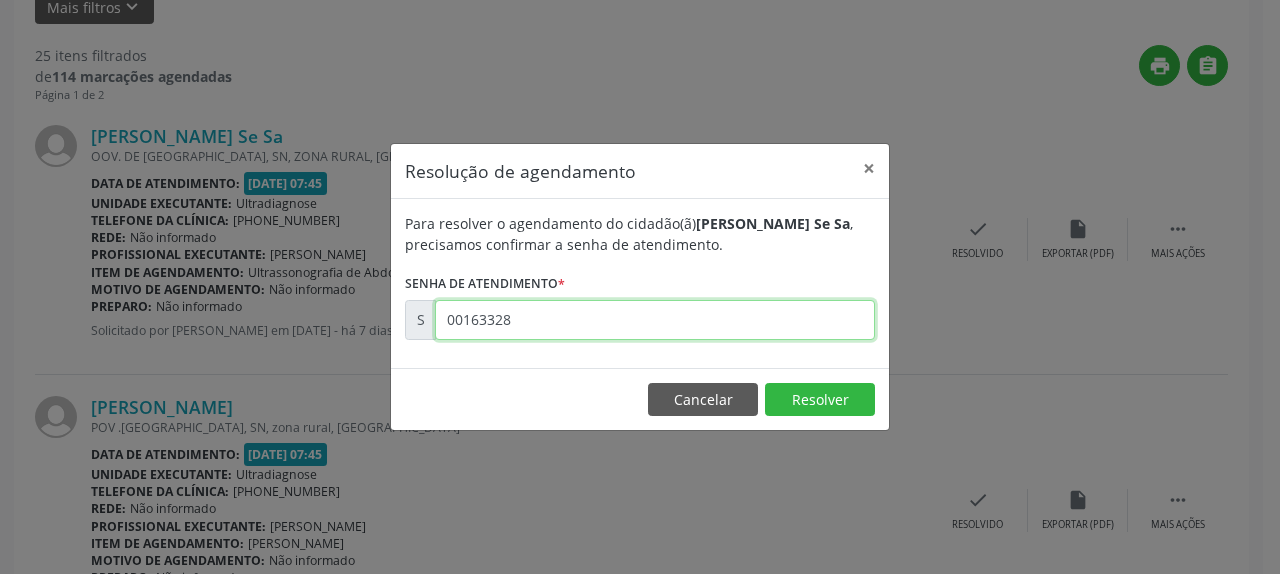 type on "00163328" 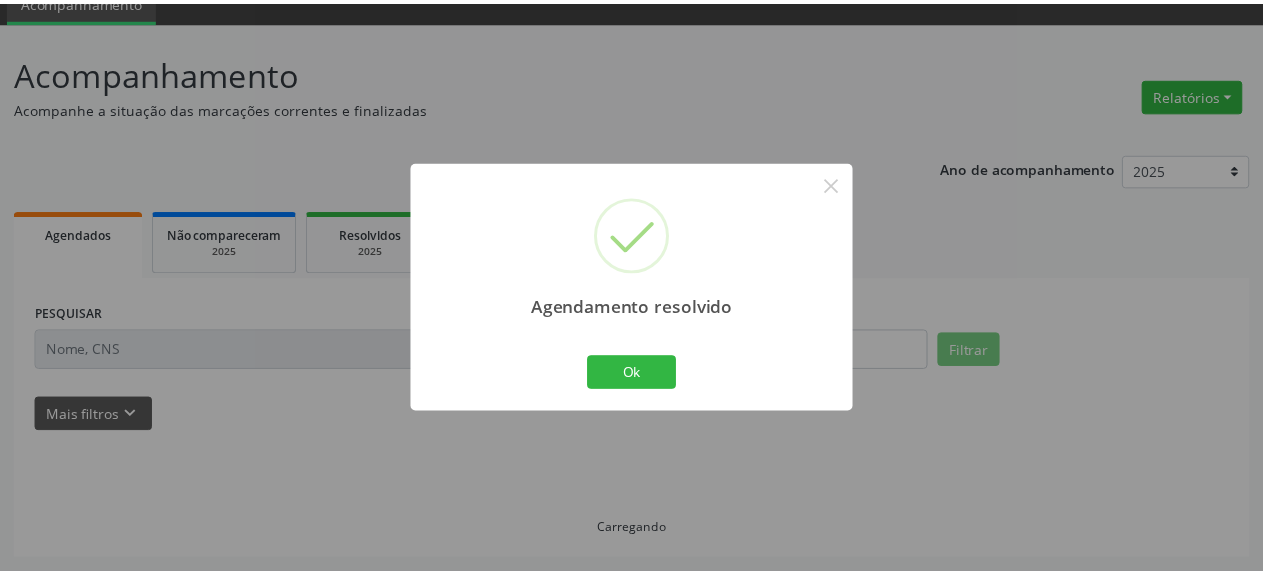 scroll, scrollTop: 88, scrollLeft: 0, axis: vertical 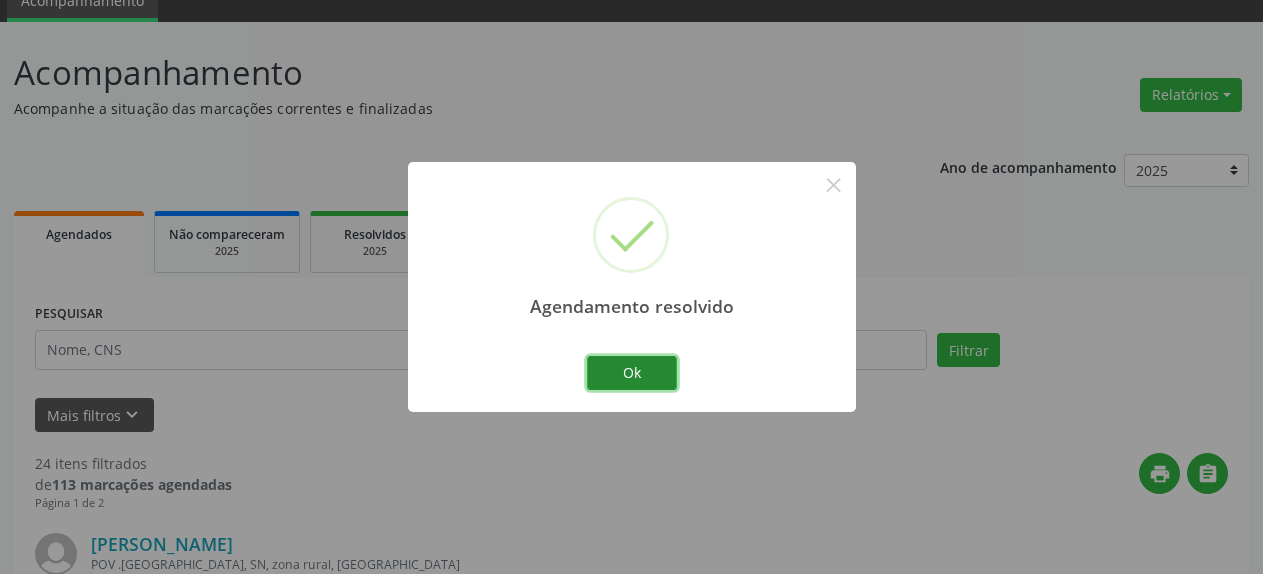 click on "Ok" at bounding box center (632, 373) 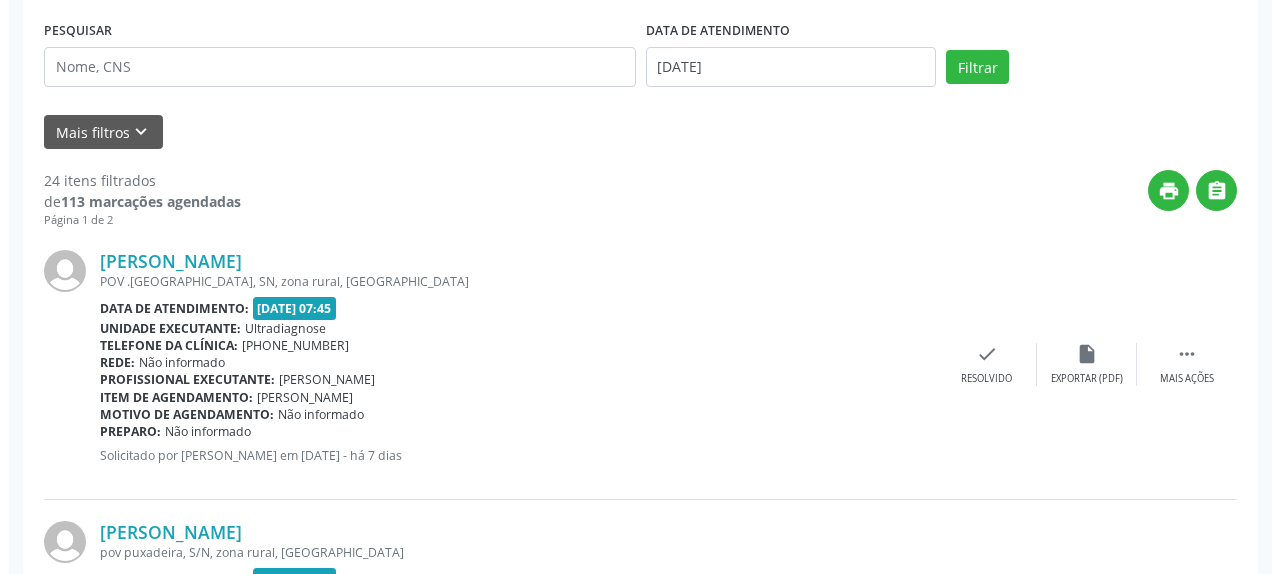scroll, scrollTop: 394, scrollLeft: 0, axis: vertical 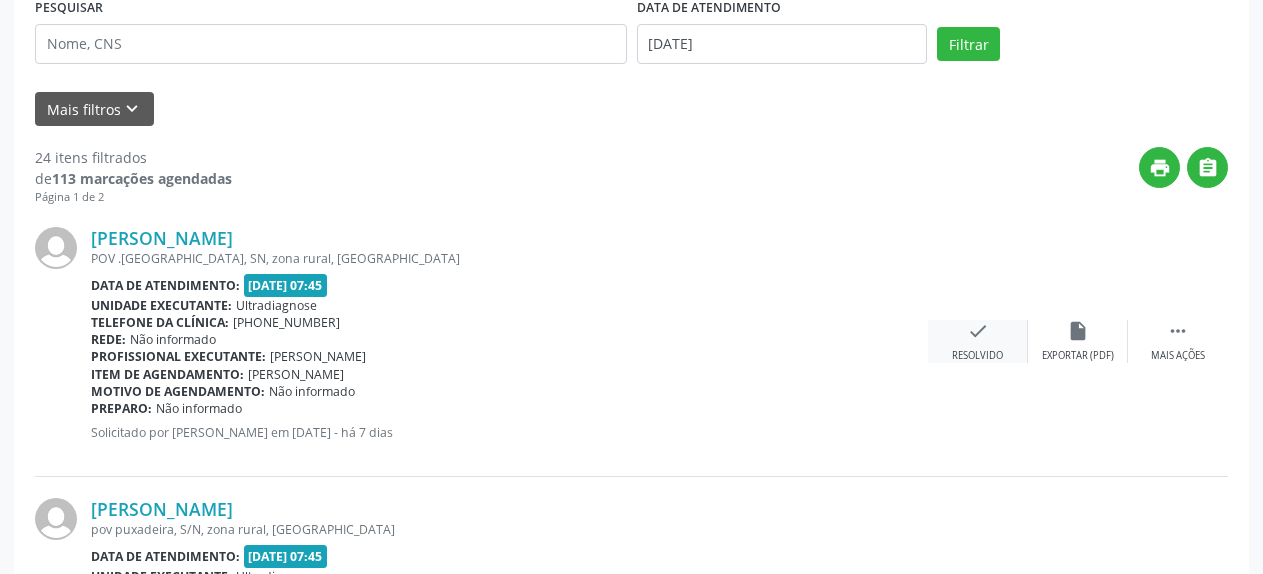 click on "check" at bounding box center (978, 331) 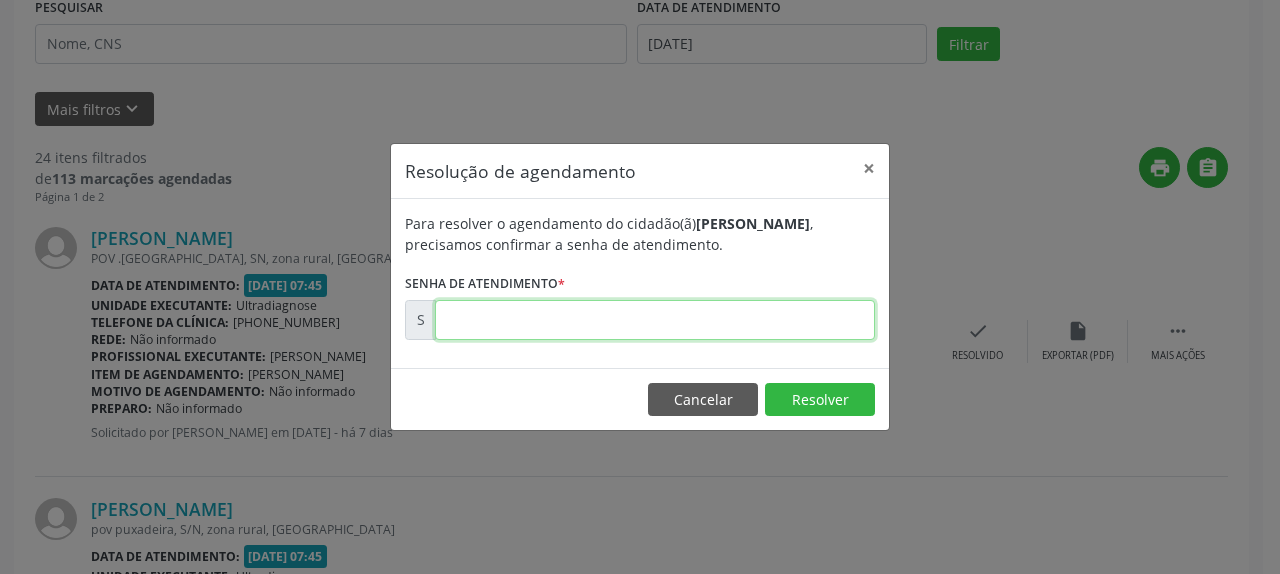 click at bounding box center (655, 320) 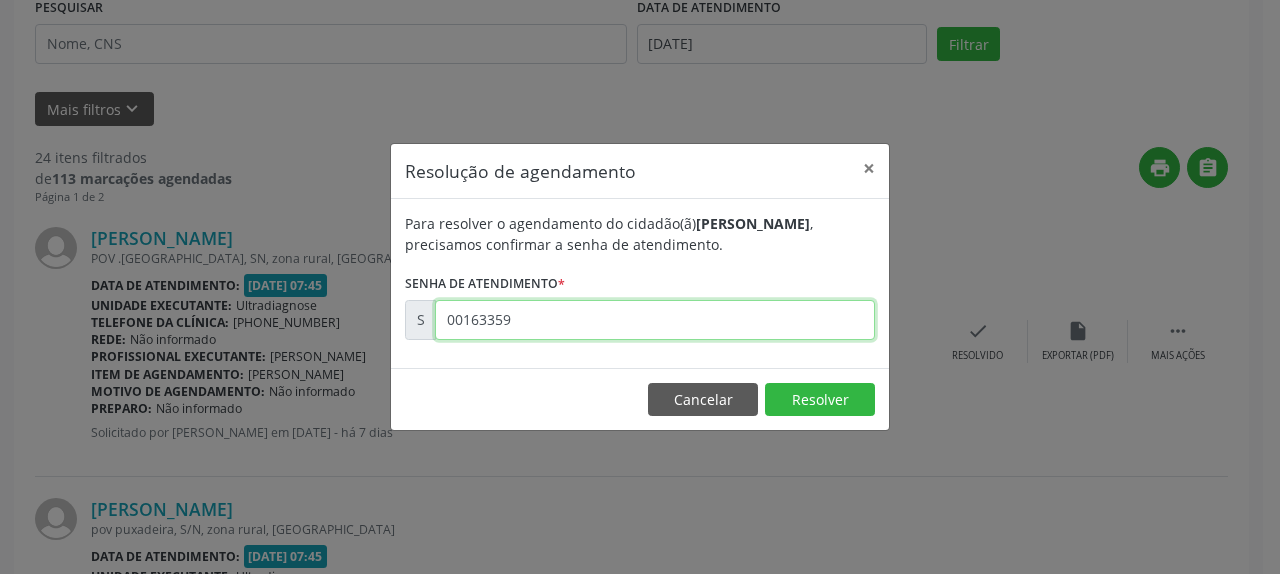 type on "00163359" 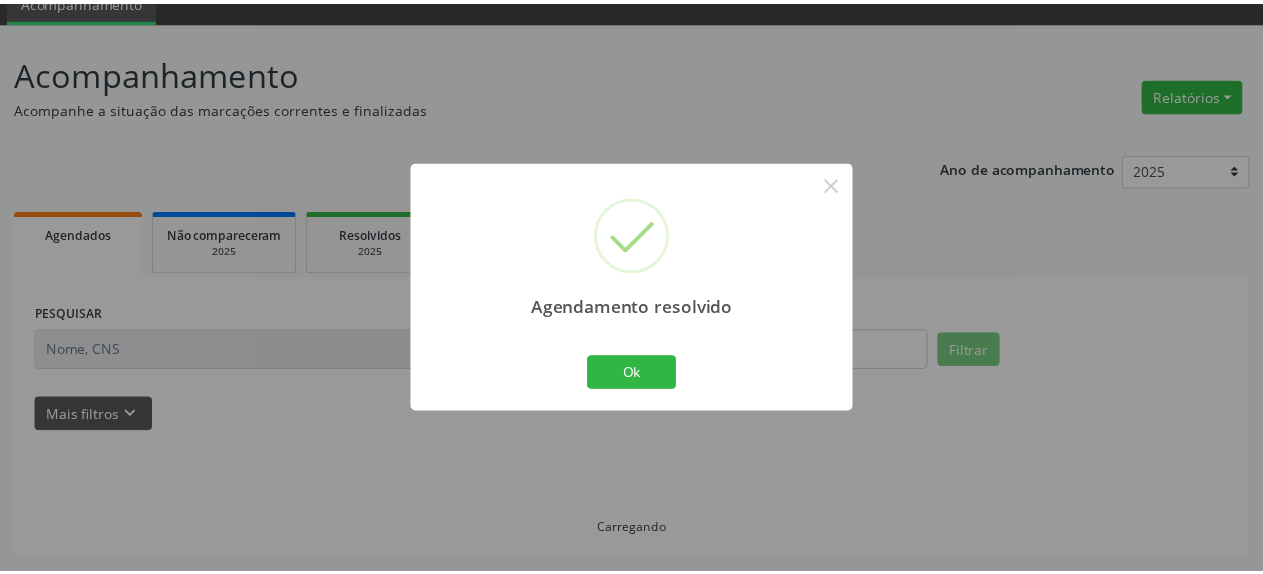 scroll, scrollTop: 88, scrollLeft: 0, axis: vertical 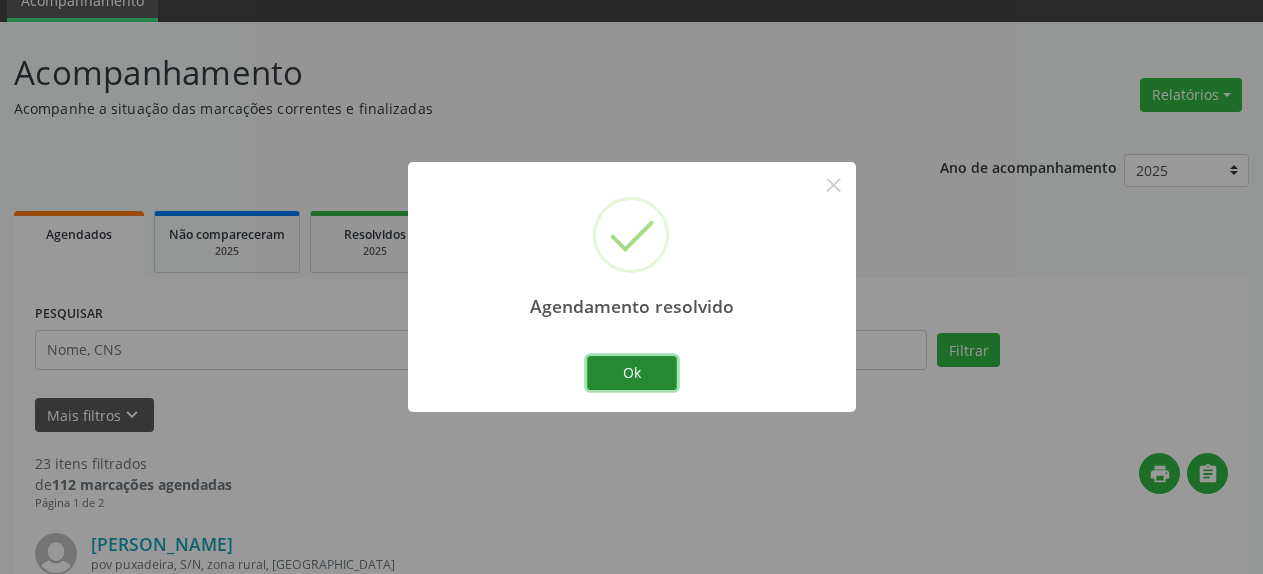 click on "Ok" at bounding box center (632, 373) 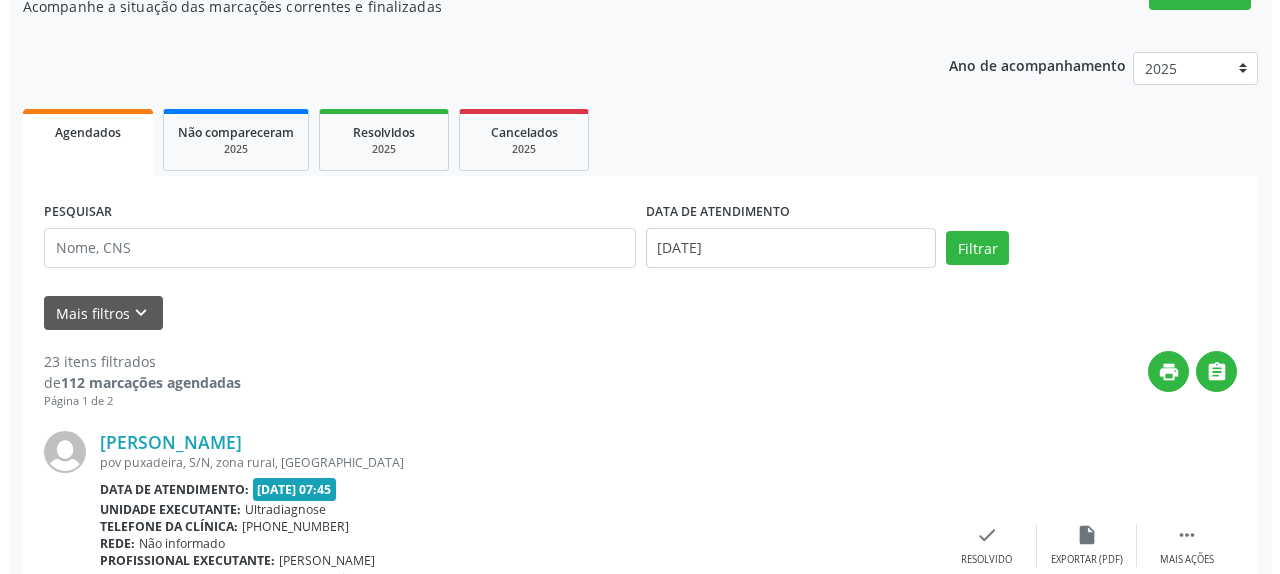 scroll, scrollTop: 394, scrollLeft: 0, axis: vertical 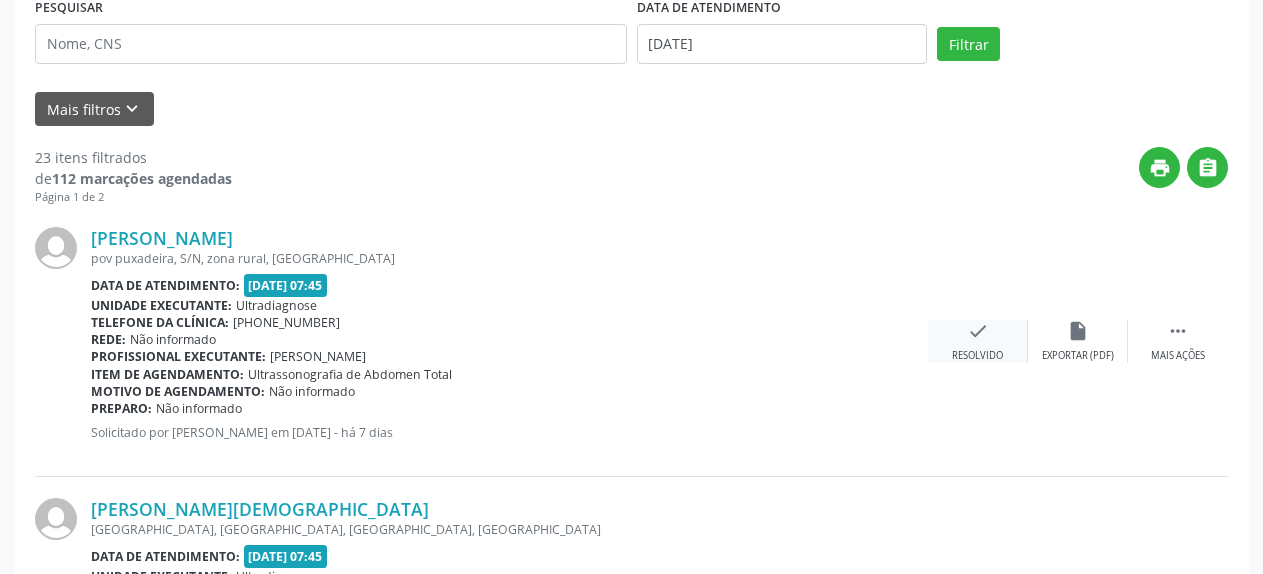 click on "check" at bounding box center [978, 331] 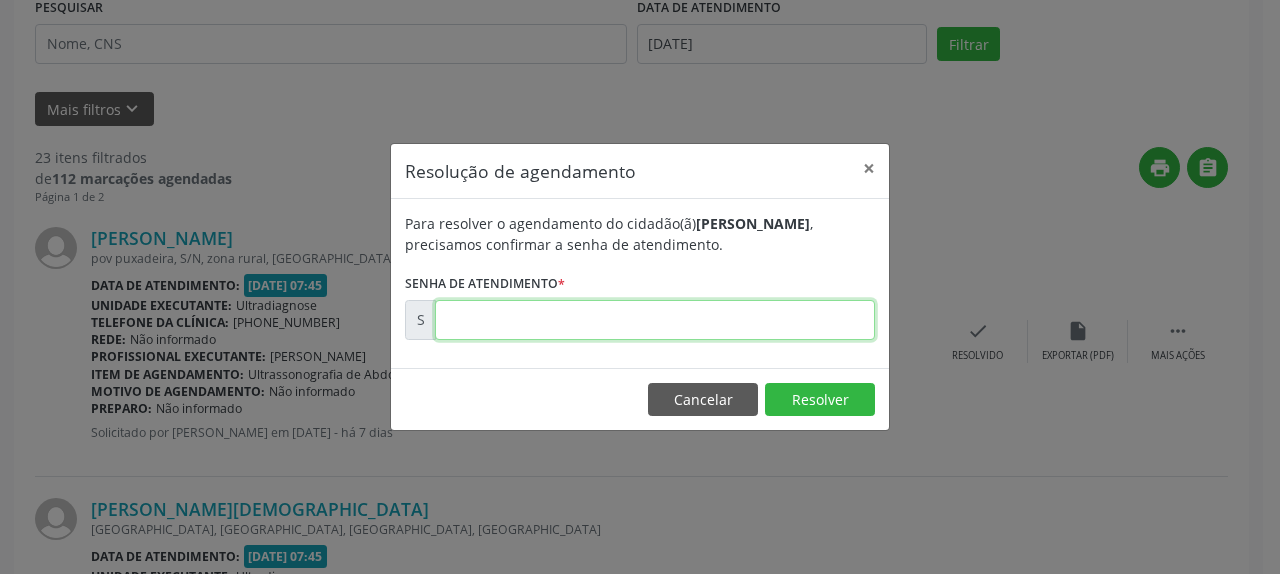 drag, startPoint x: 769, startPoint y: 329, endPoint x: 754, endPoint y: 329, distance: 15 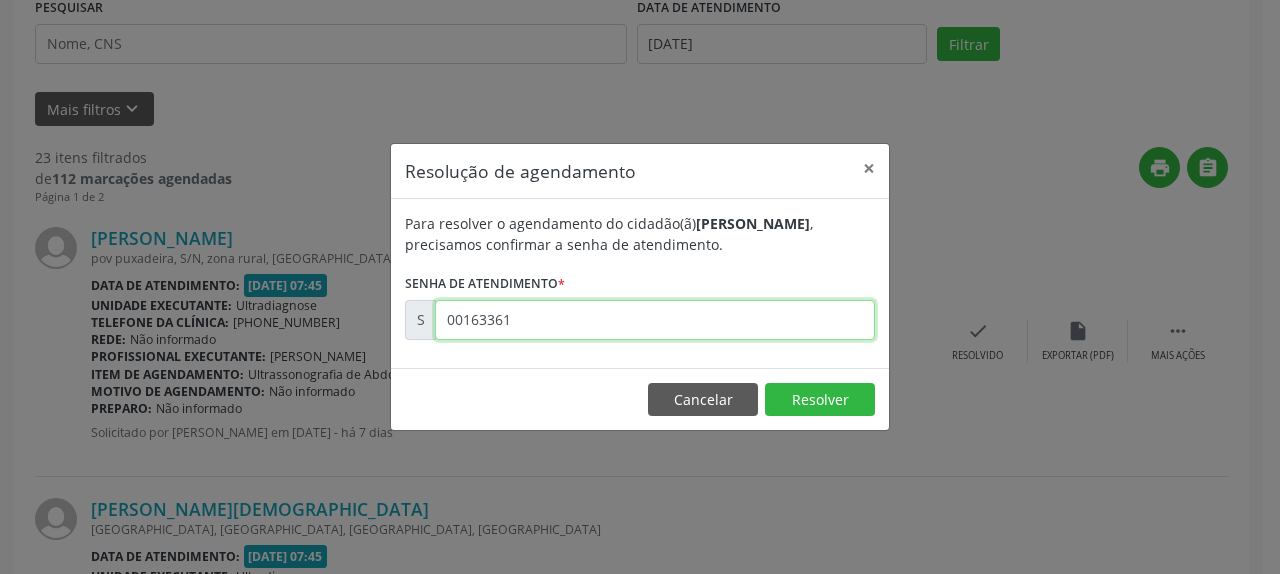 type on "00163361" 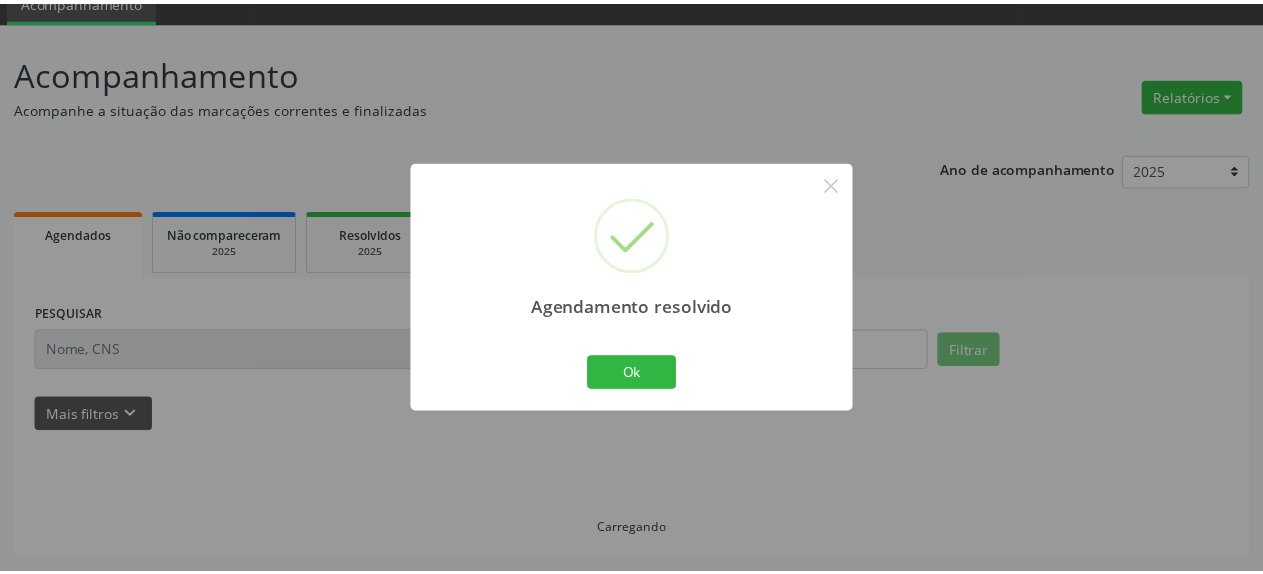 scroll, scrollTop: 88, scrollLeft: 0, axis: vertical 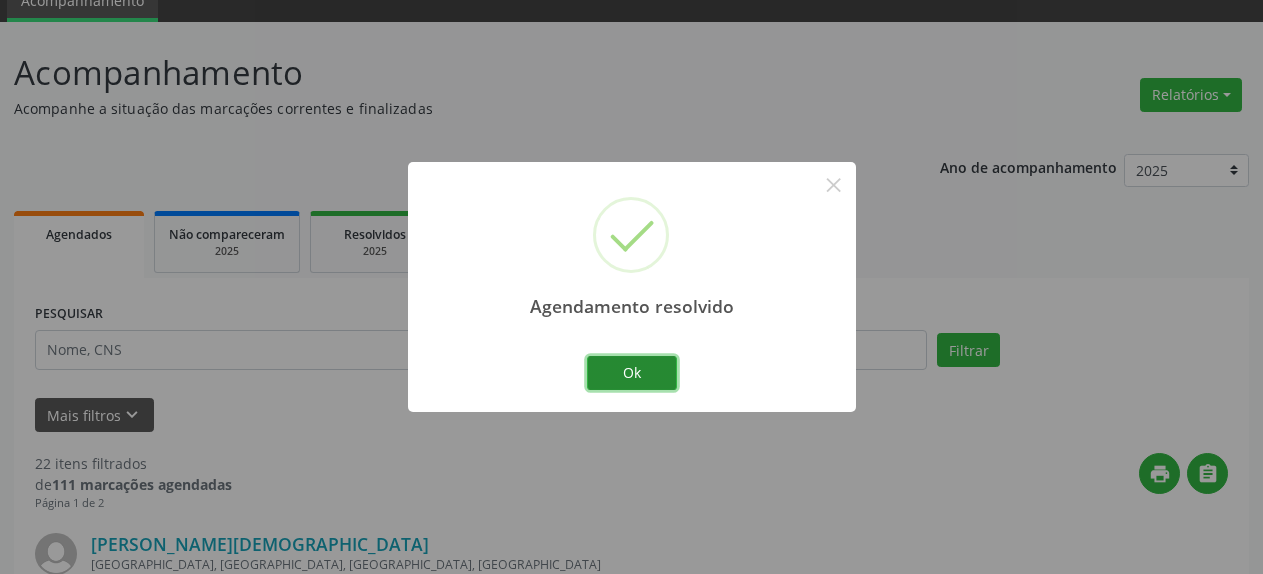 click on "Ok" at bounding box center (632, 373) 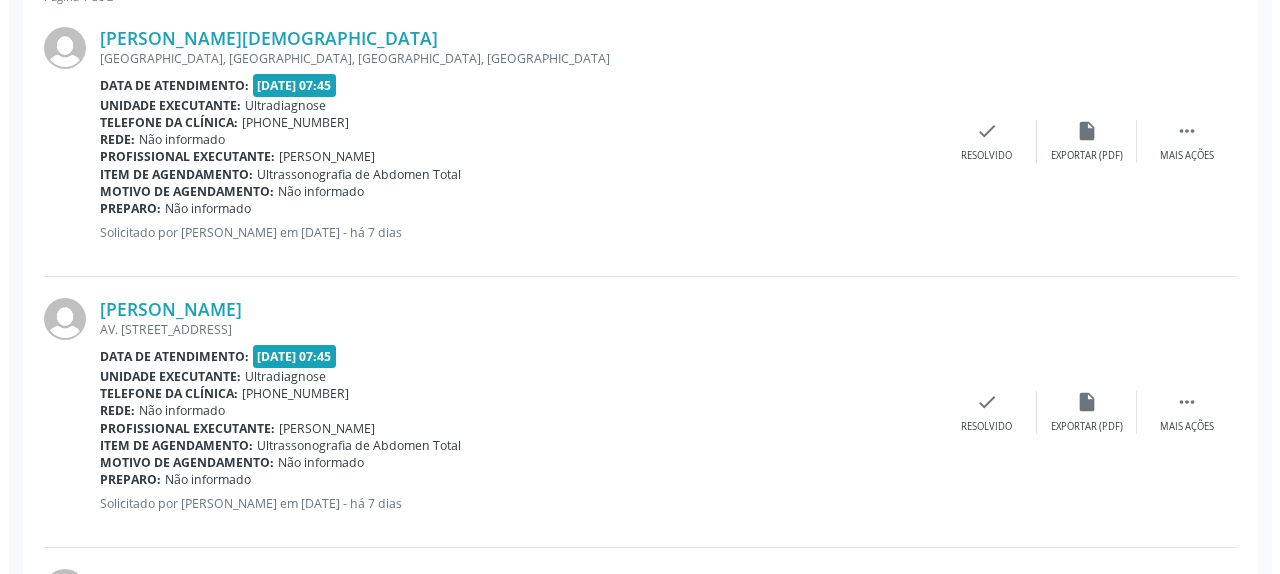 scroll, scrollTop: 598, scrollLeft: 0, axis: vertical 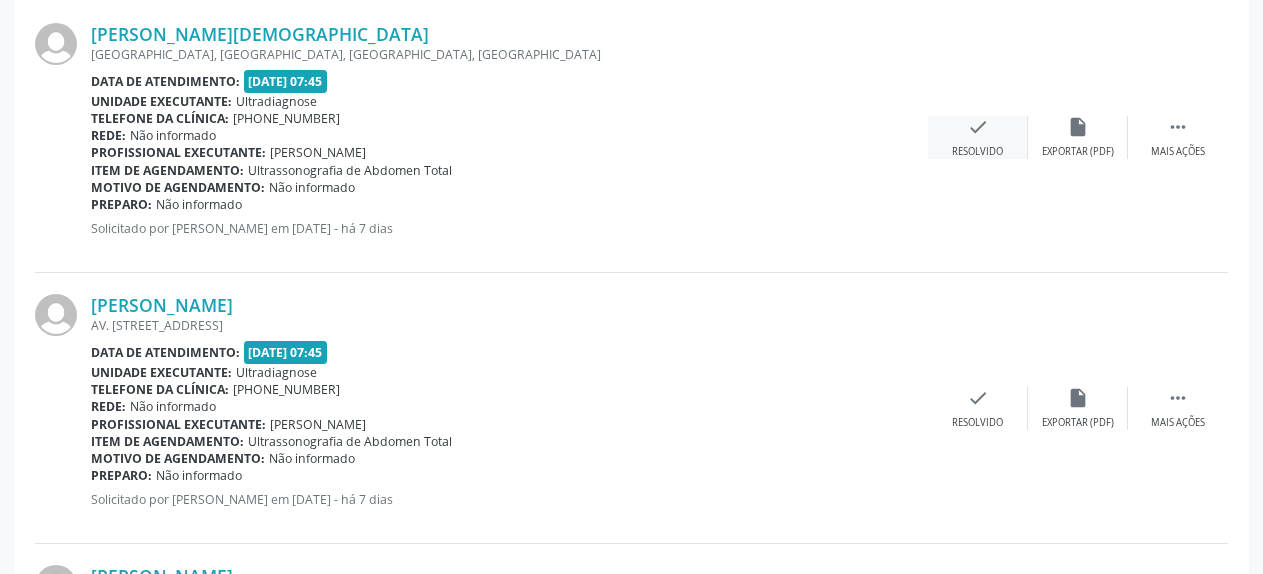 click on "check" at bounding box center [978, 127] 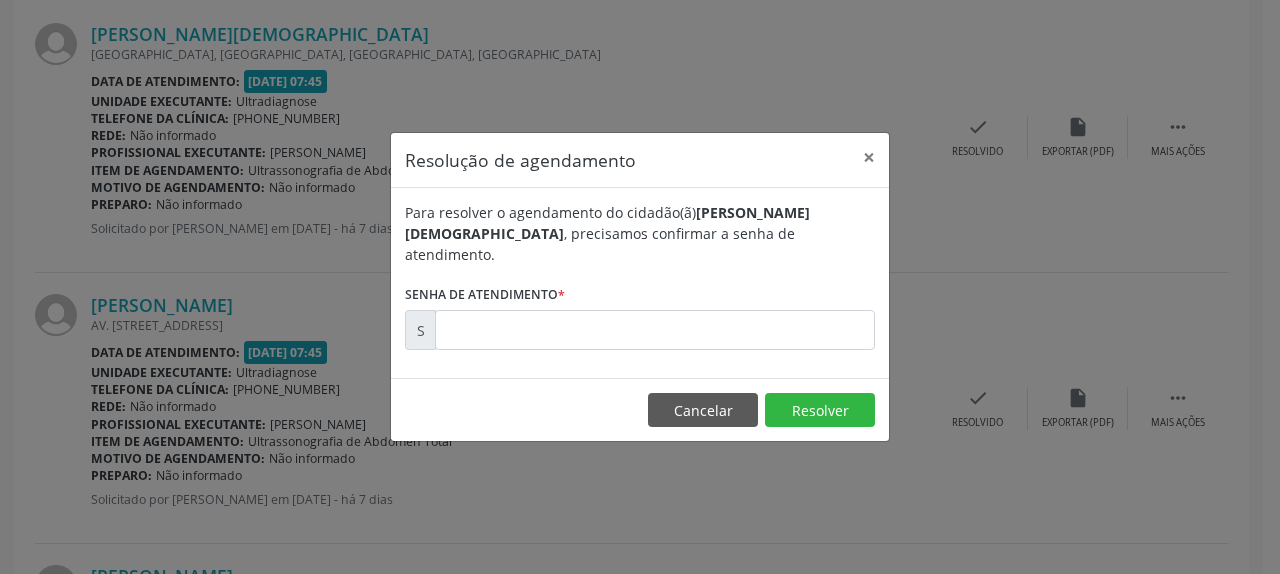 drag, startPoint x: 663, startPoint y: 341, endPoint x: 664, endPoint y: 315, distance: 26.019224 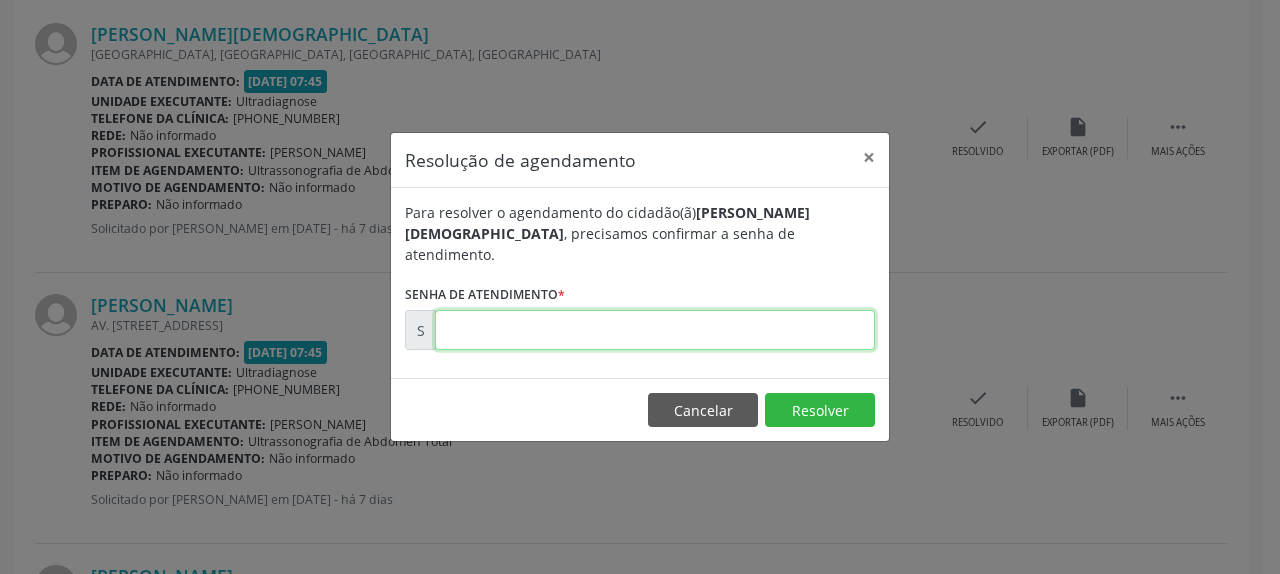 click at bounding box center (655, 330) 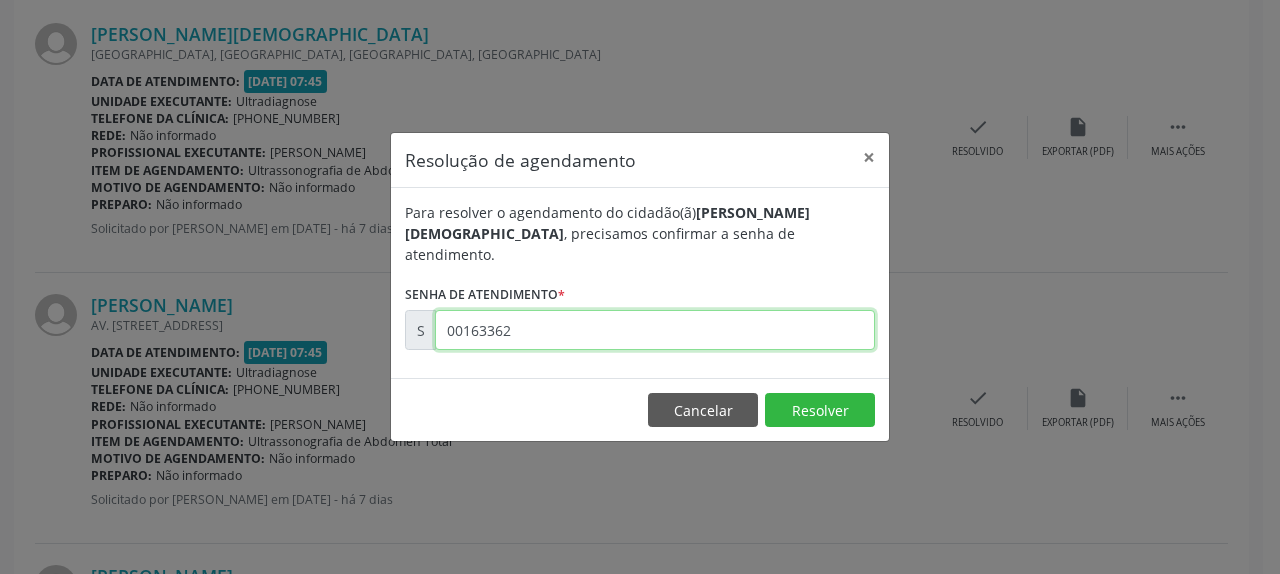 type on "00163362" 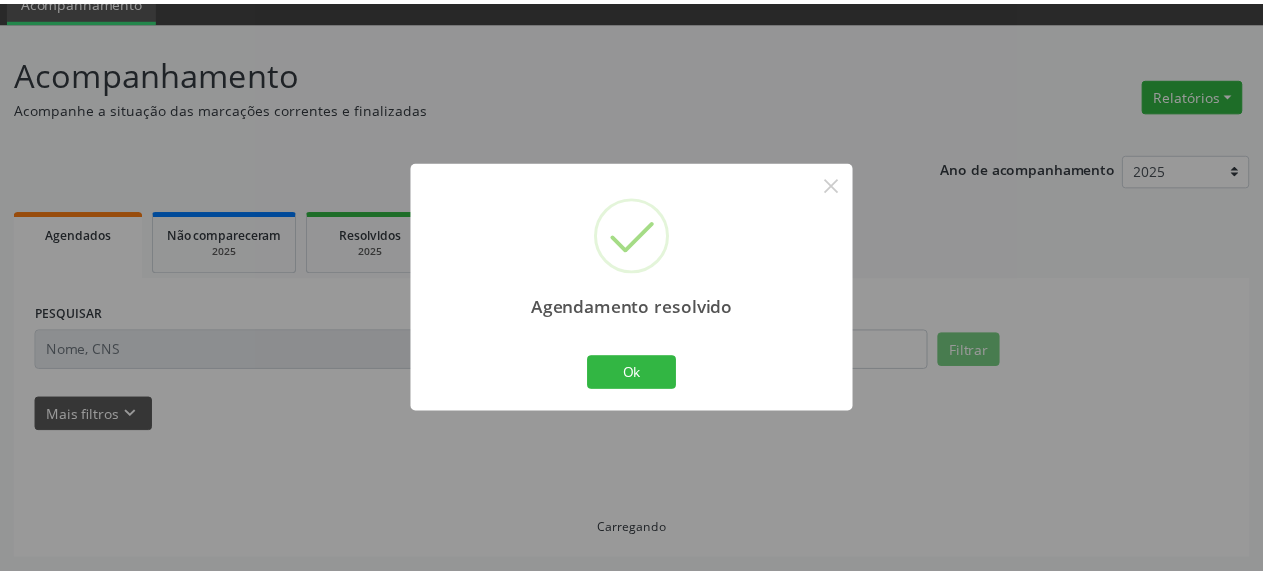 scroll, scrollTop: 88, scrollLeft: 0, axis: vertical 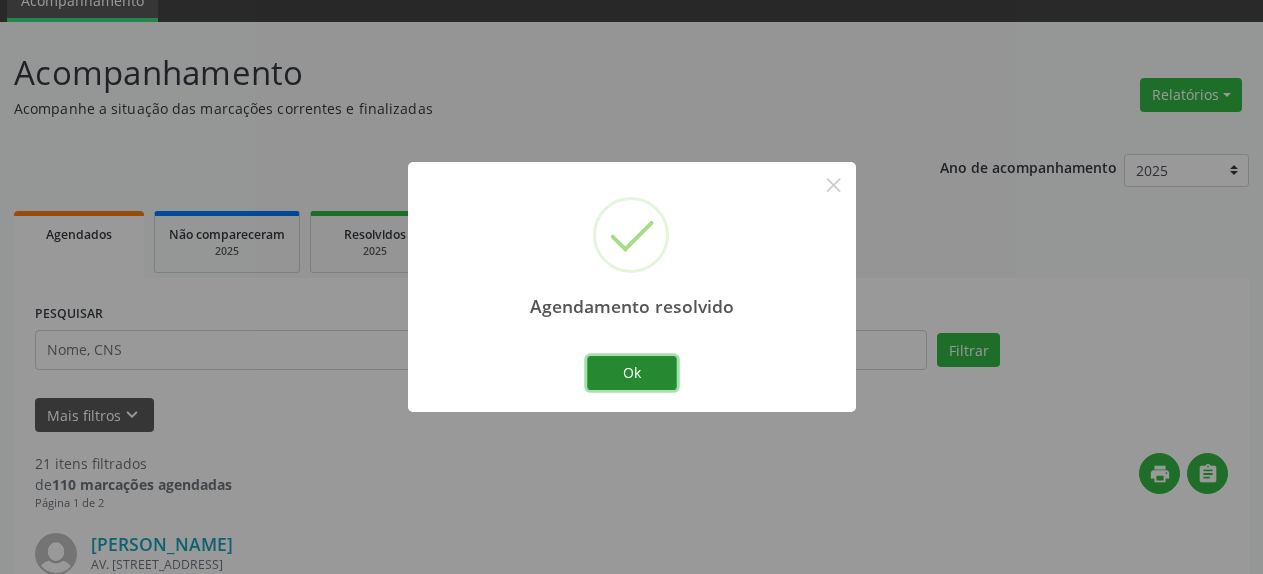 click on "Ok" at bounding box center (632, 373) 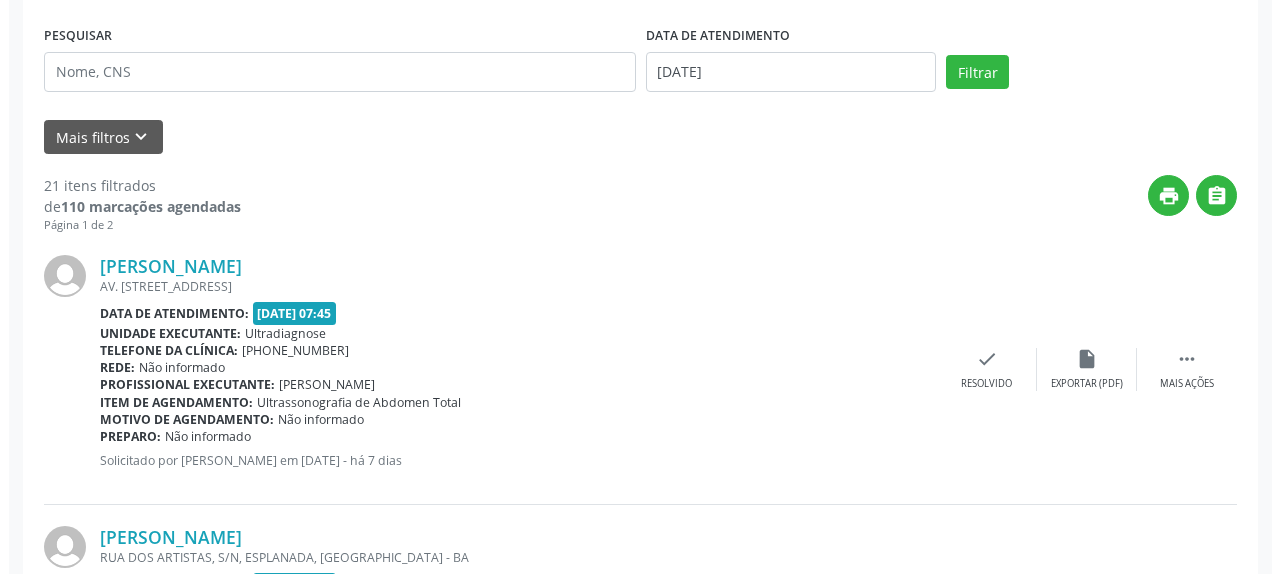 scroll, scrollTop: 394, scrollLeft: 0, axis: vertical 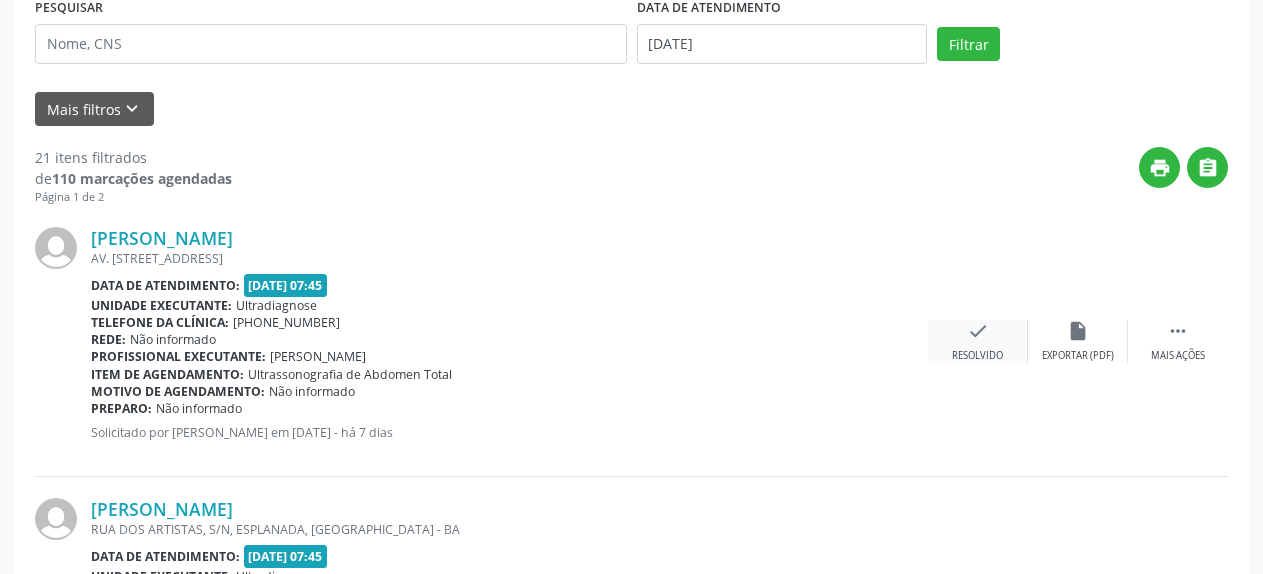 click on "check" at bounding box center [978, 331] 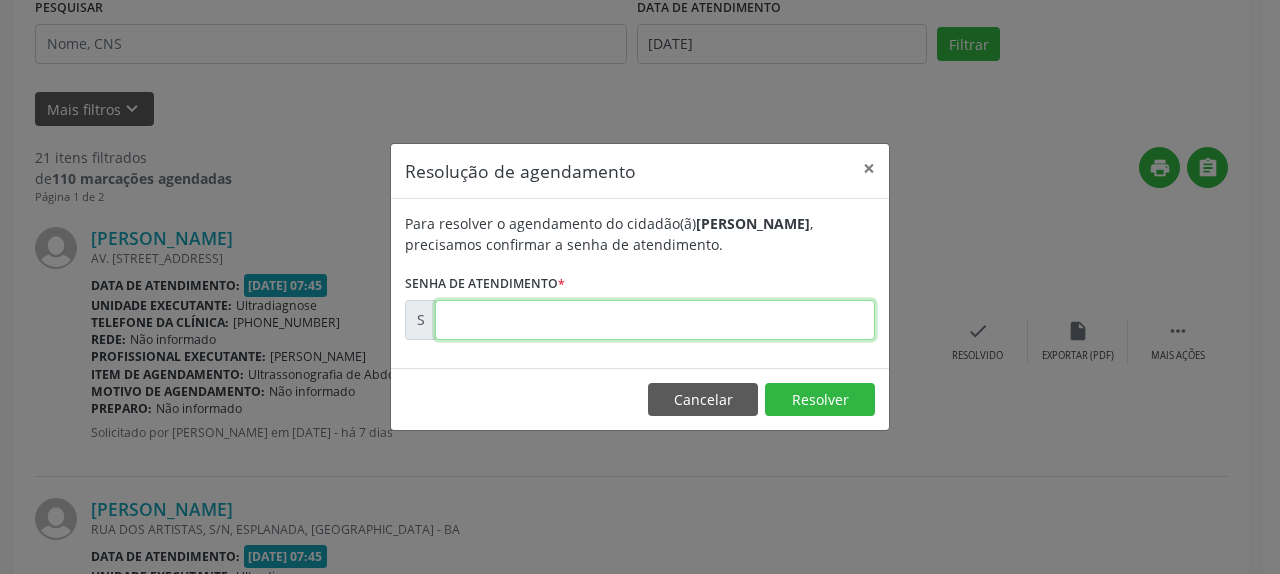 click at bounding box center (655, 320) 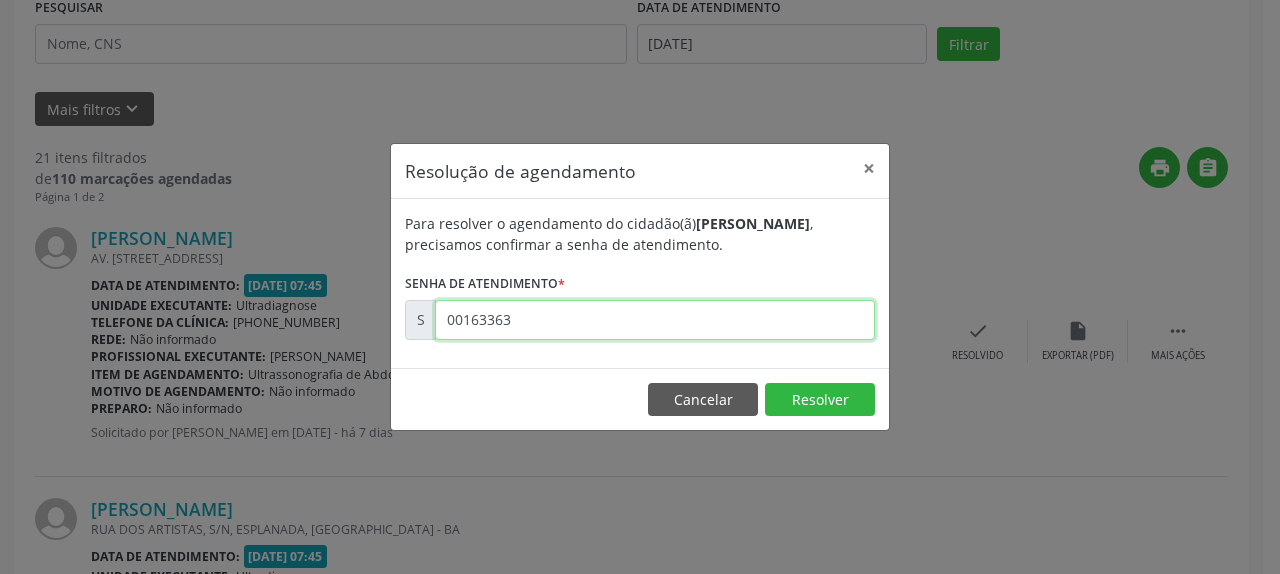 type on "00163363" 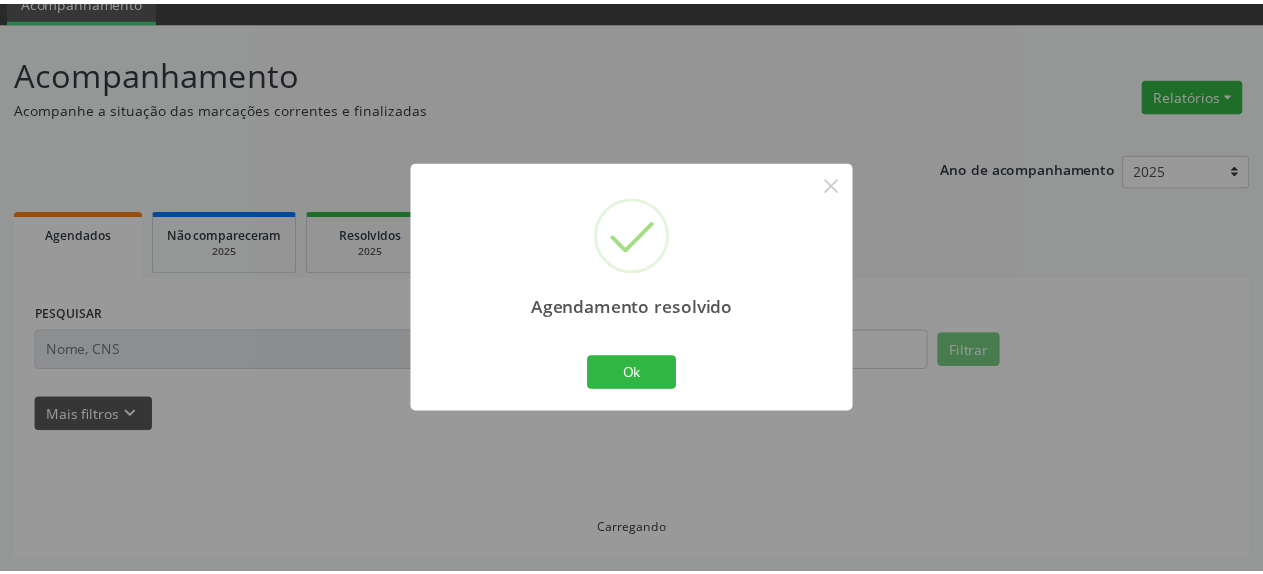 scroll, scrollTop: 88, scrollLeft: 0, axis: vertical 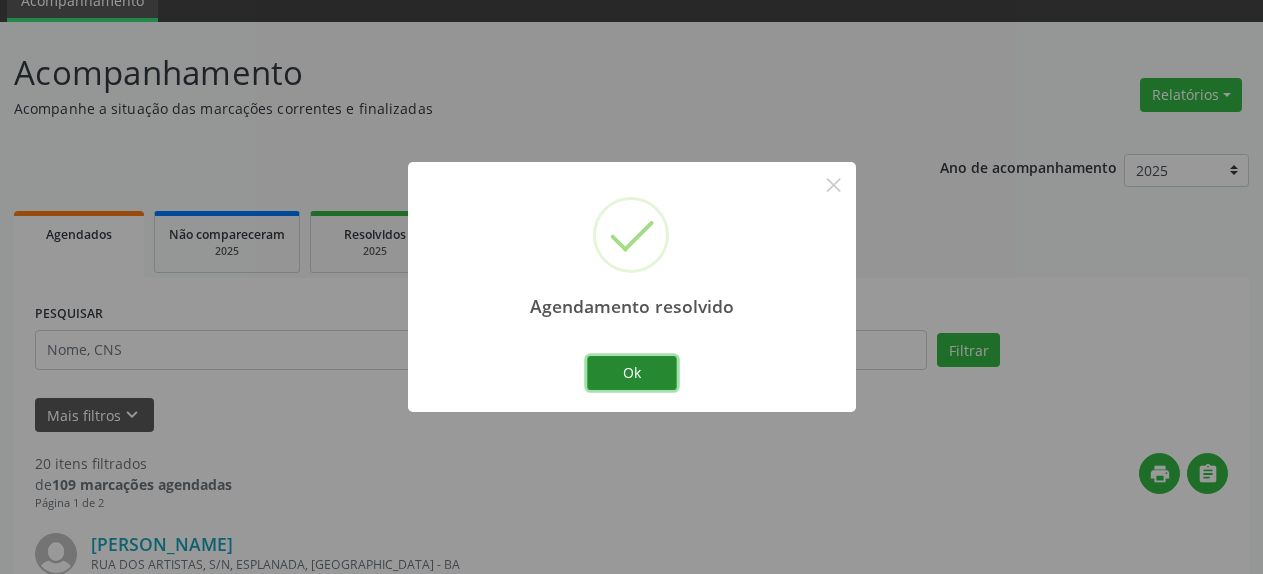 click on "Ok" at bounding box center (632, 373) 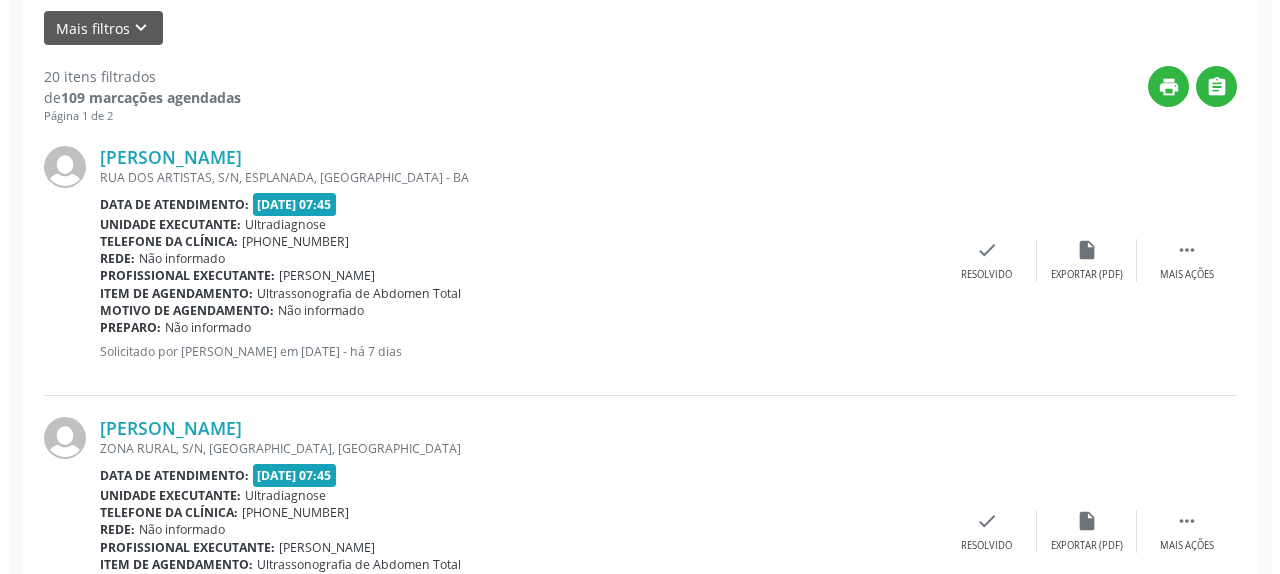 scroll, scrollTop: 496, scrollLeft: 0, axis: vertical 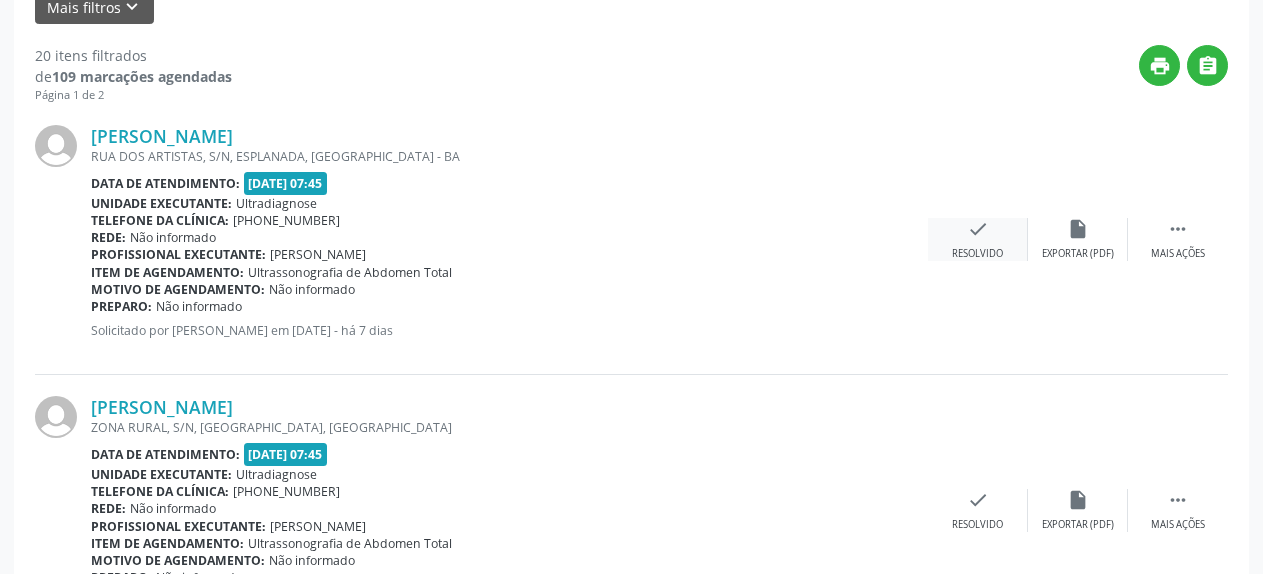 click on "check" at bounding box center [978, 229] 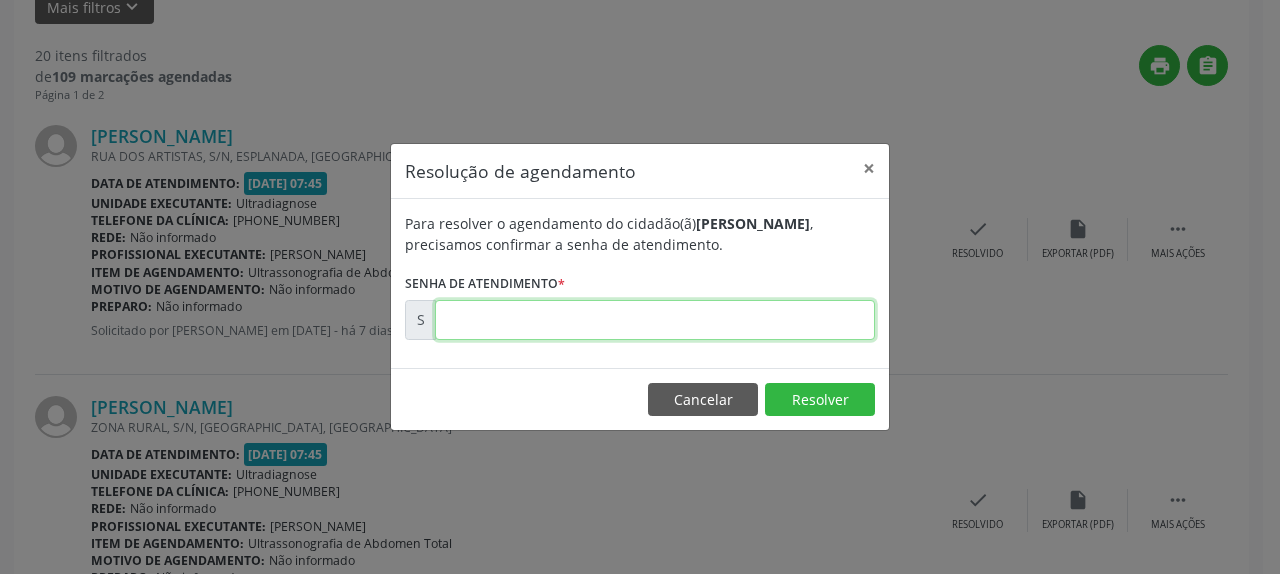 click at bounding box center [655, 320] 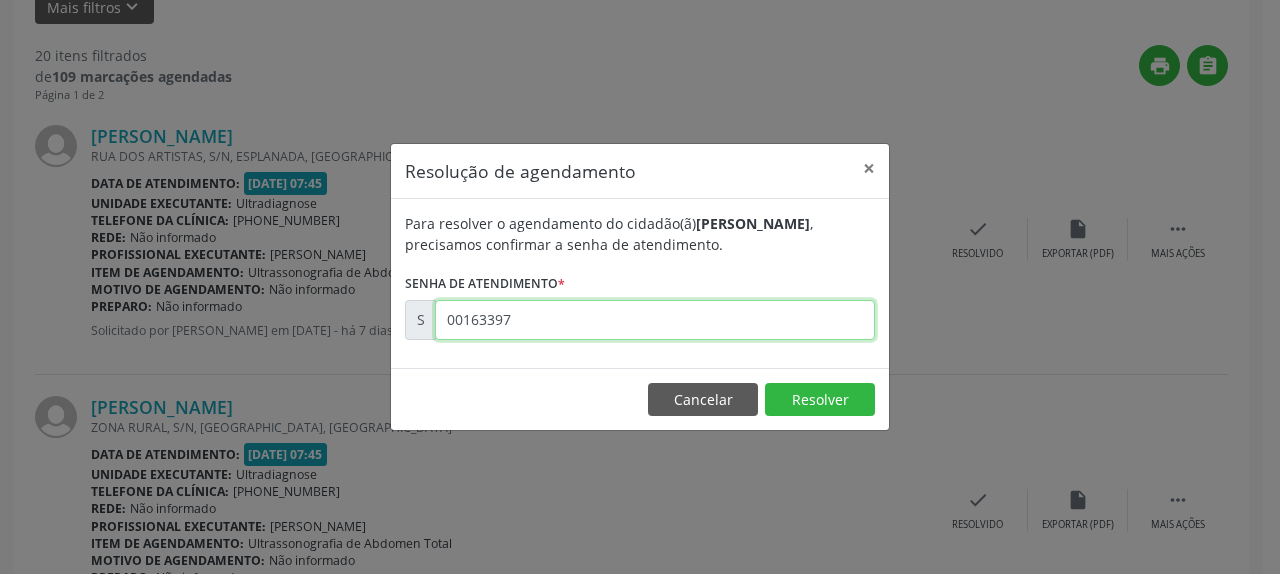 type on "00163397" 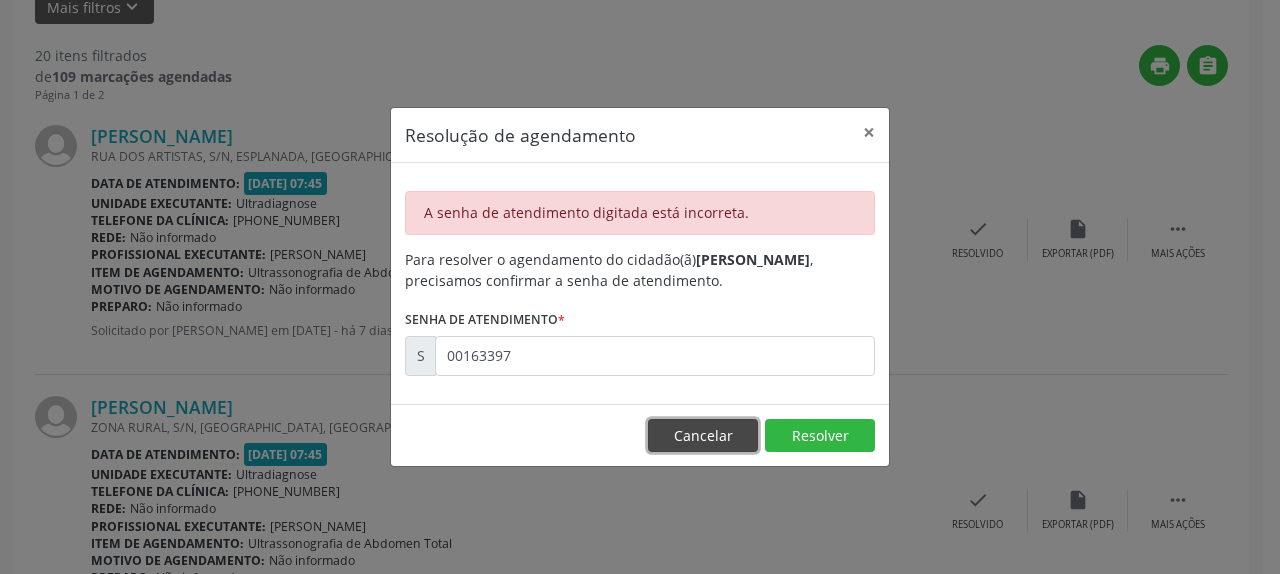 click on "Cancelar" at bounding box center (703, 436) 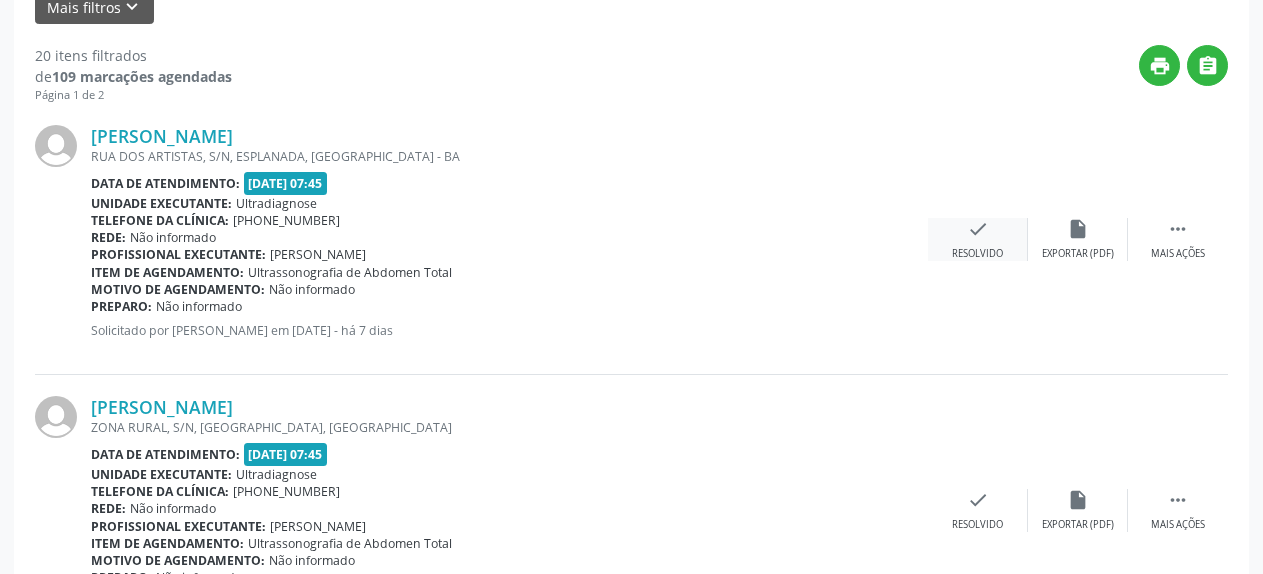 click on "check" at bounding box center [978, 229] 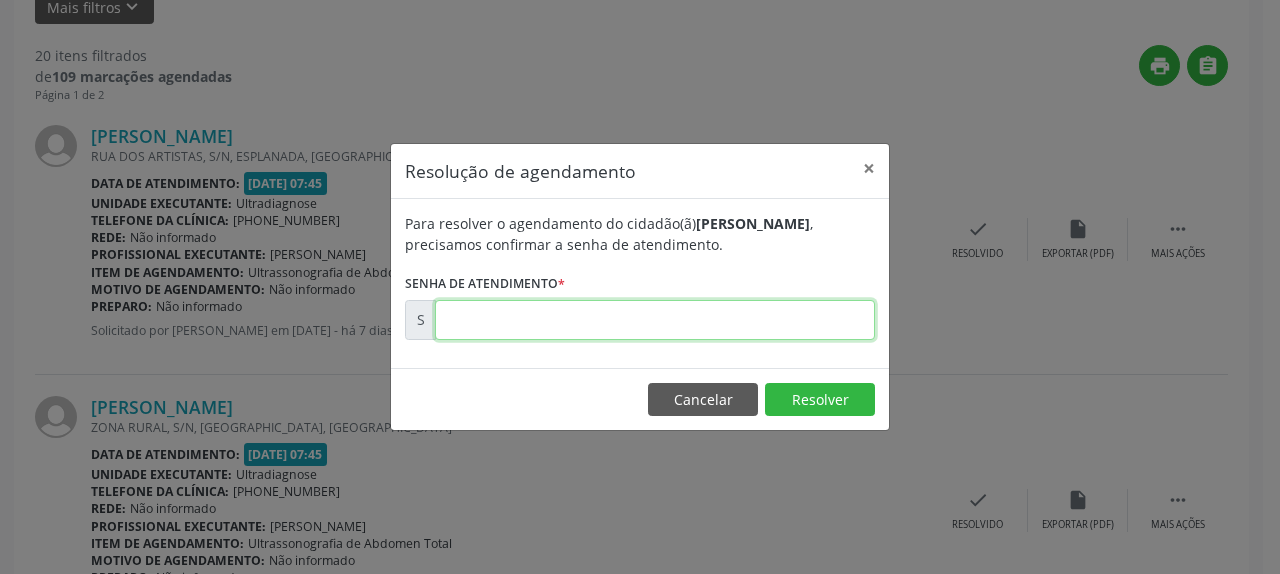 click at bounding box center [655, 320] 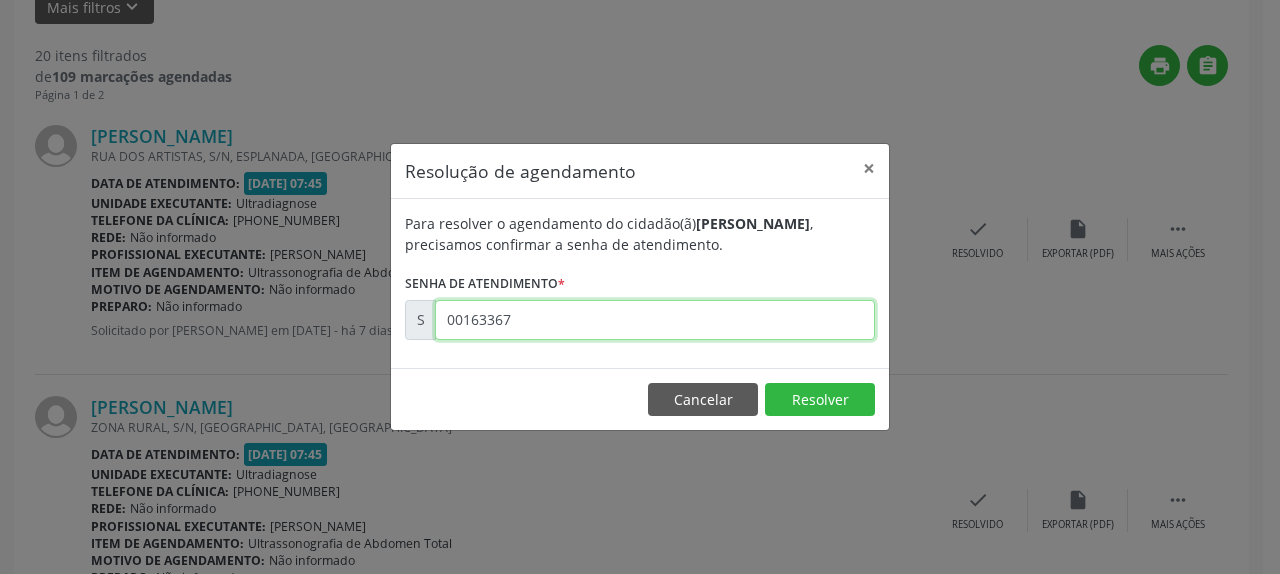 type on "00163367" 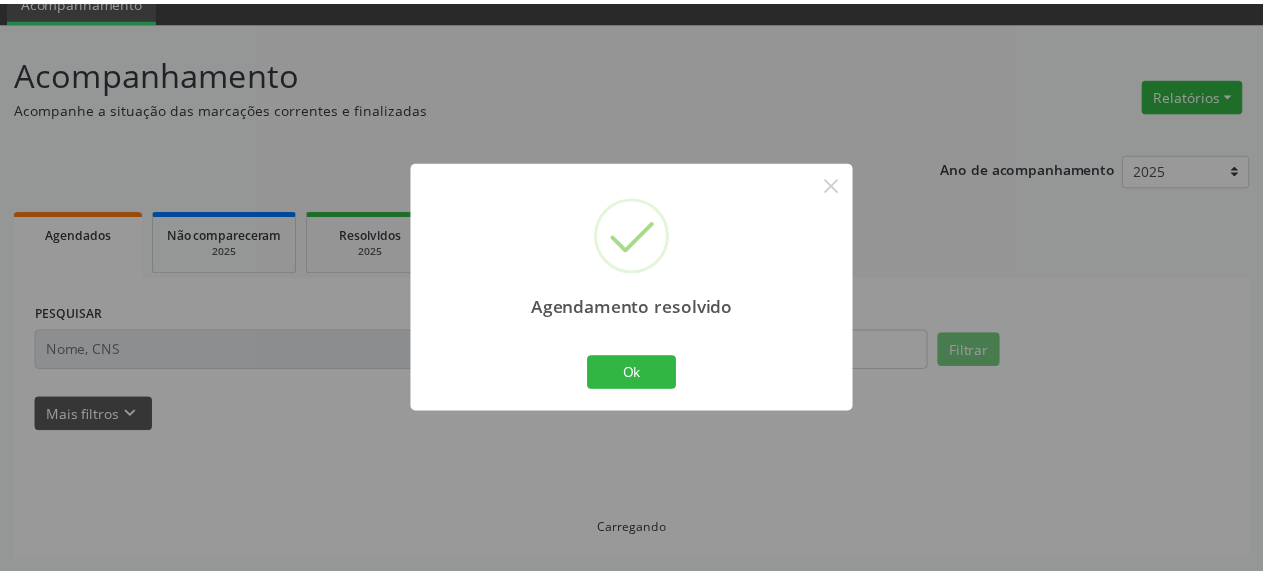 scroll, scrollTop: 88, scrollLeft: 0, axis: vertical 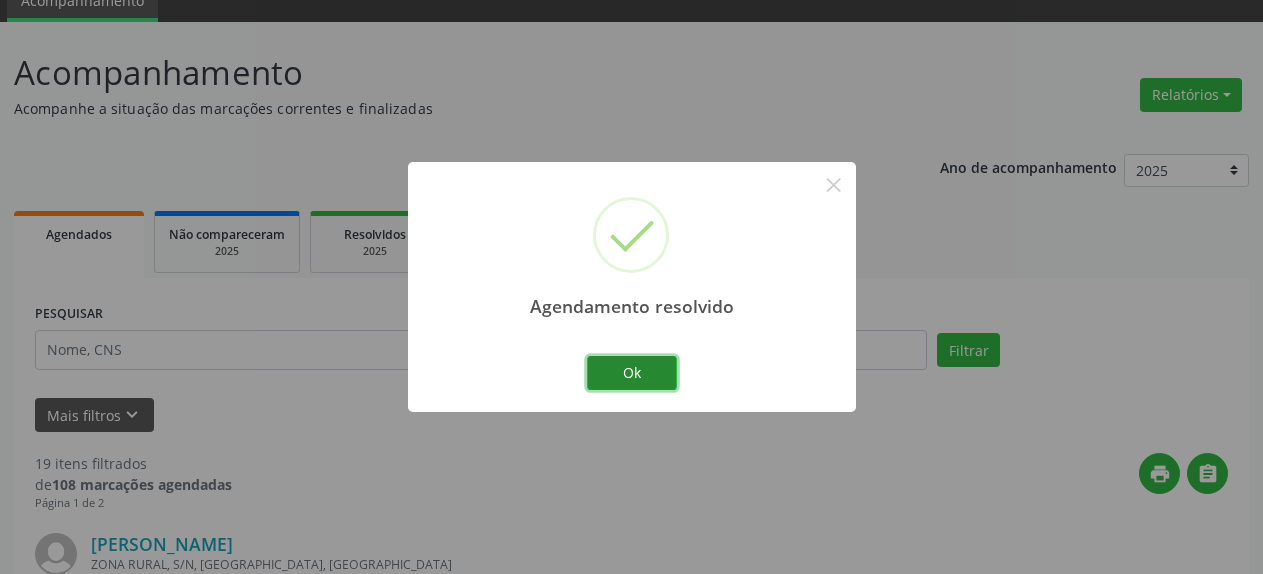 click on "Ok" at bounding box center [632, 373] 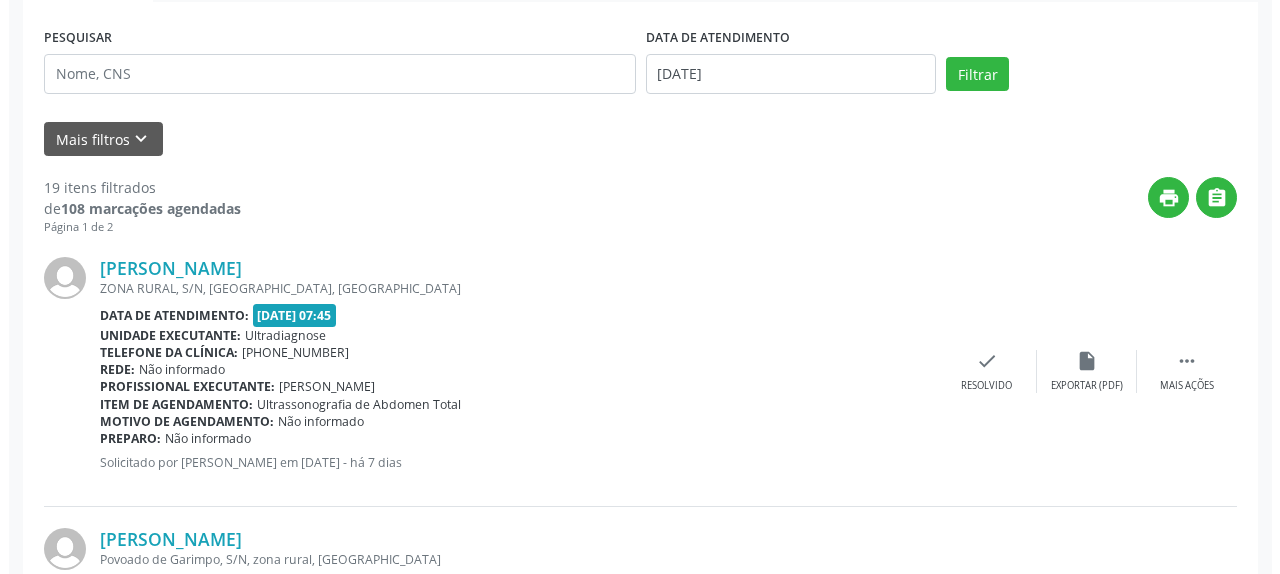 scroll, scrollTop: 394, scrollLeft: 0, axis: vertical 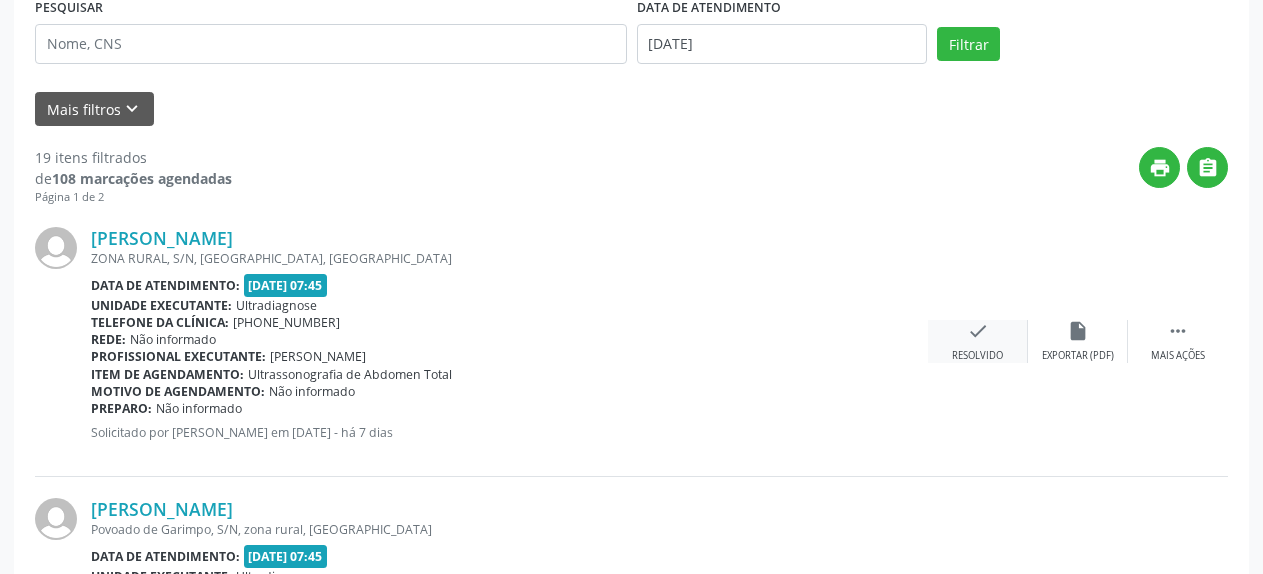 click on "check" at bounding box center [978, 331] 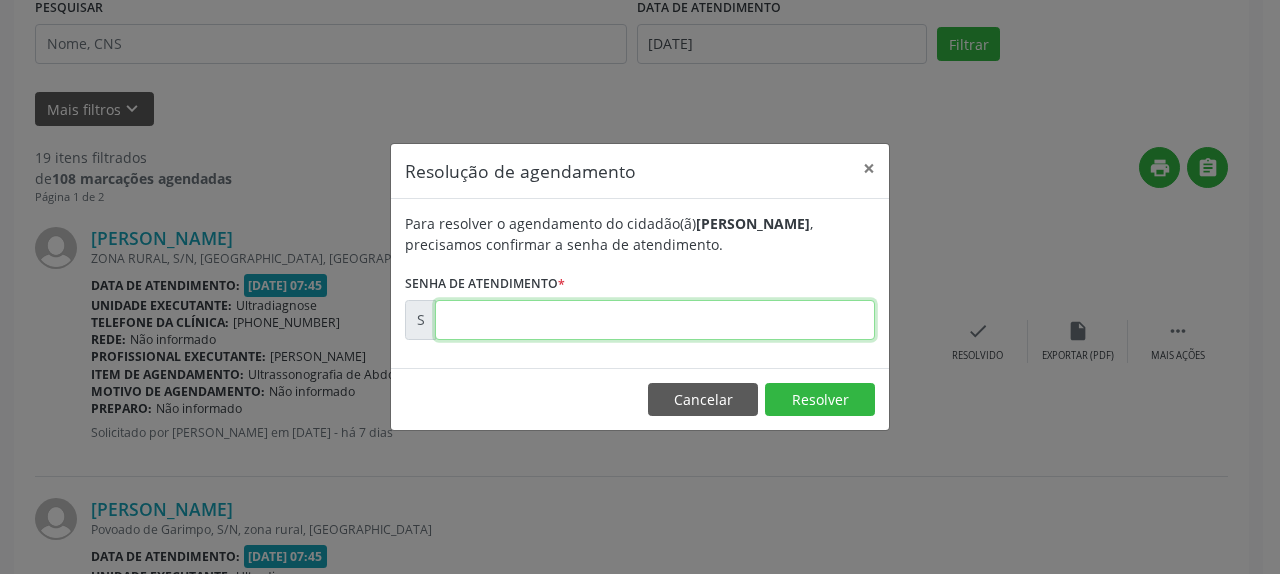 click at bounding box center (655, 320) 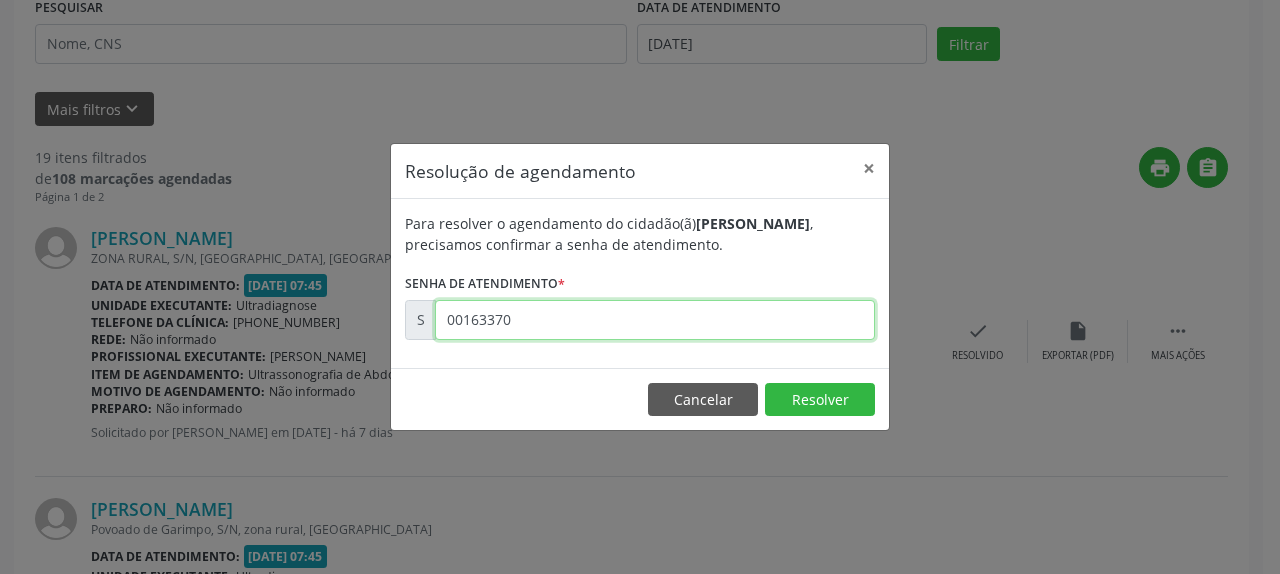 type on "00163370" 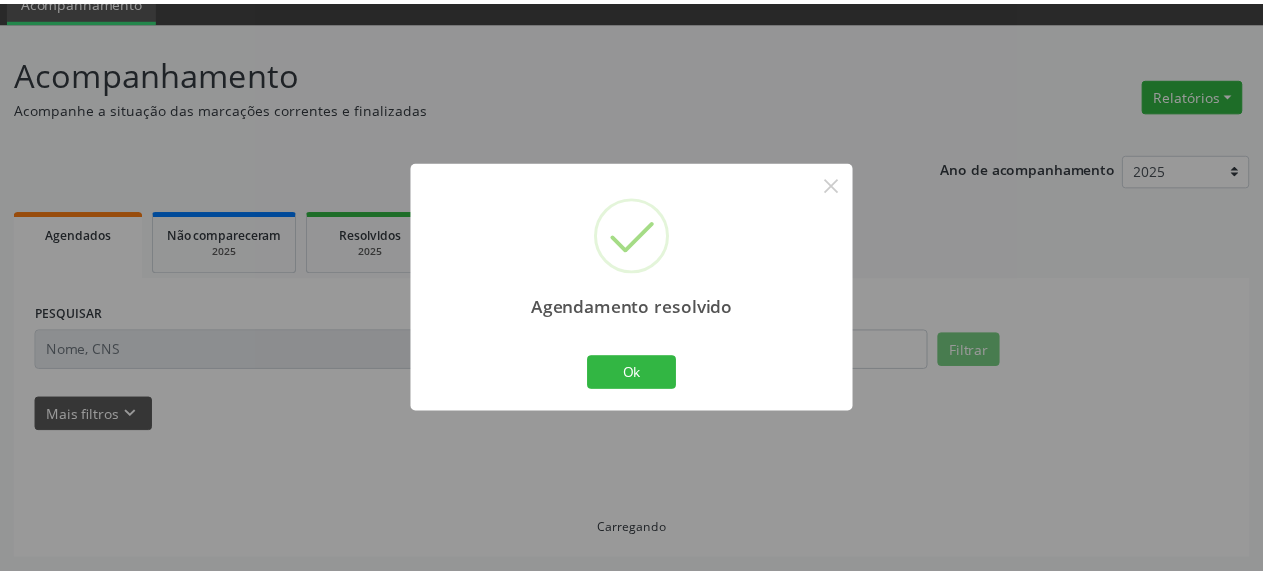 scroll, scrollTop: 88, scrollLeft: 0, axis: vertical 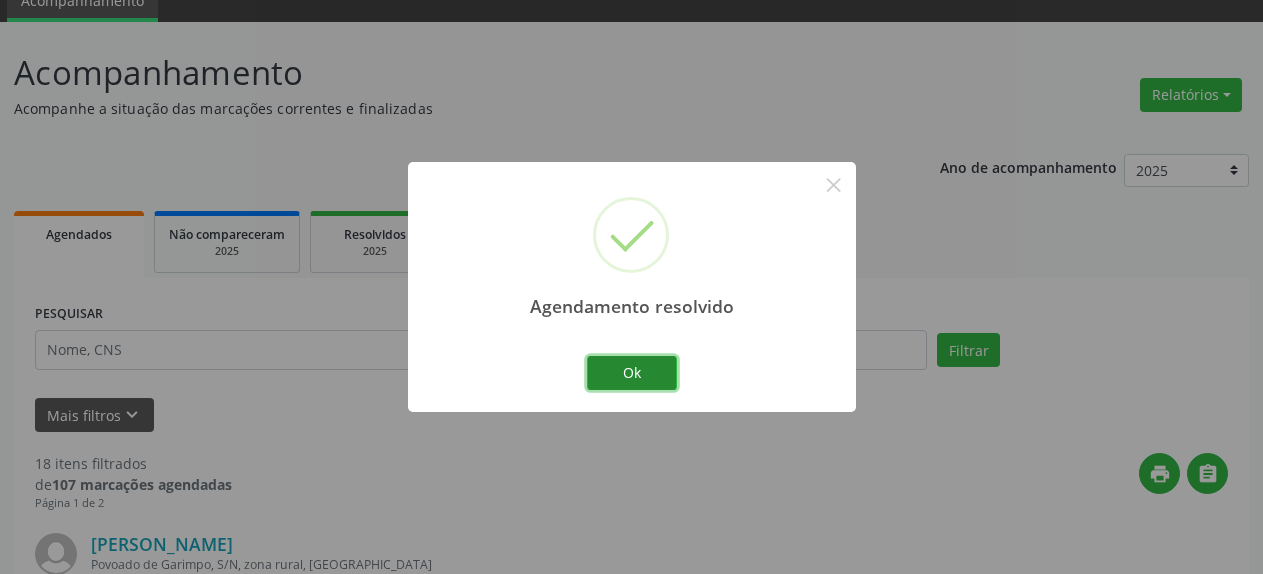 click on "Ok" at bounding box center [632, 373] 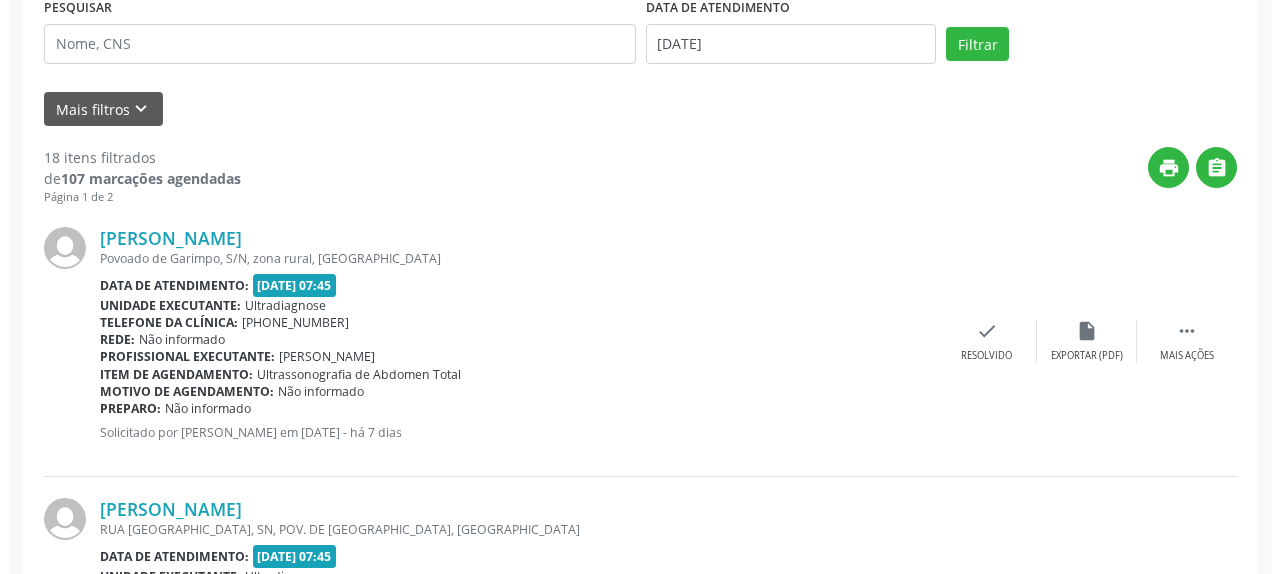 scroll, scrollTop: 496, scrollLeft: 0, axis: vertical 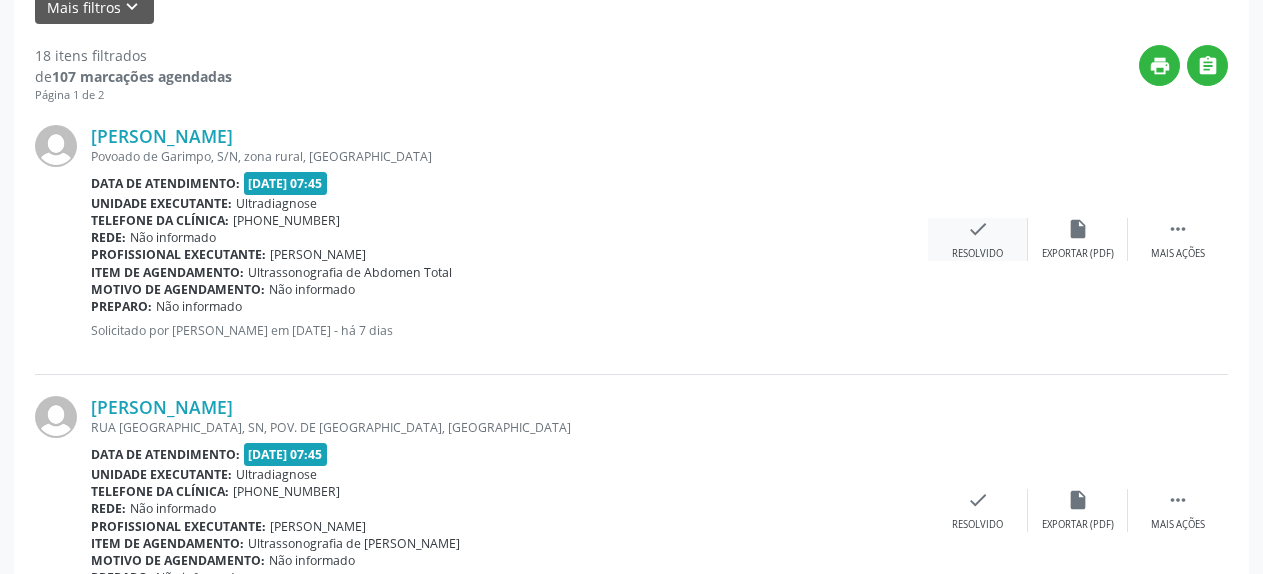 click on "check" at bounding box center (978, 229) 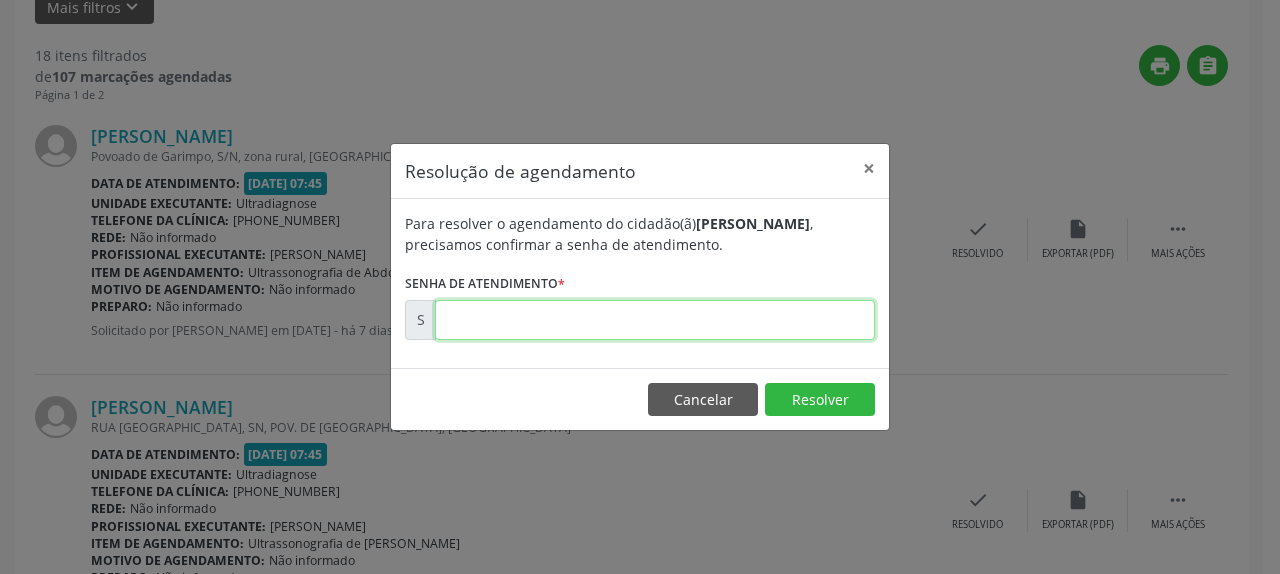 click at bounding box center (655, 320) 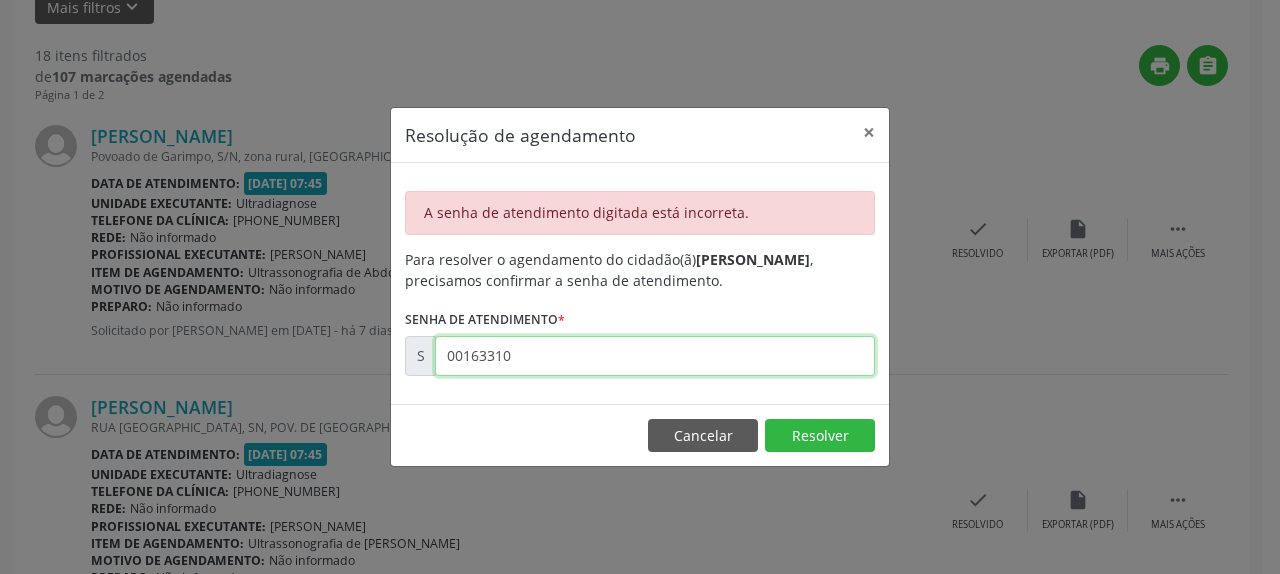 drag, startPoint x: 451, startPoint y: 356, endPoint x: 528, endPoint y: 358, distance: 77.02597 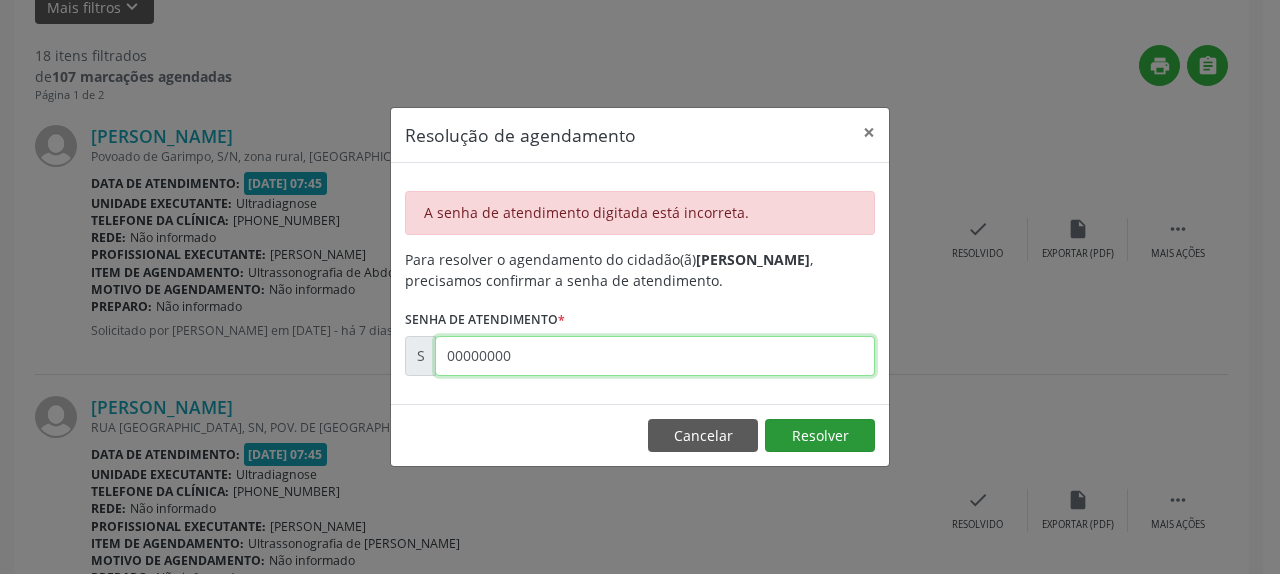 type on "00000000" 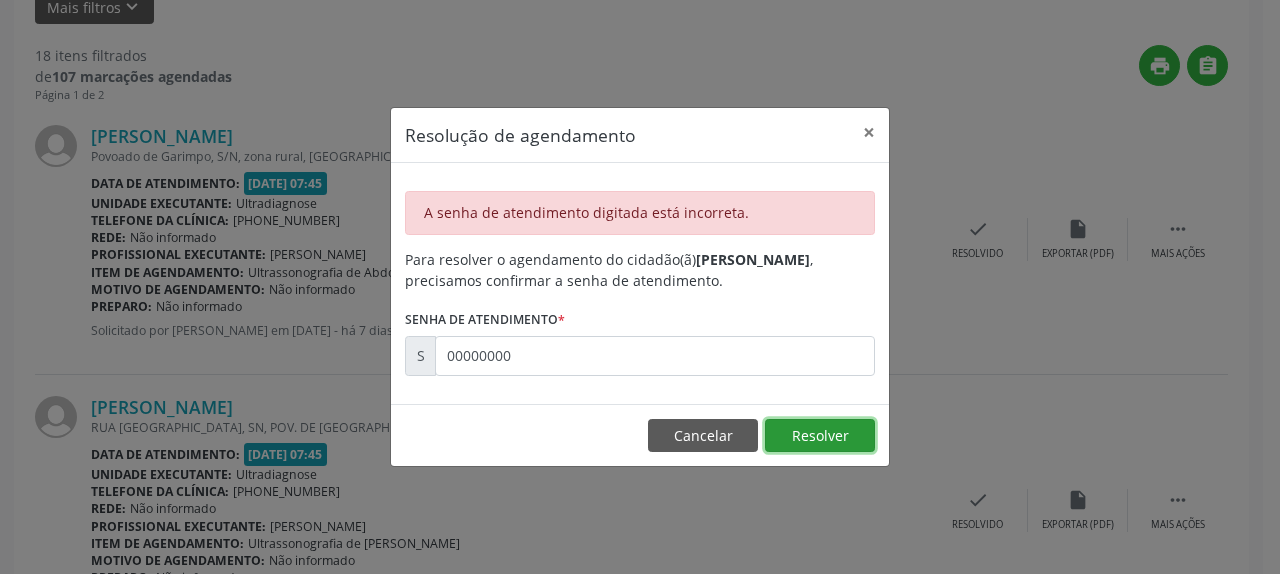 click on "Resolver" at bounding box center (820, 436) 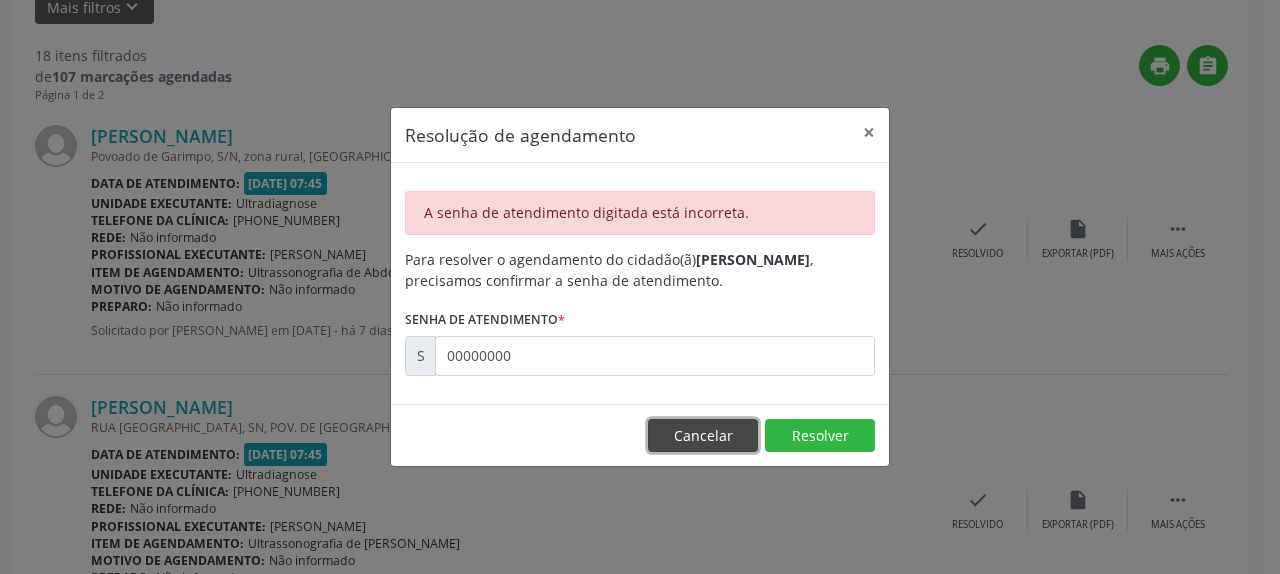 click on "Cancelar" at bounding box center [703, 436] 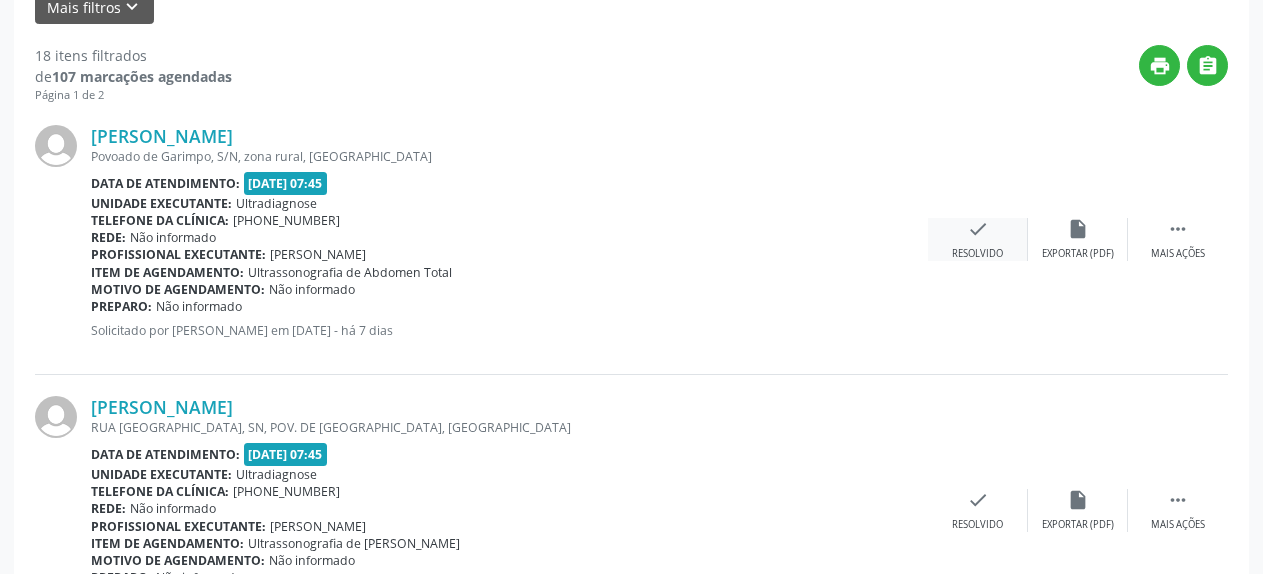 click on "check" at bounding box center [978, 229] 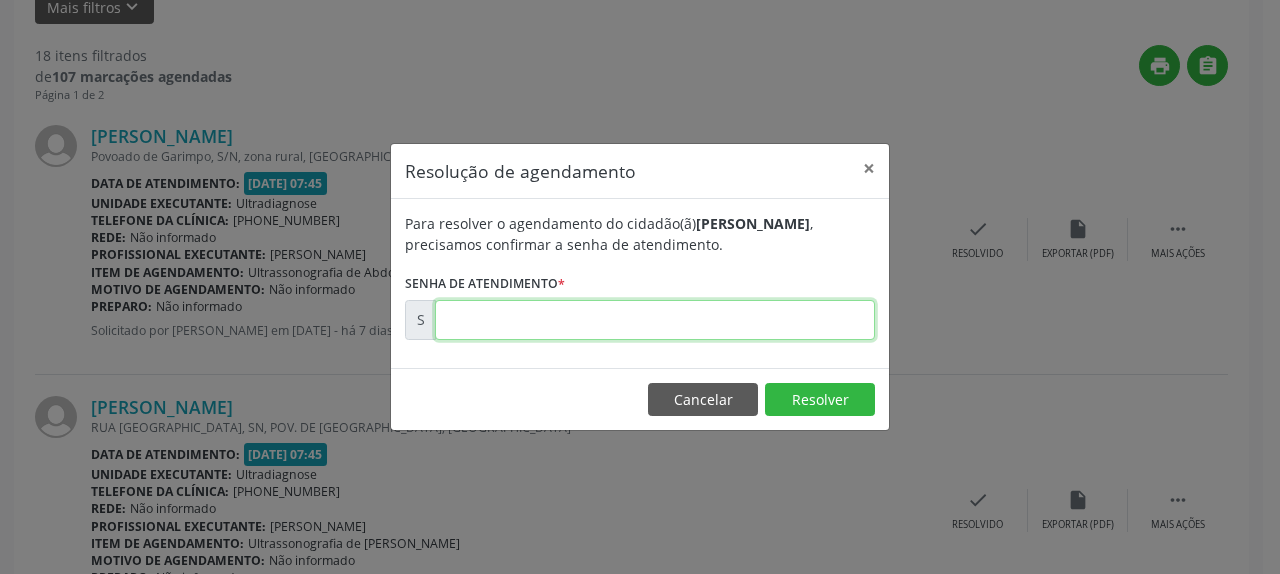 click at bounding box center [655, 320] 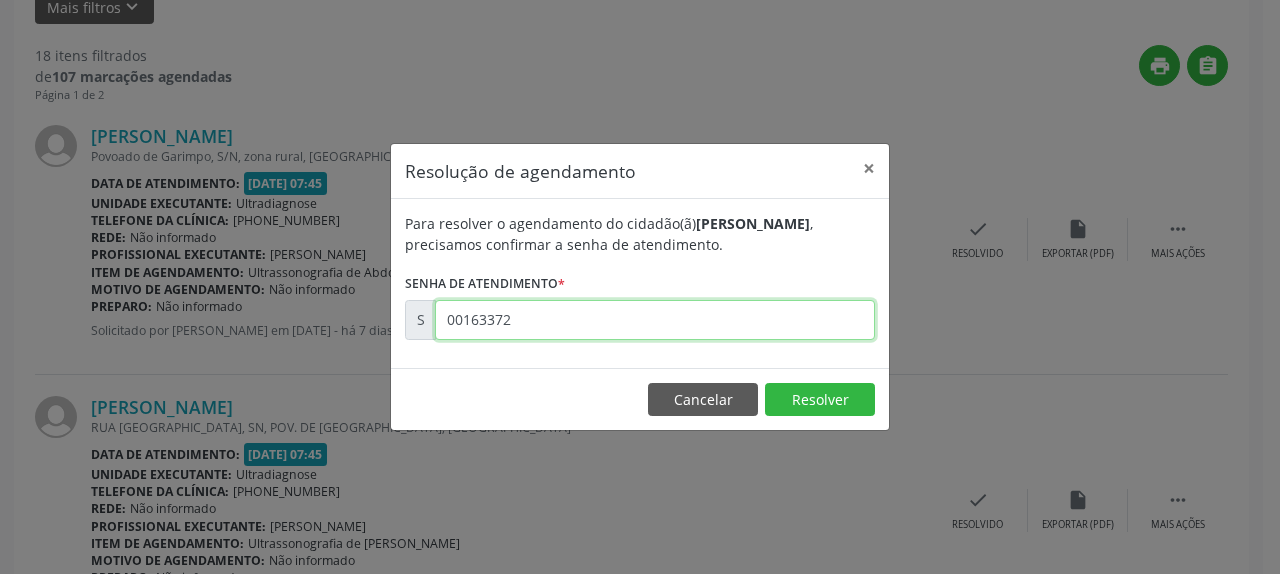 type on "00163372" 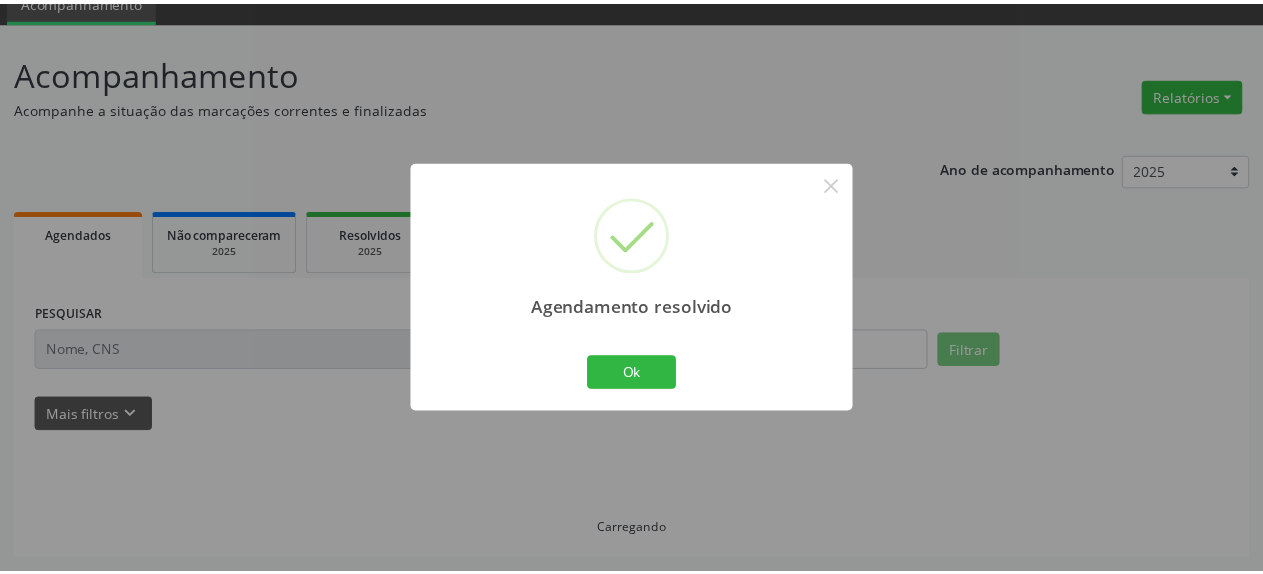scroll, scrollTop: 88, scrollLeft: 0, axis: vertical 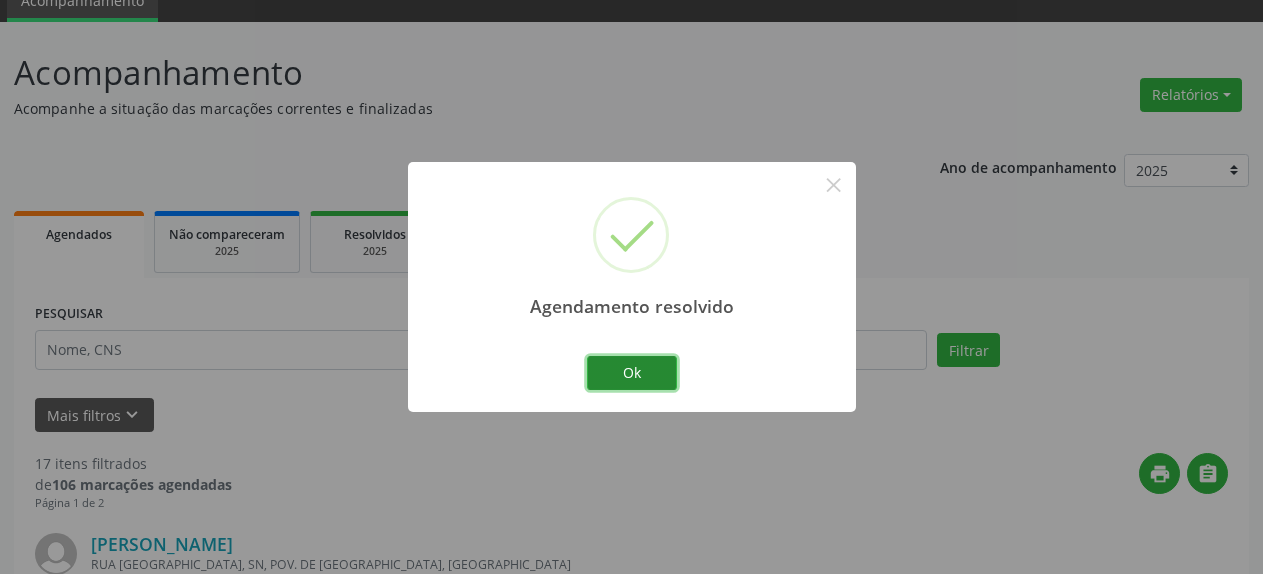 click on "Ok" at bounding box center [632, 373] 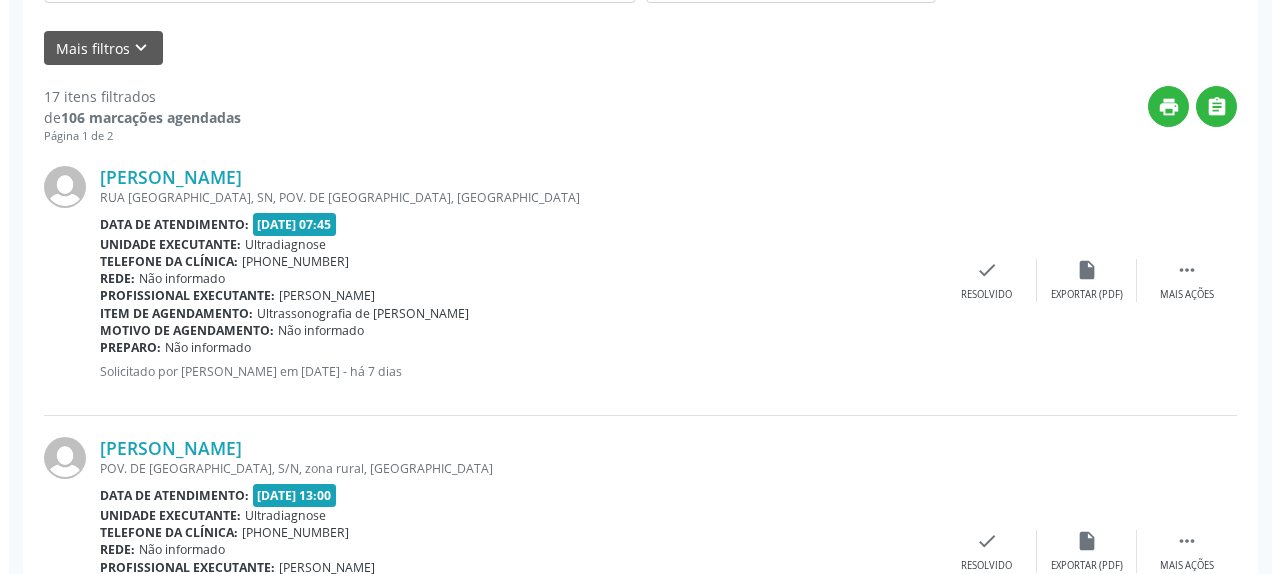scroll, scrollTop: 496, scrollLeft: 0, axis: vertical 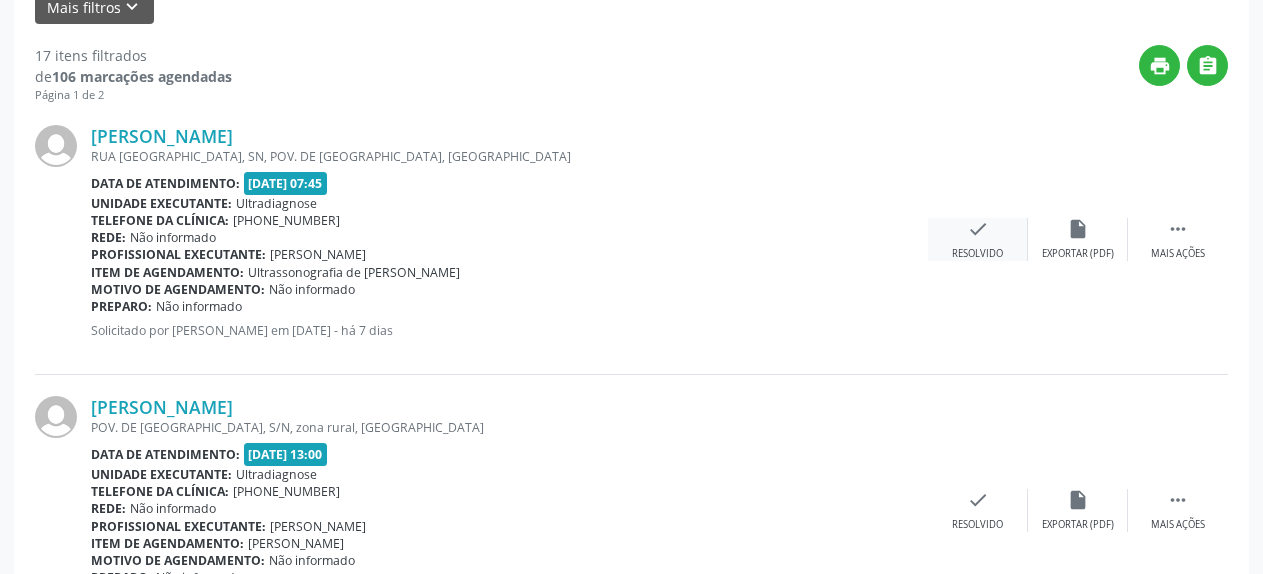 click on "check" at bounding box center (978, 229) 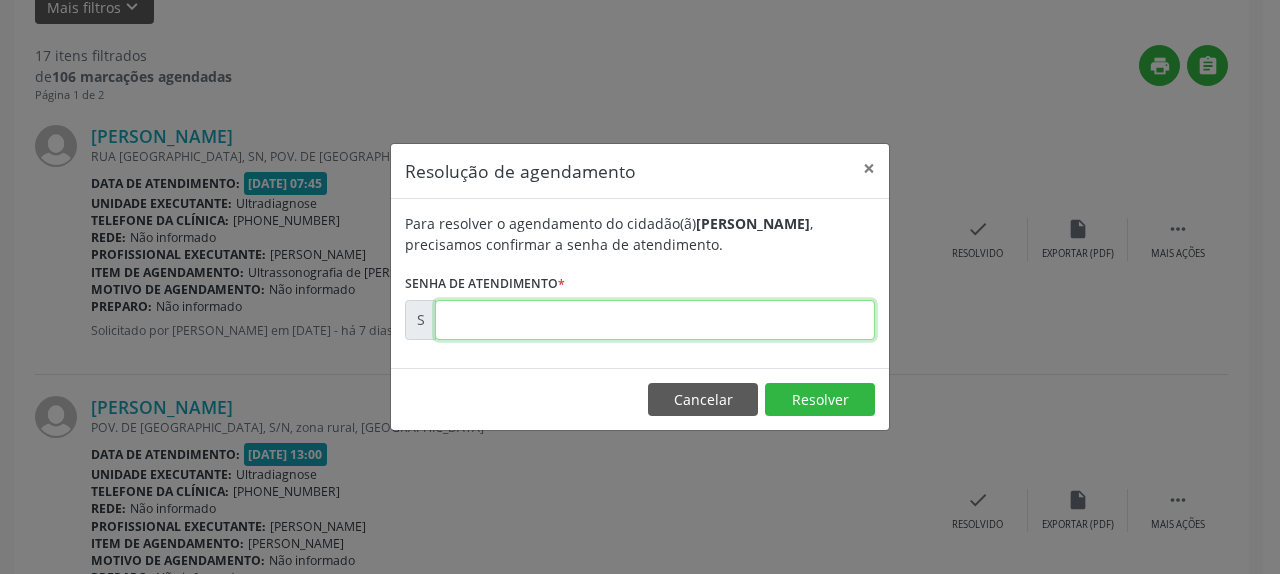 click at bounding box center [655, 320] 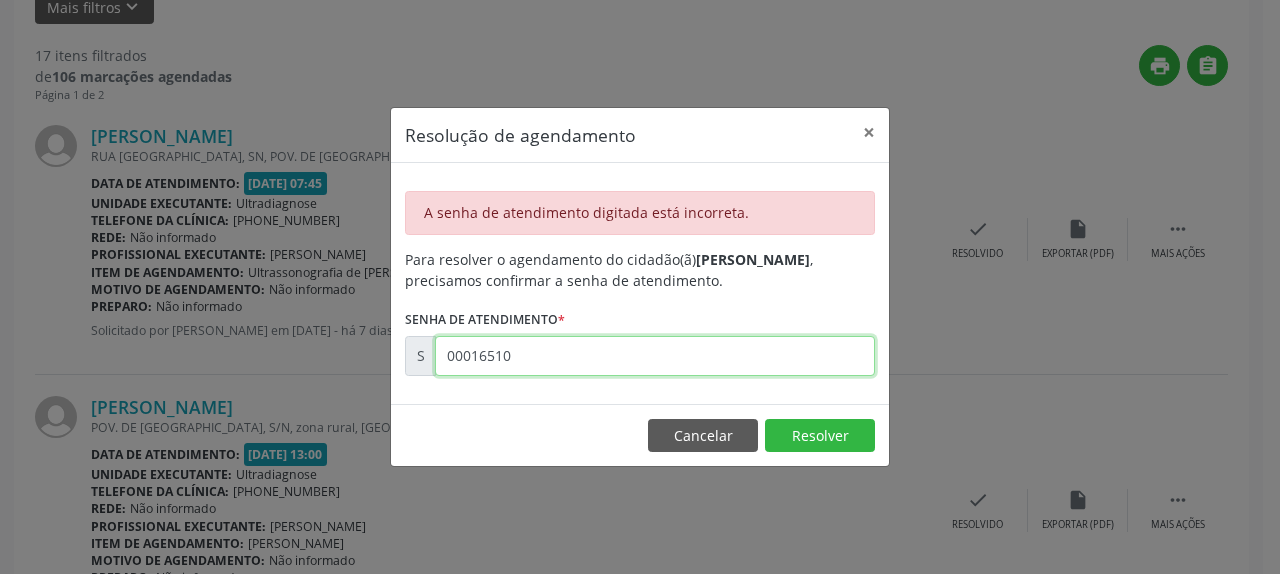 drag, startPoint x: 448, startPoint y: 353, endPoint x: 570, endPoint y: 359, distance: 122.14745 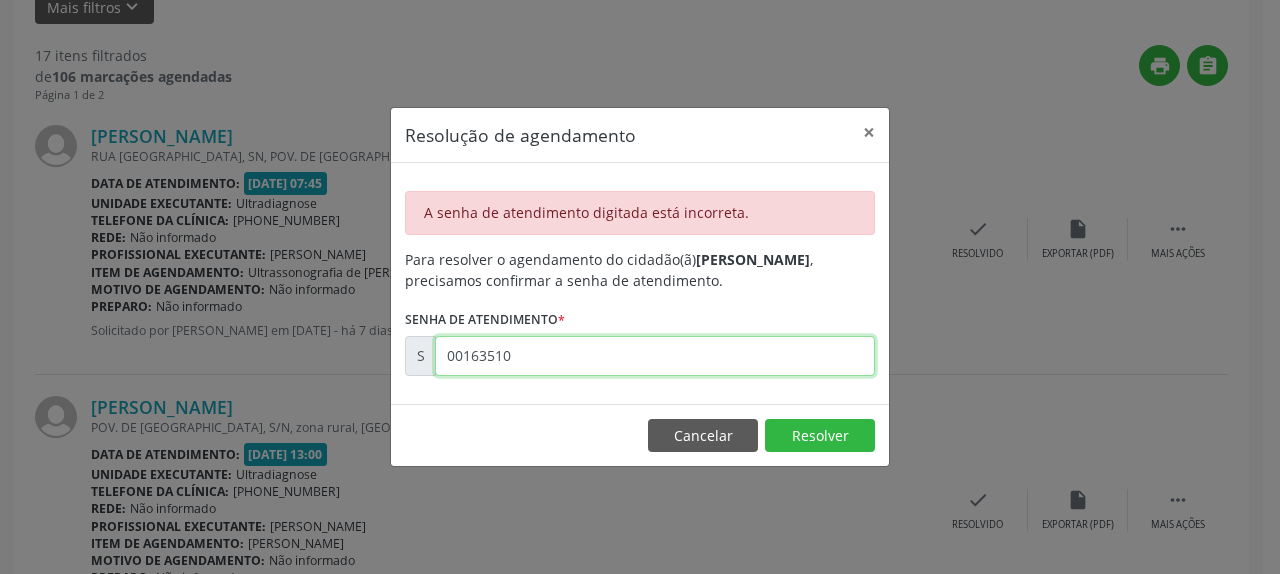type on "00163510" 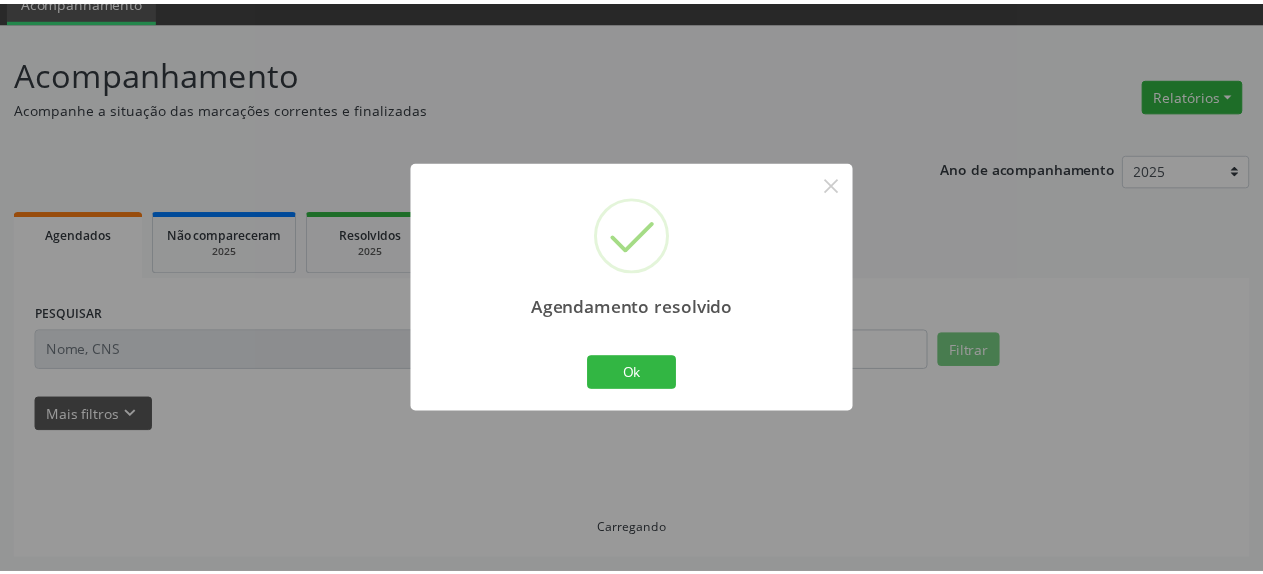 scroll, scrollTop: 88, scrollLeft: 0, axis: vertical 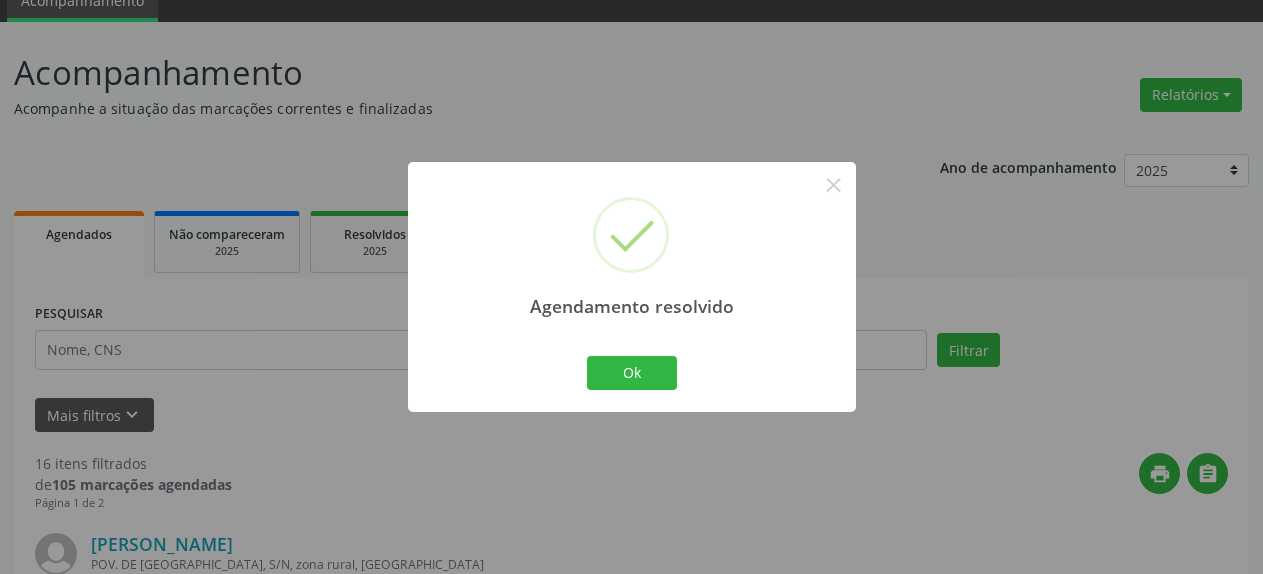 click on "Ok Cancel" at bounding box center [631, 373] 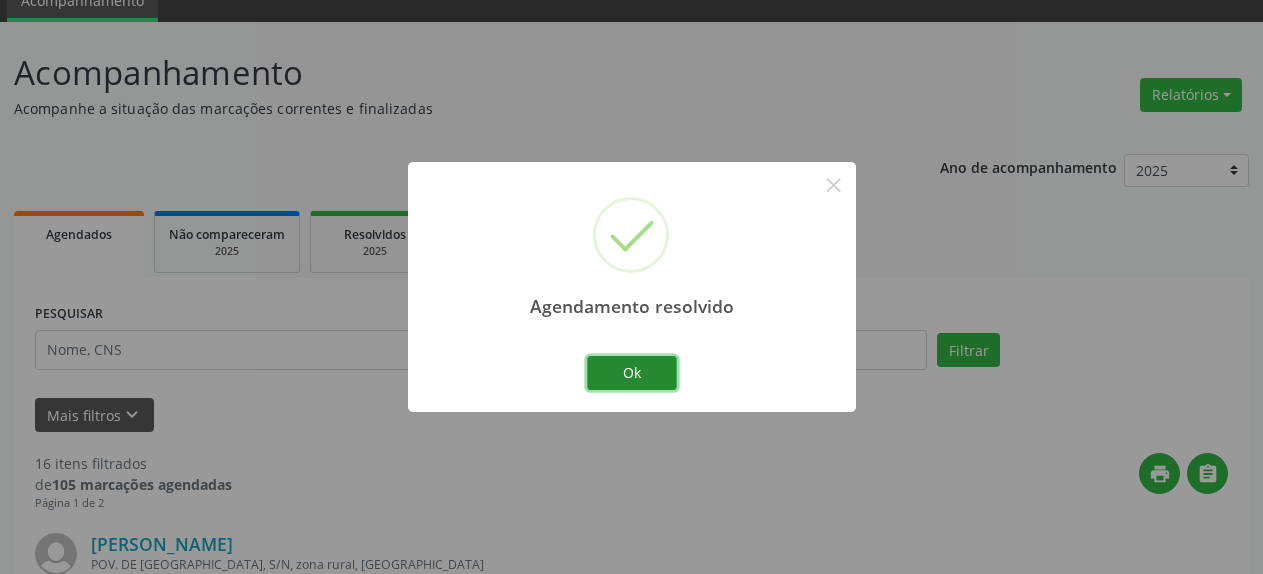 click on "Ok" at bounding box center [632, 373] 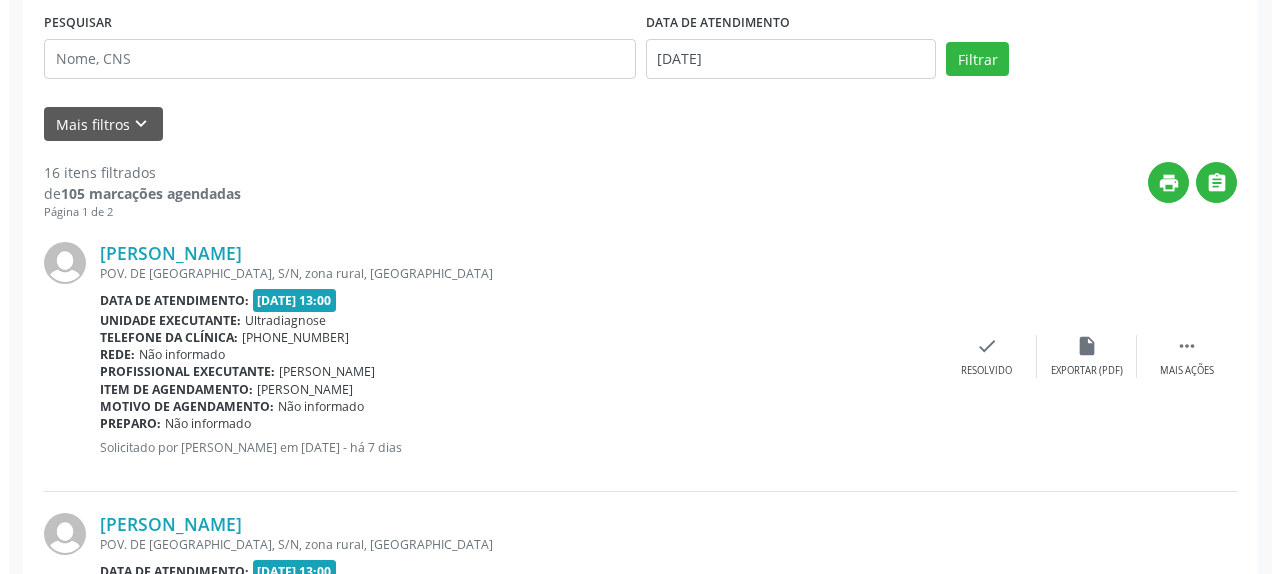 scroll, scrollTop: 496, scrollLeft: 0, axis: vertical 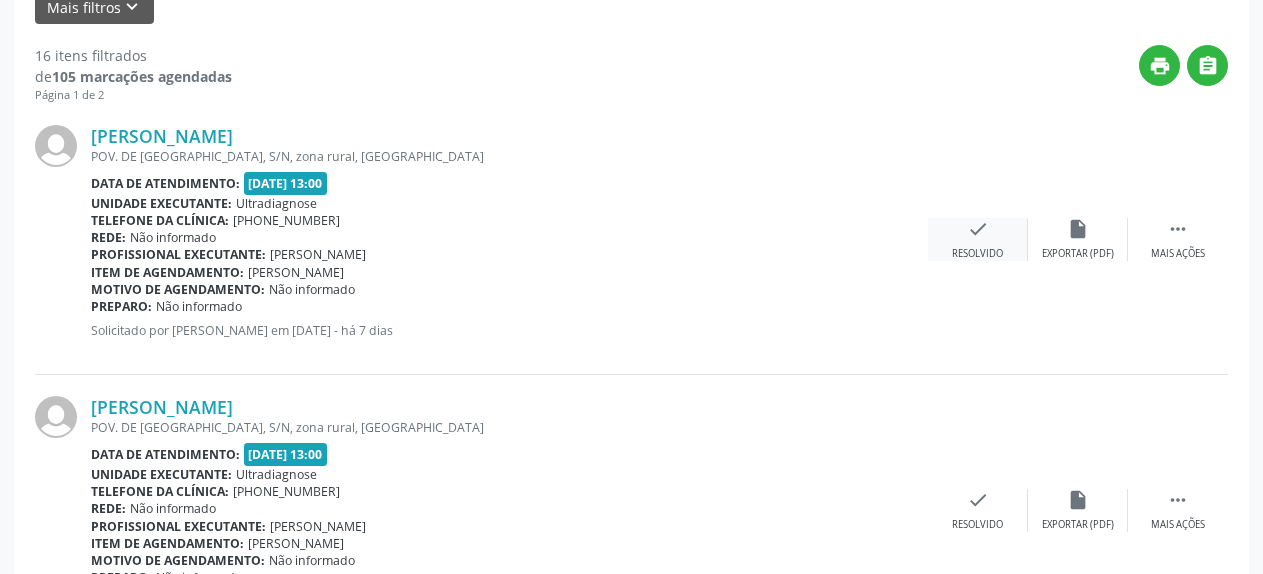 click on "check" at bounding box center (978, 229) 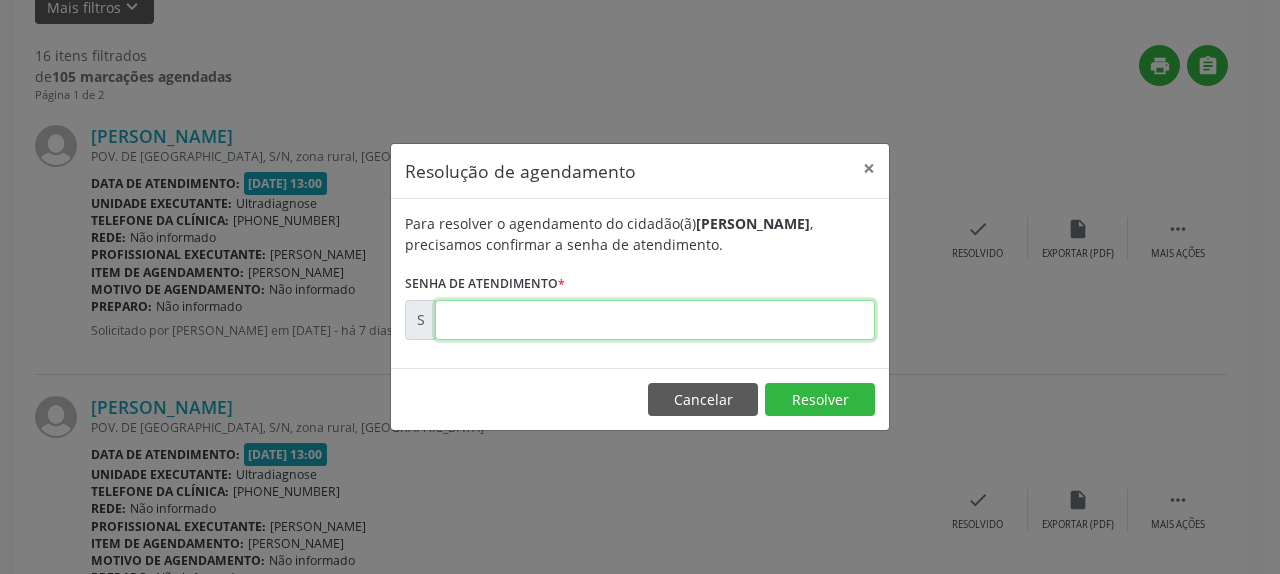 click at bounding box center (655, 320) 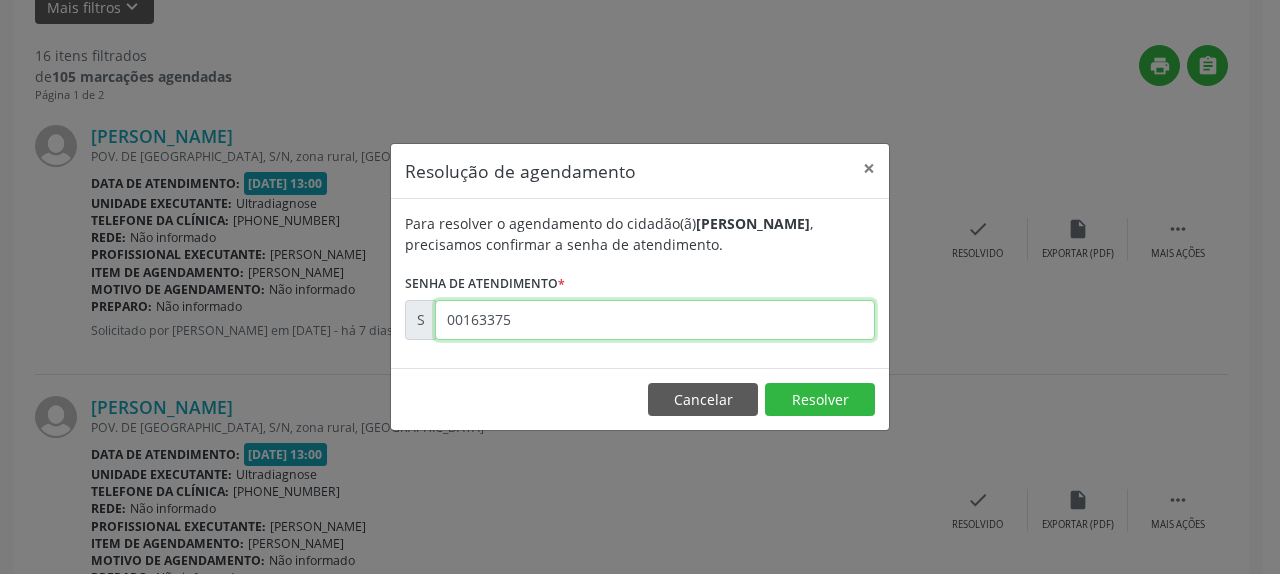 type on "00163375" 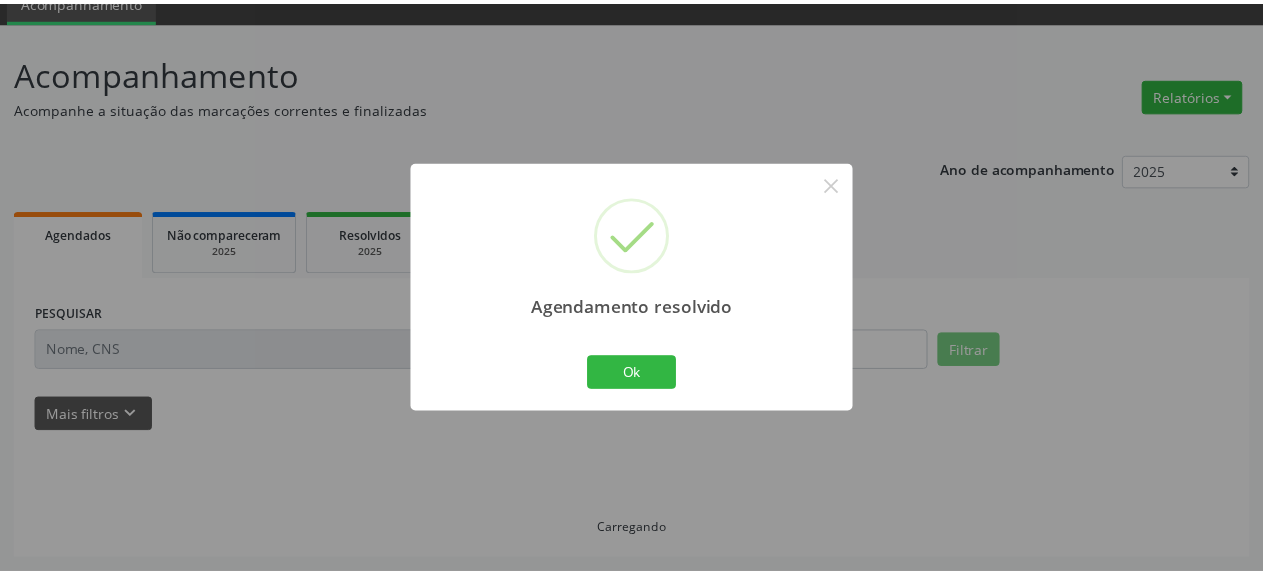 scroll, scrollTop: 88, scrollLeft: 0, axis: vertical 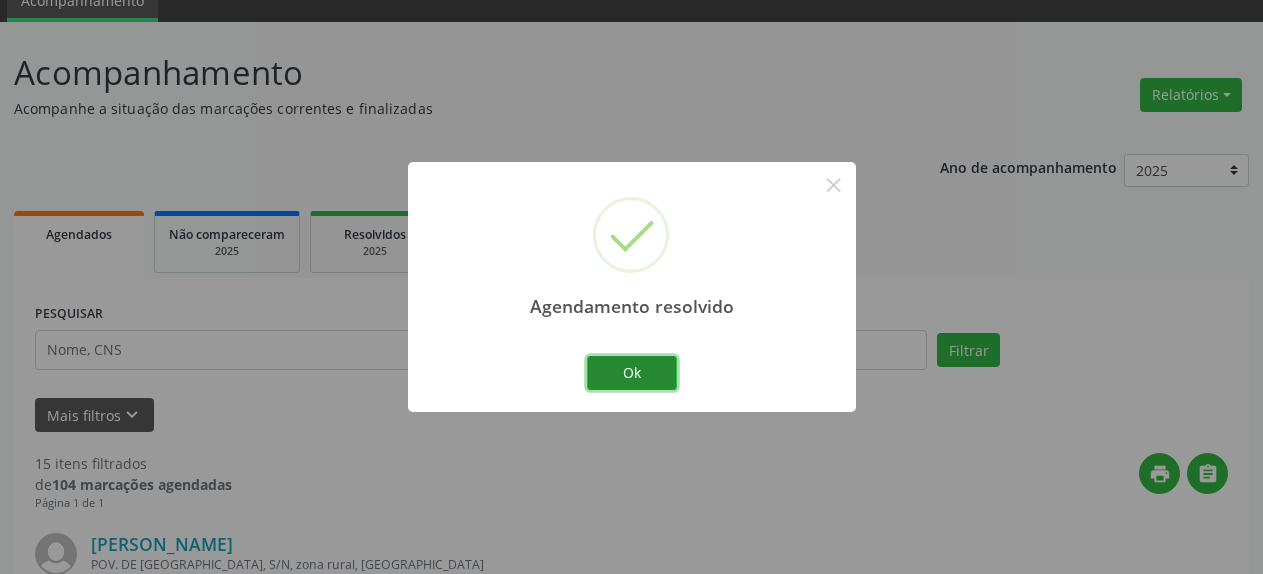 click on "Ok" at bounding box center [632, 373] 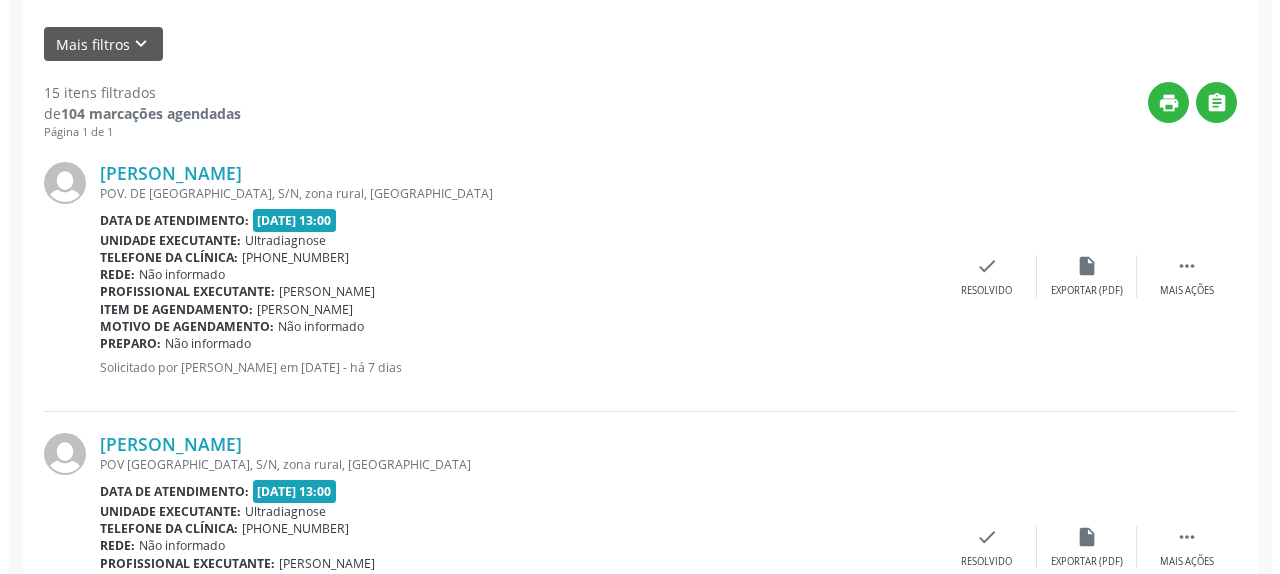 scroll, scrollTop: 496, scrollLeft: 0, axis: vertical 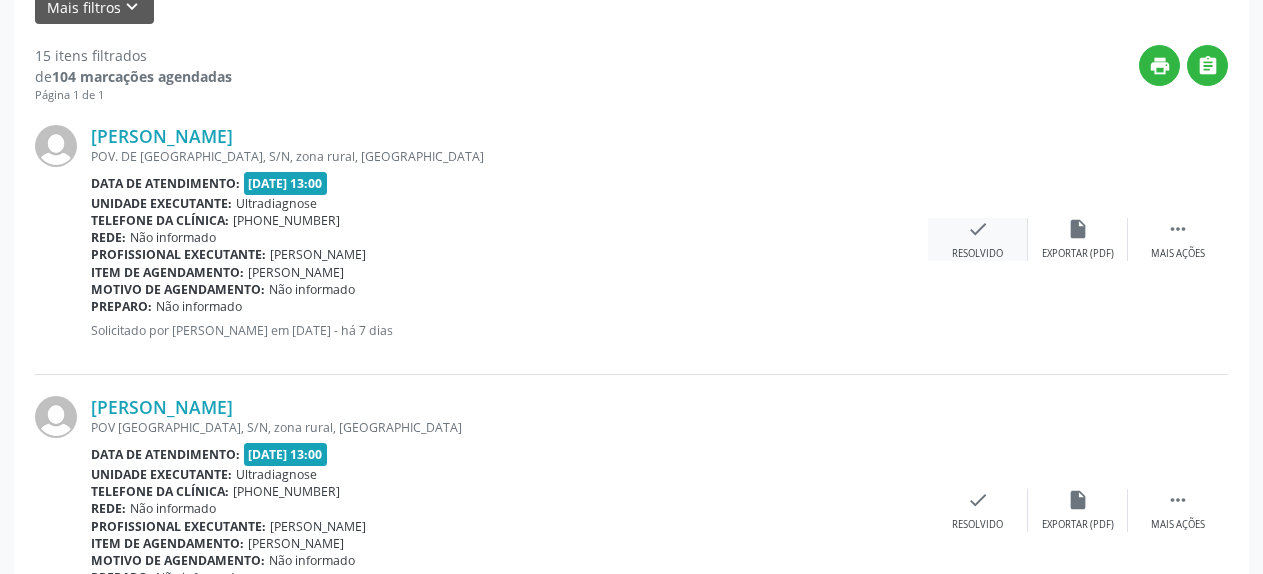 click on "check" at bounding box center (978, 229) 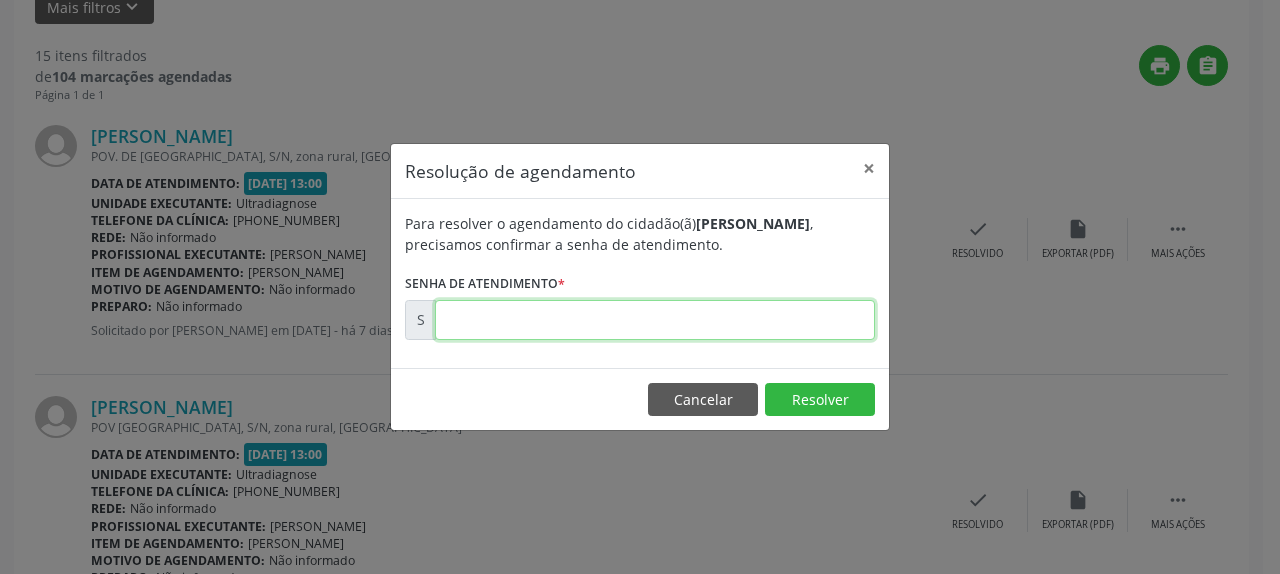 click at bounding box center (655, 320) 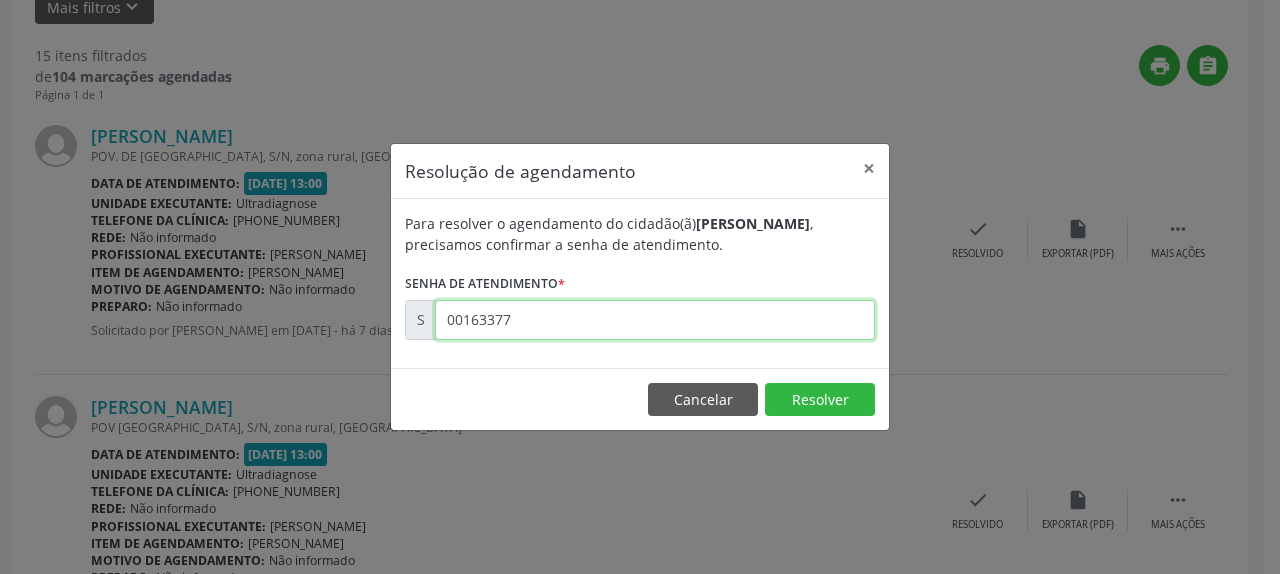 type on "00163377" 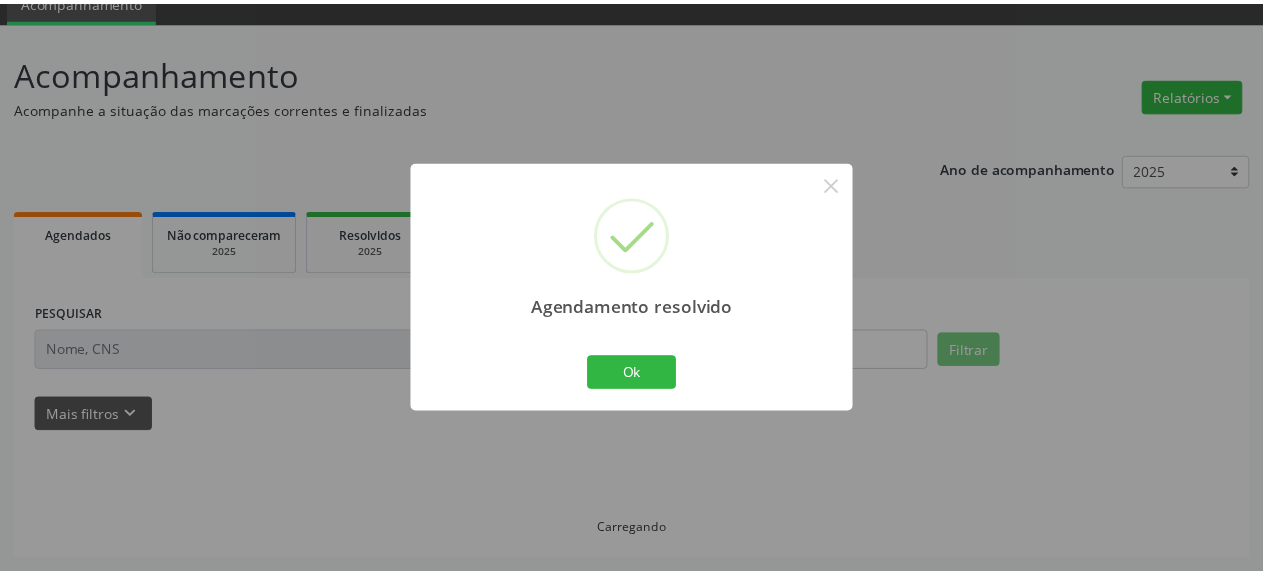 scroll, scrollTop: 88, scrollLeft: 0, axis: vertical 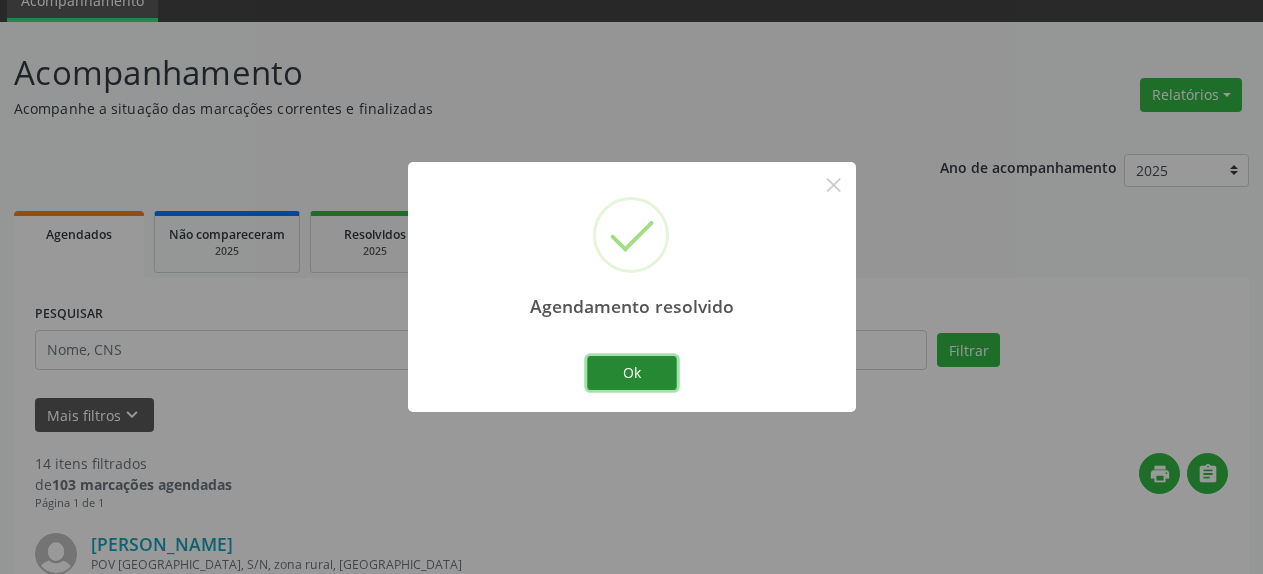 click on "Ok" at bounding box center [632, 373] 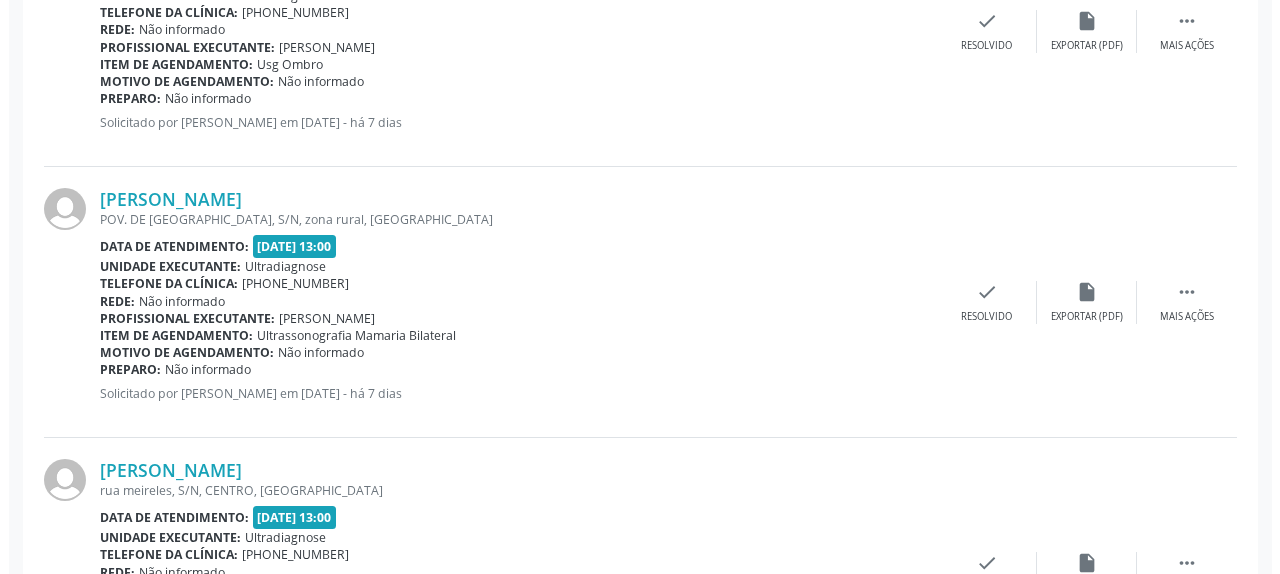 scroll, scrollTop: 1006, scrollLeft: 0, axis: vertical 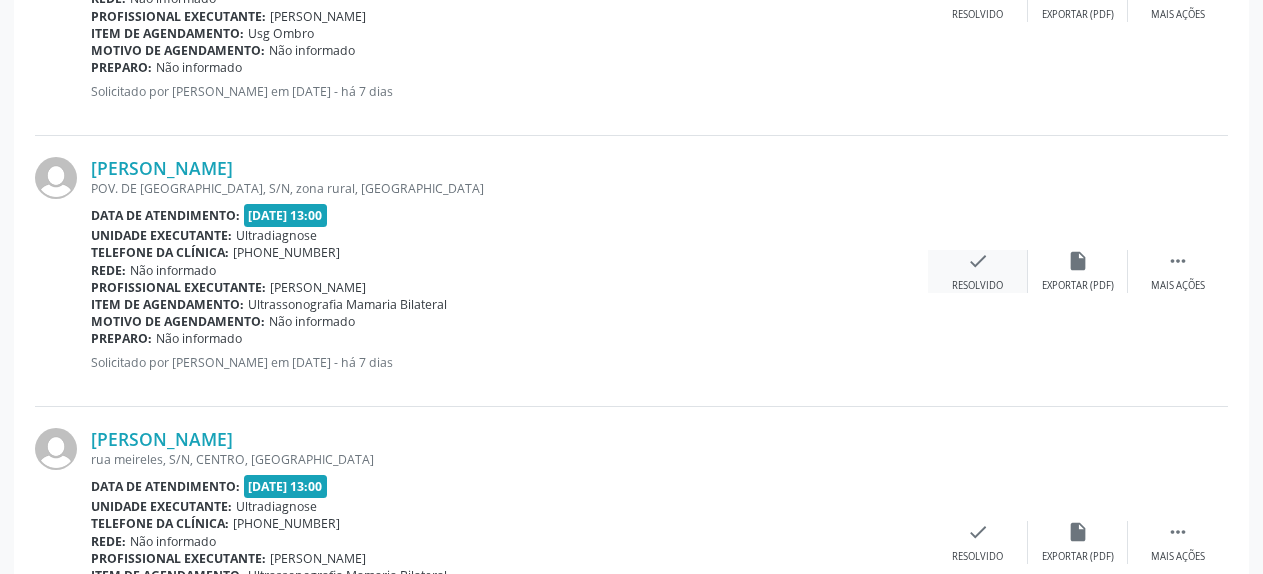click on "check" at bounding box center (978, 261) 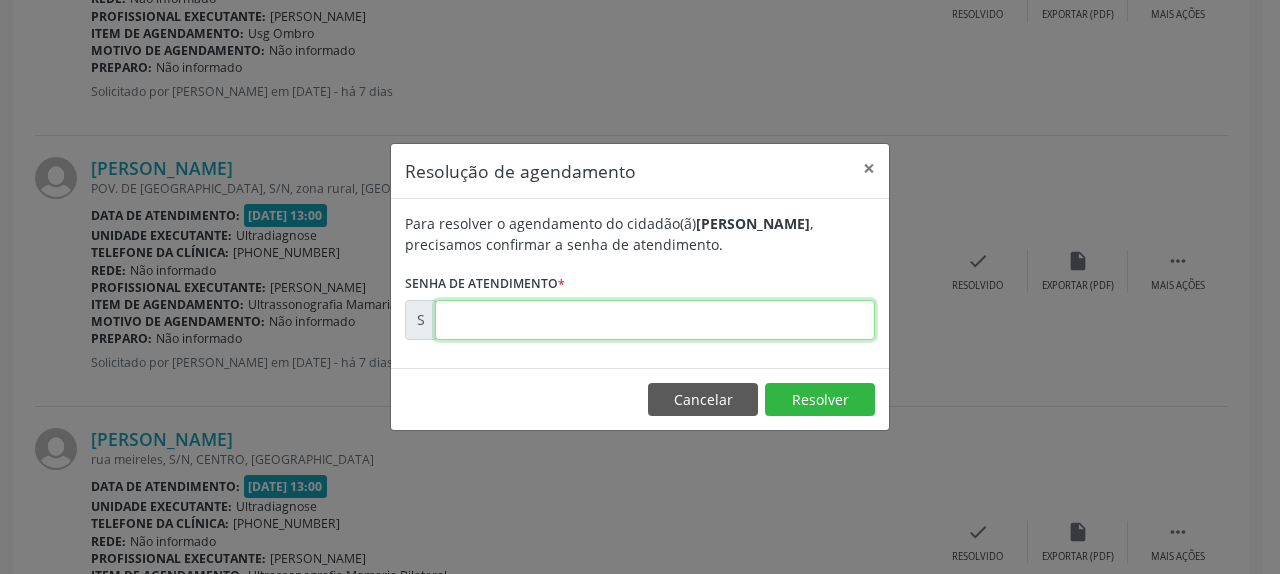 click at bounding box center (655, 320) 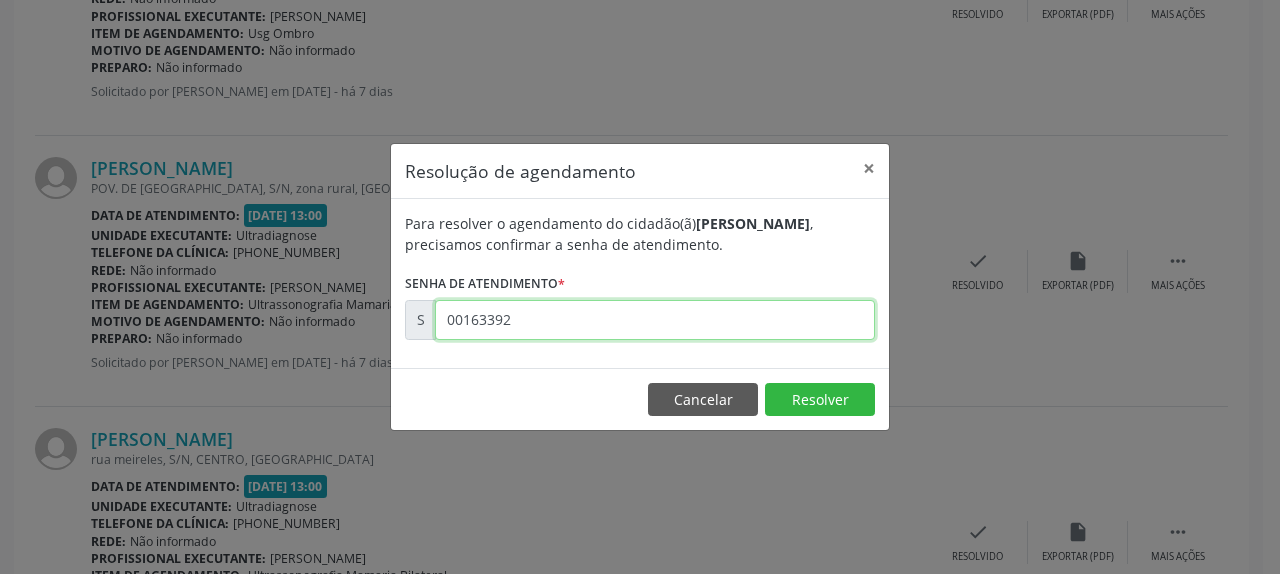 type on "00163392" 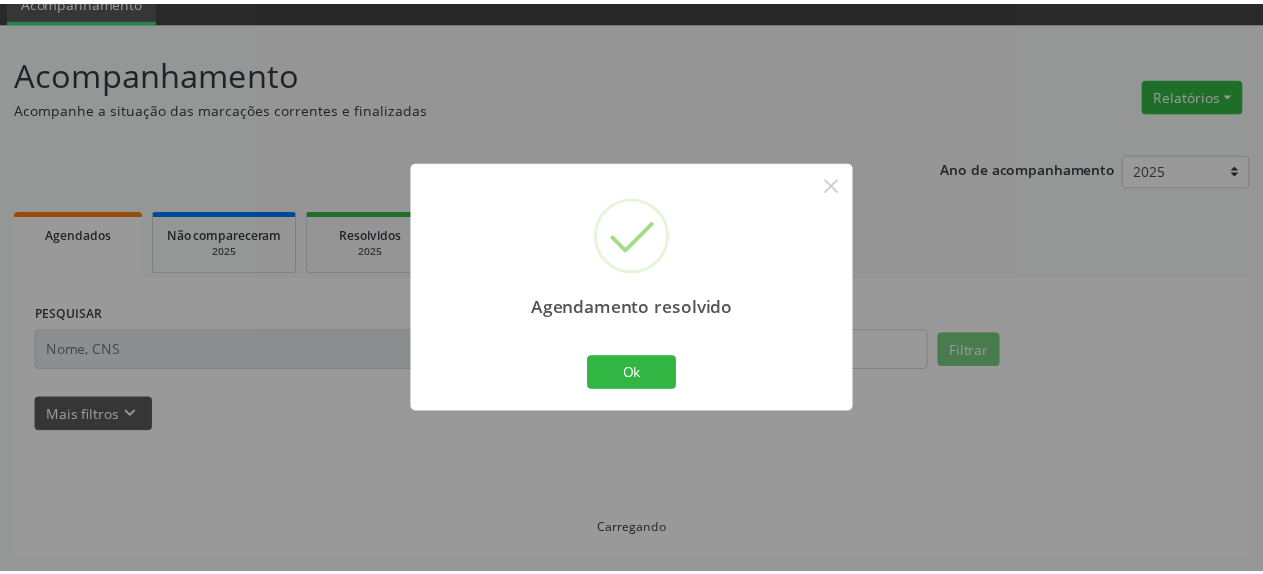 scroll, scrollTop: 88, scrollLeft: 0, axis: vertical 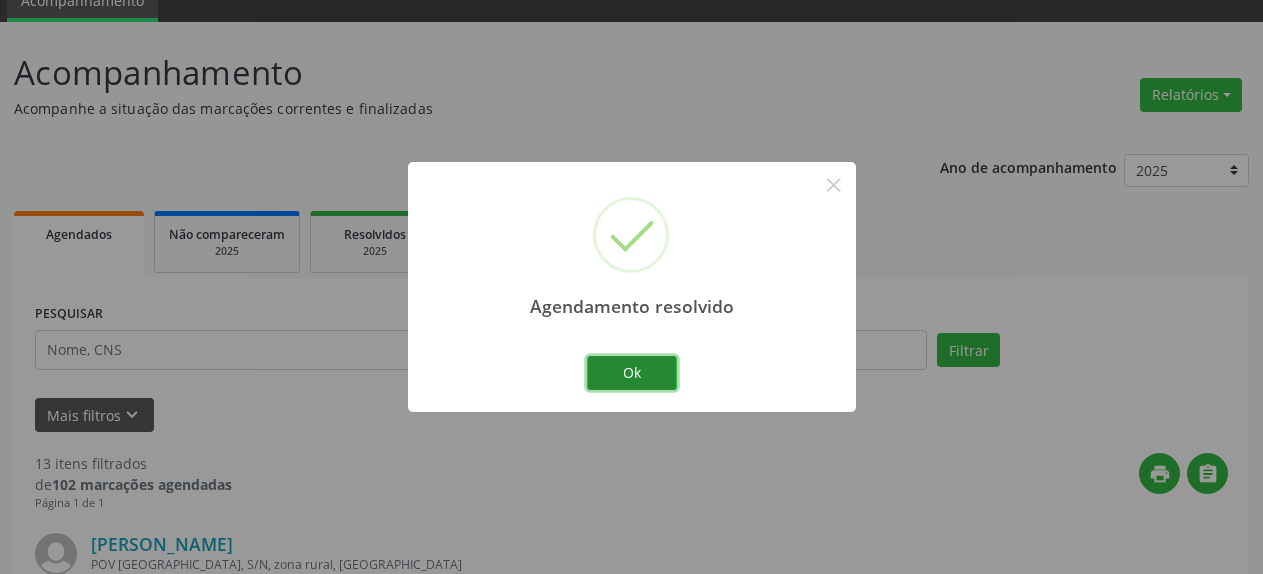 click on "Ok" at bounding box center (632, 373) 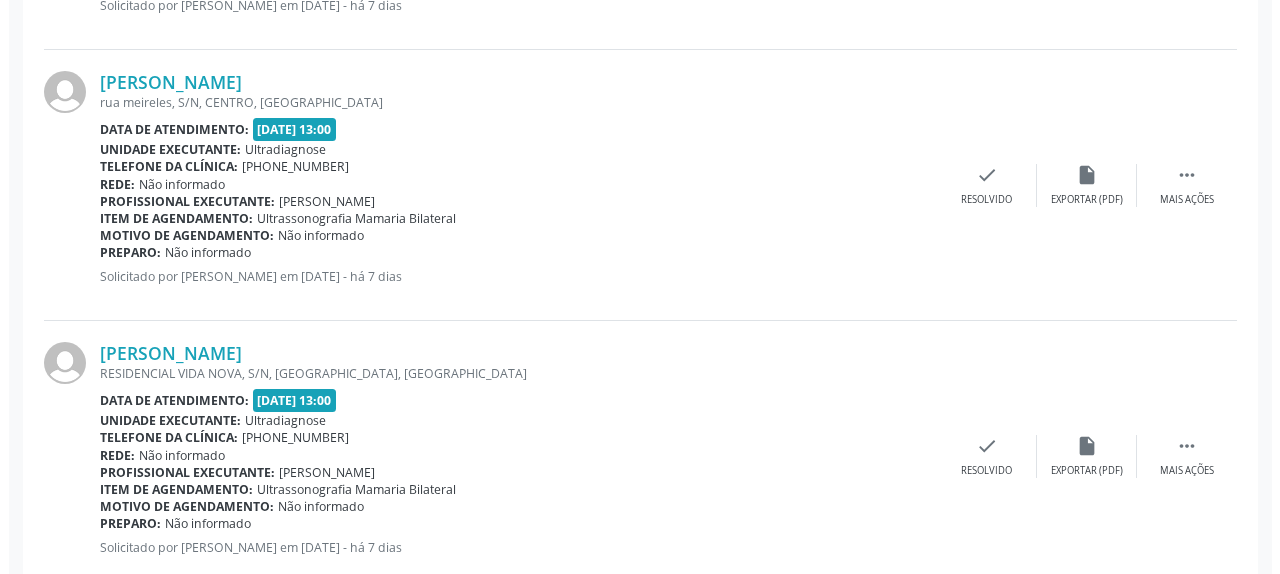scroll, scrollTop: 1108, scrollLeft: 0, axis: vertical 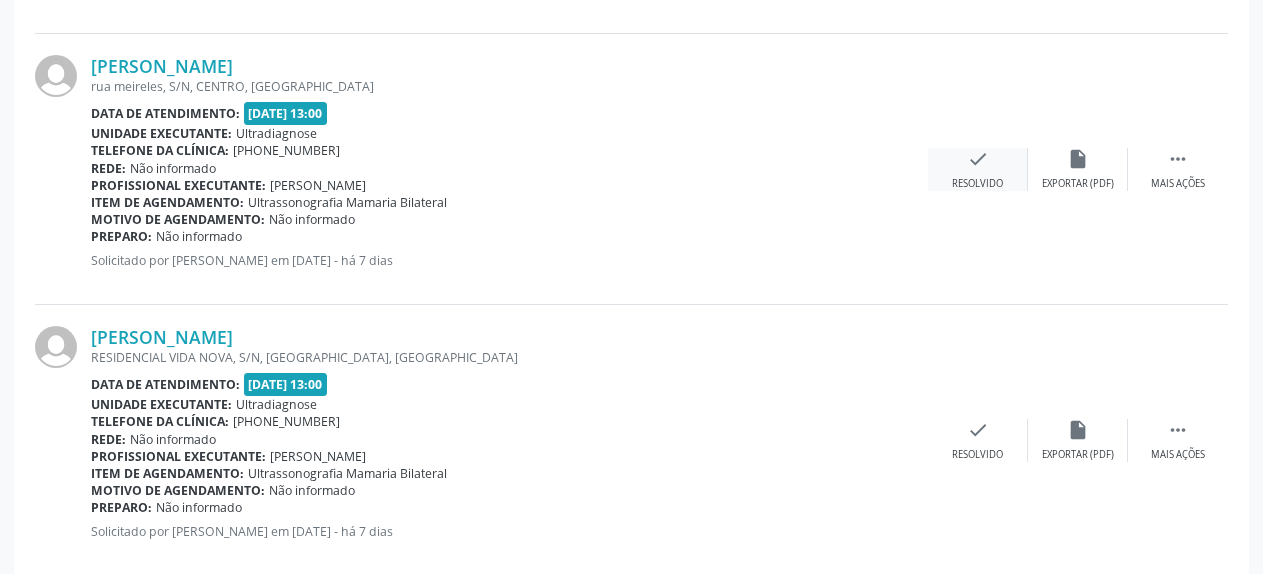 click on "check
Resolvido" at bounding box center [978, 169] 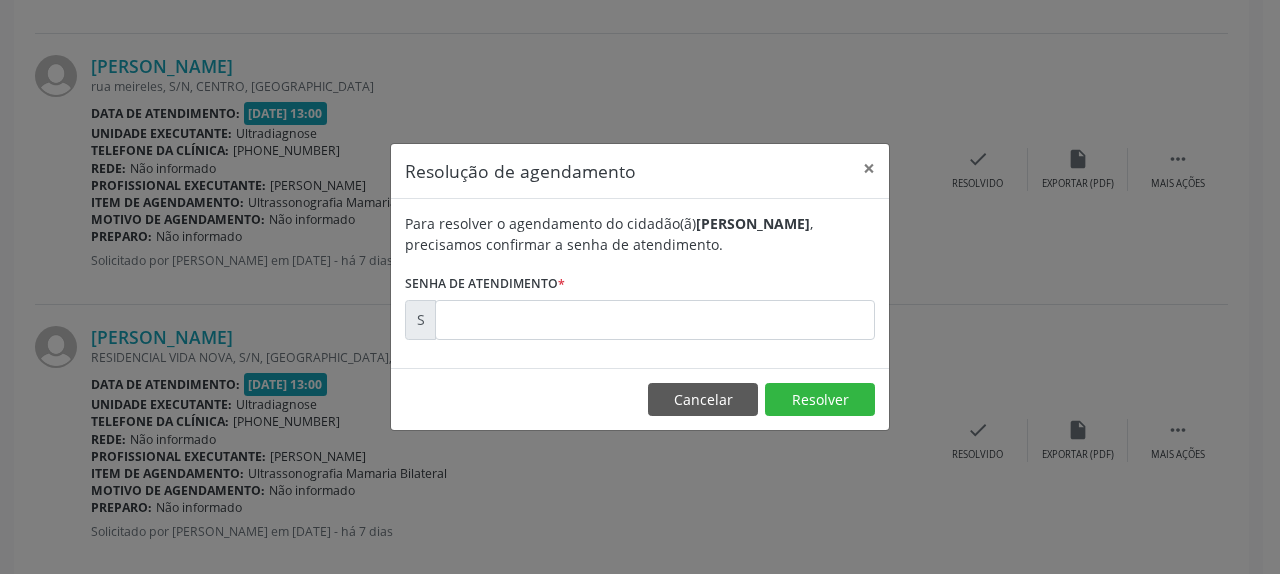 click on "Para resolver o agendamento do cidadão(ã)  [PERSON_NAME] ,
precisamos confirmar a senha de atendimento.
Senha de atendimento
*
S" at bounding box center [640, 283] 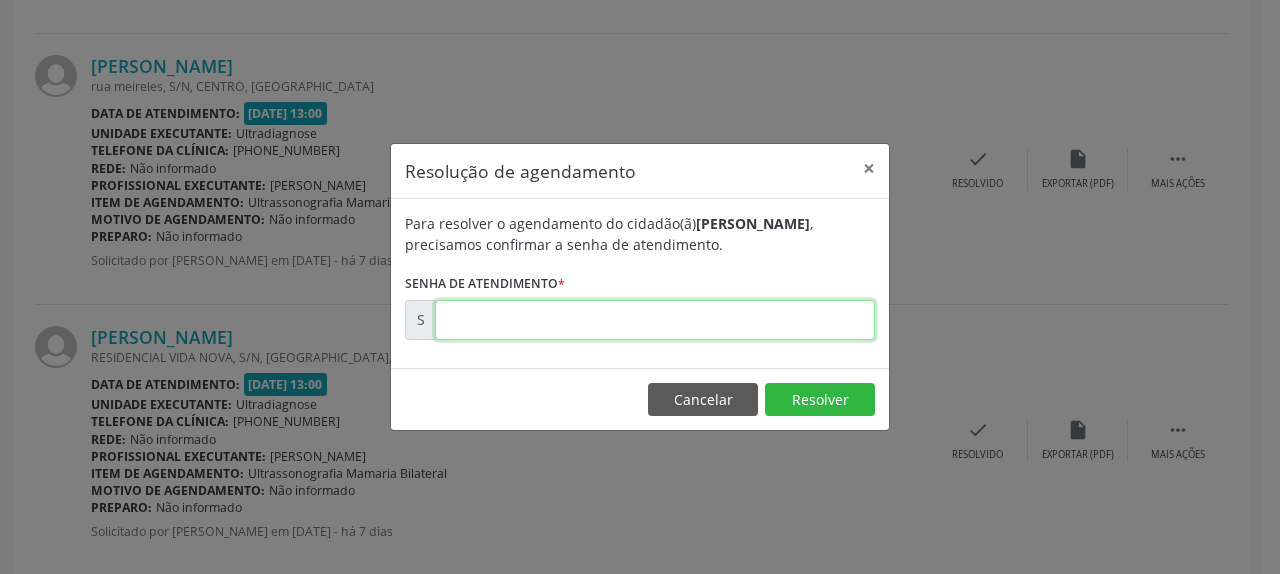 click at bounding box center [655, 320] 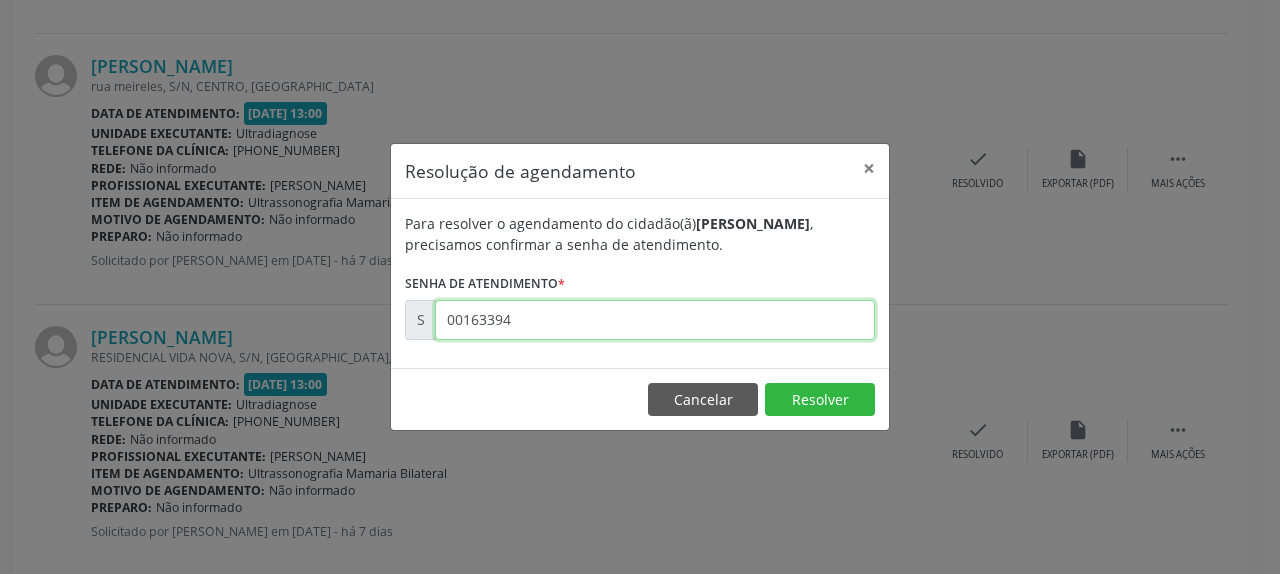type on "00163394" 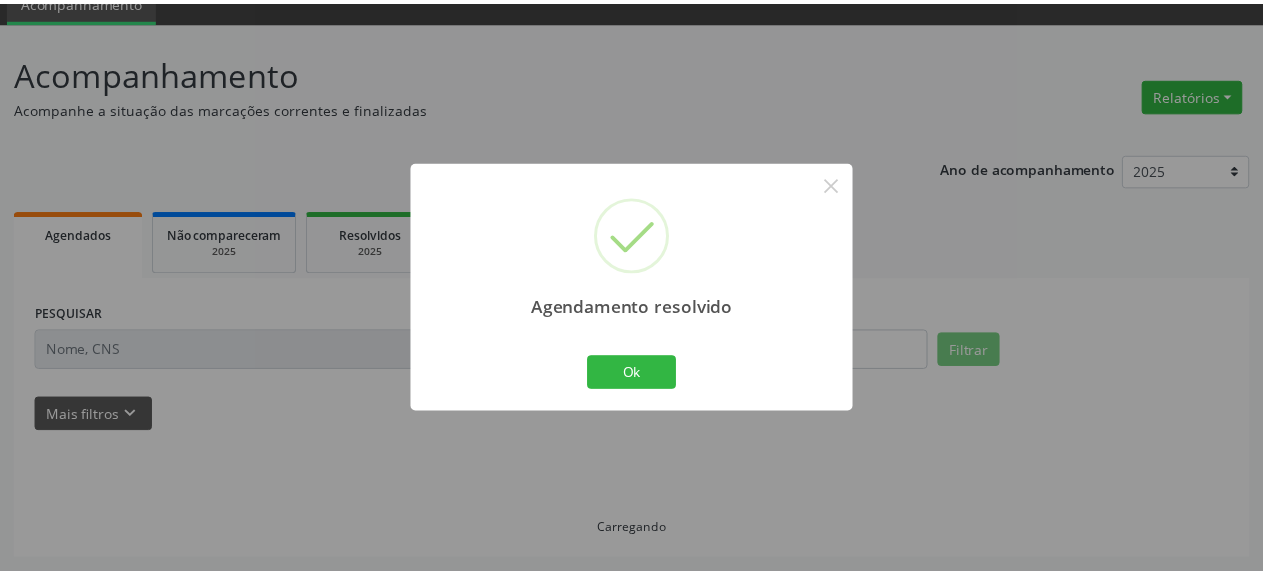 scroll, scrollTop: 88, scrollLeft: 0, axis: vertical 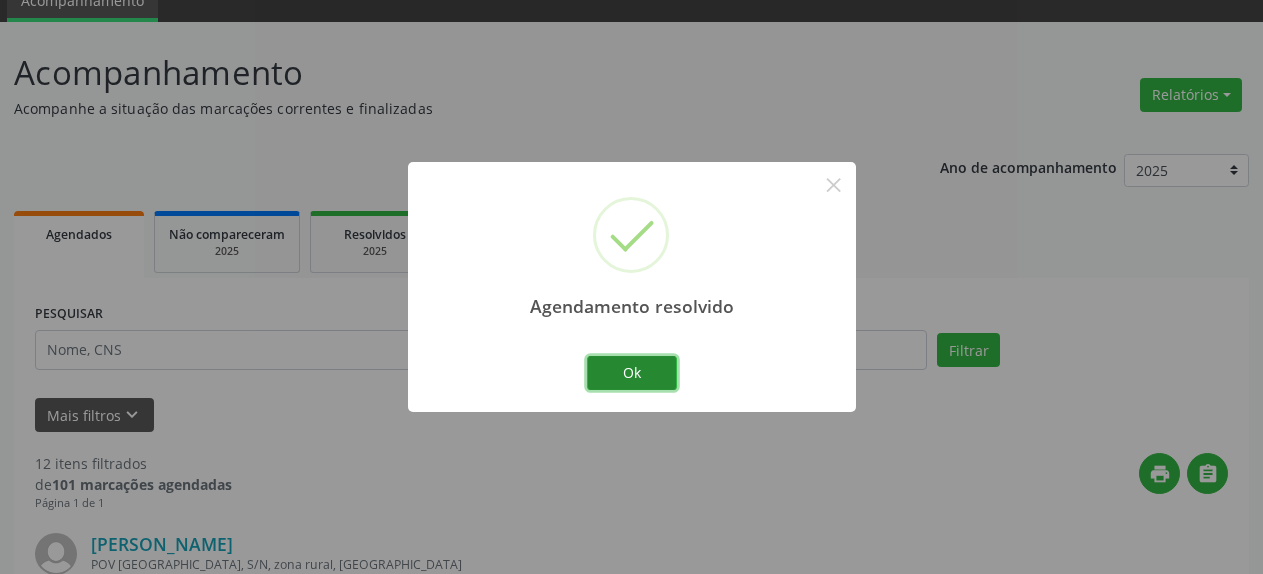 click on "Ok" at bounding box center (632, 373) 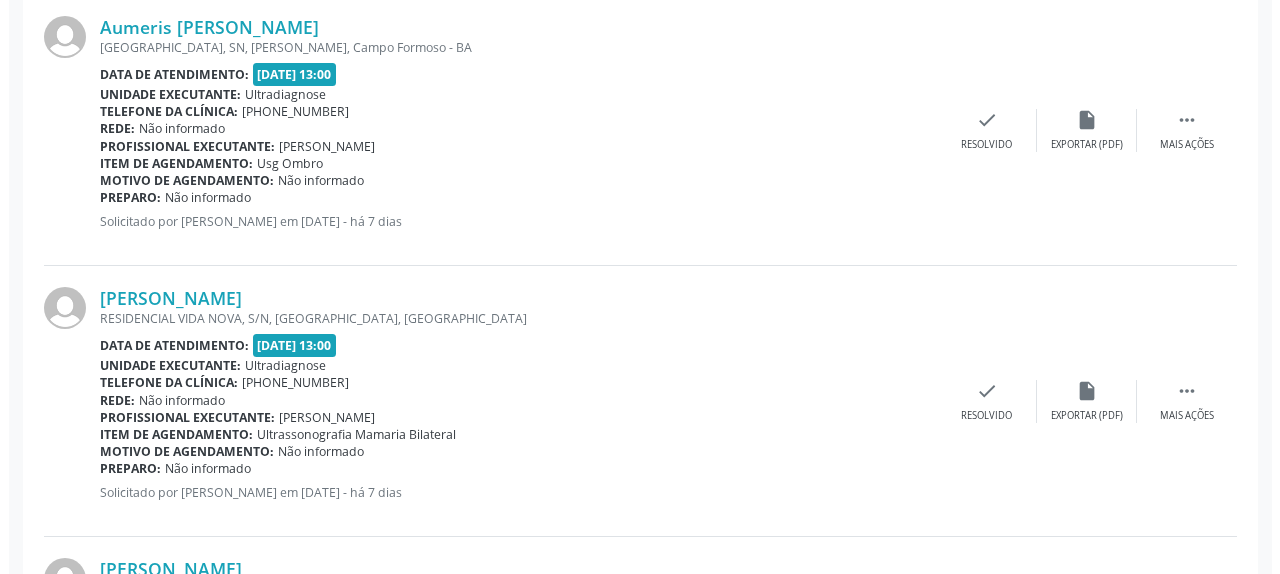 scroll, scrollTop: 904, scrollLeft: 0, axis: vertical 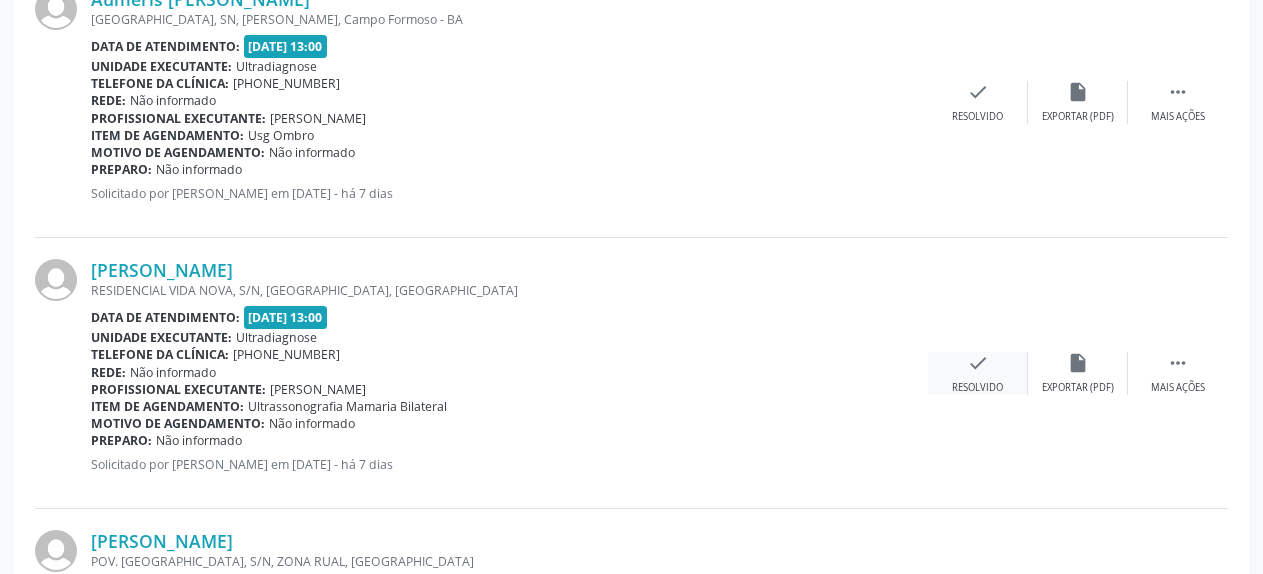 click on "check
Resolvido" at bounding box center [978, 373] 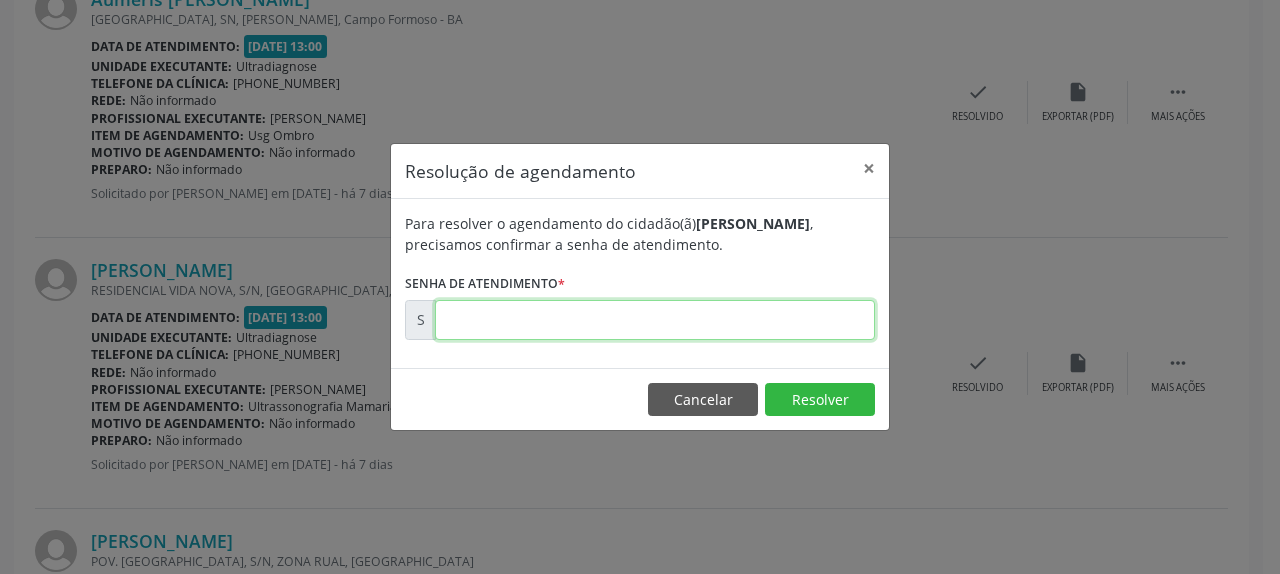 click at bounding box center [655, 320] 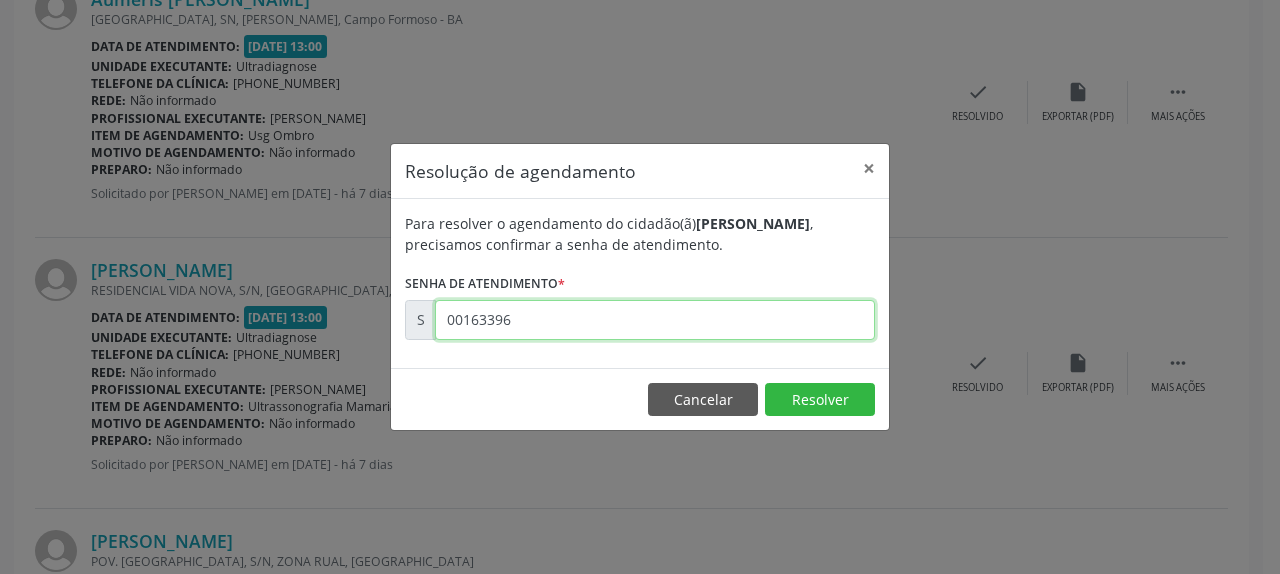 type on "00163396" 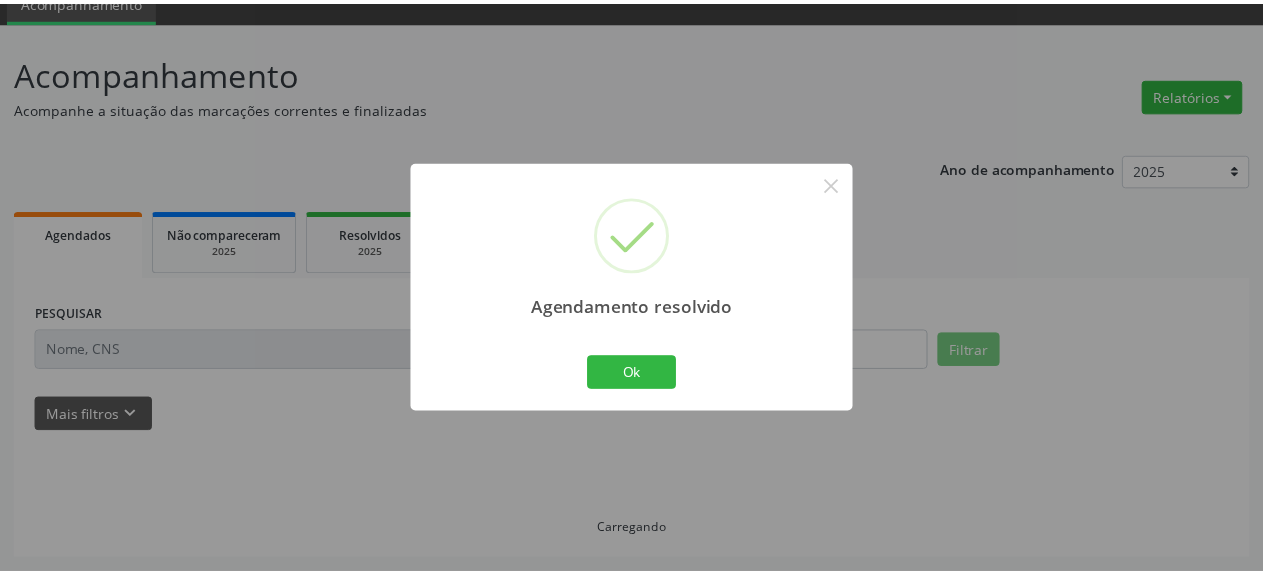 scroll, scrollTop: 88, scrollLeft: 0, axis: vertical 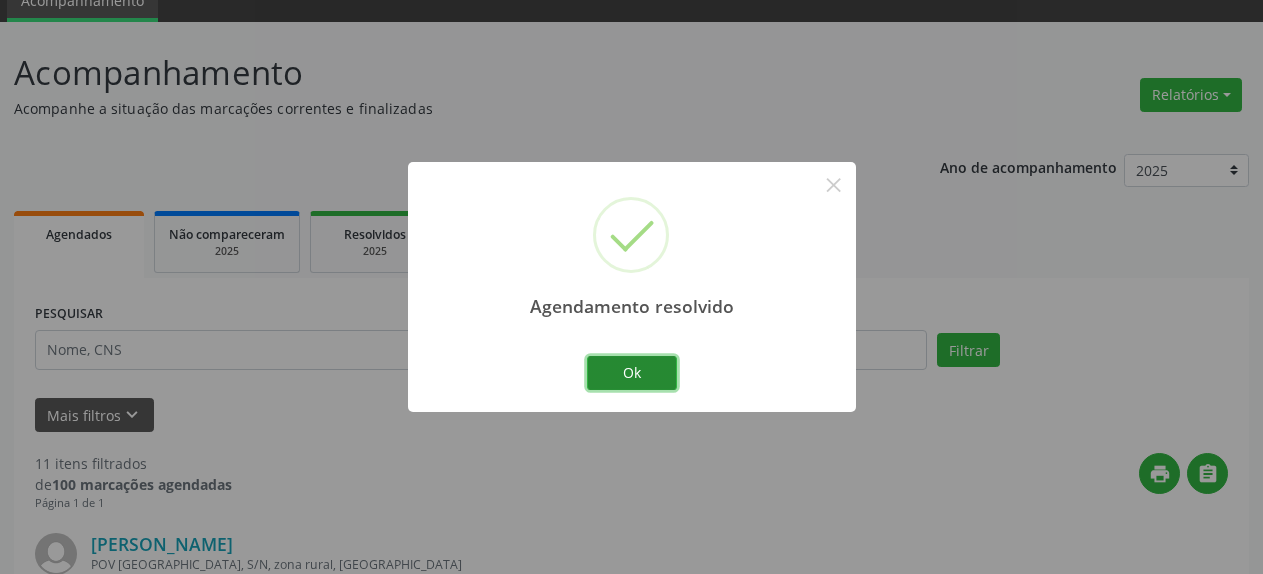 click on "Ok" at bounding box center (632, 373) 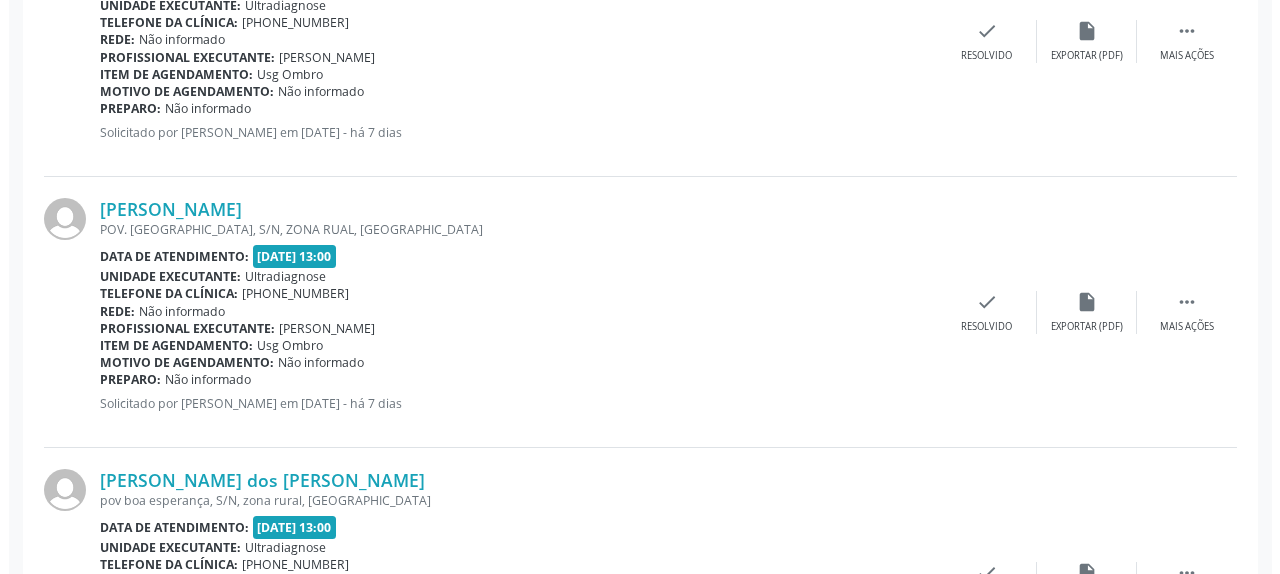 scroll, scrollTop: 1006, scrollLeft: 0, axis: vertical 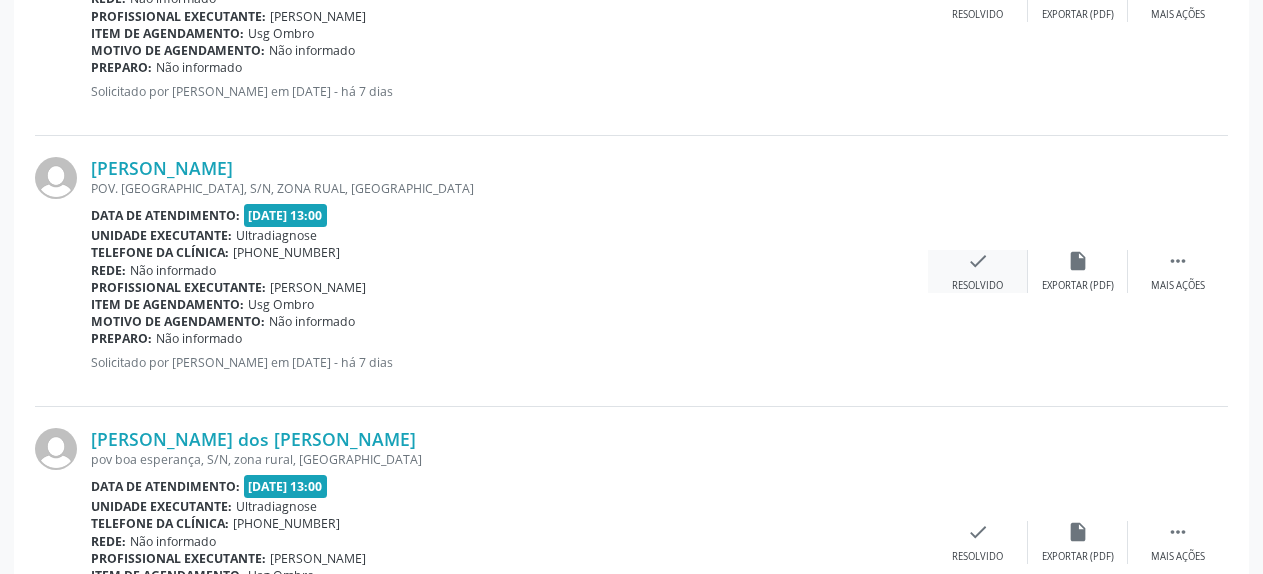 click on "check" at bounding box center (978, 261) 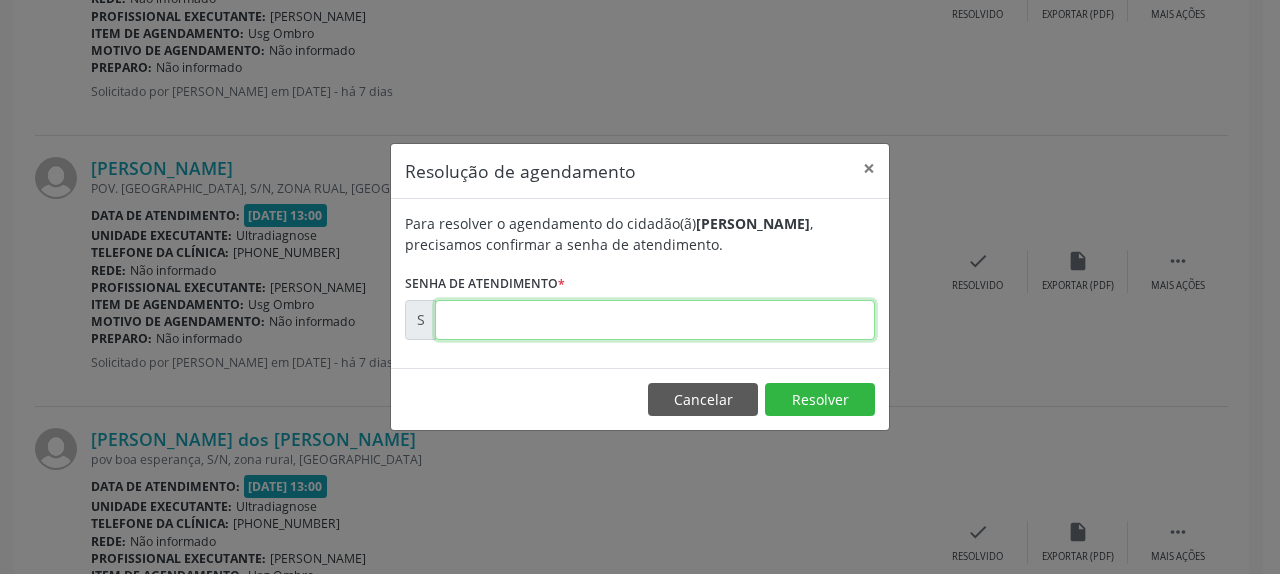 click at bounding box center (655, 320) 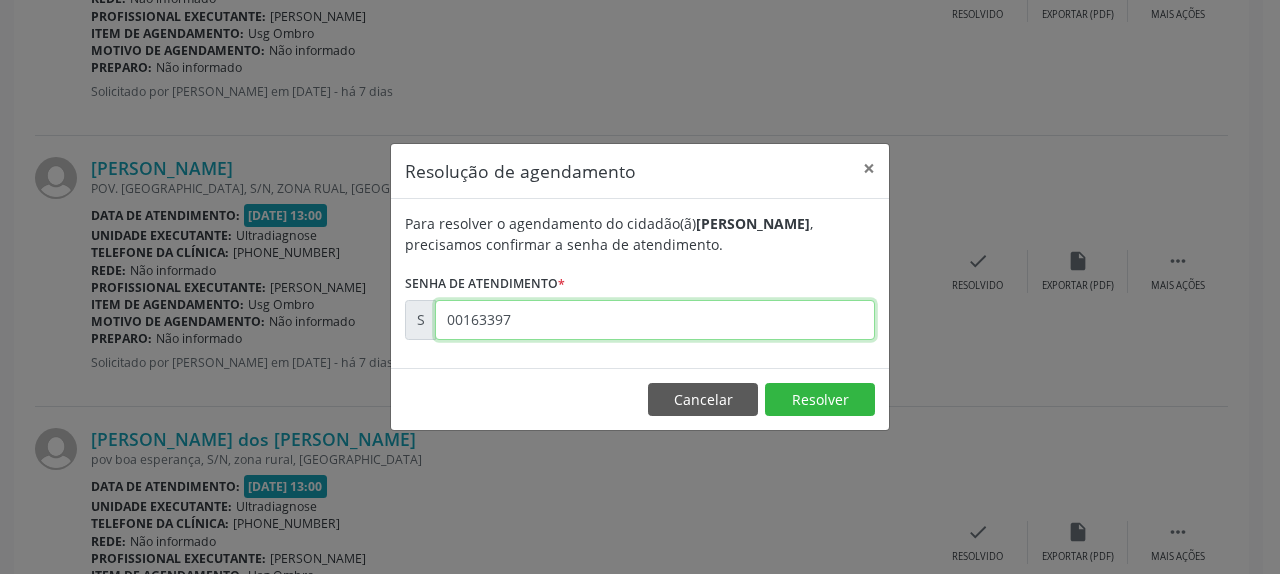 type on "00163397" 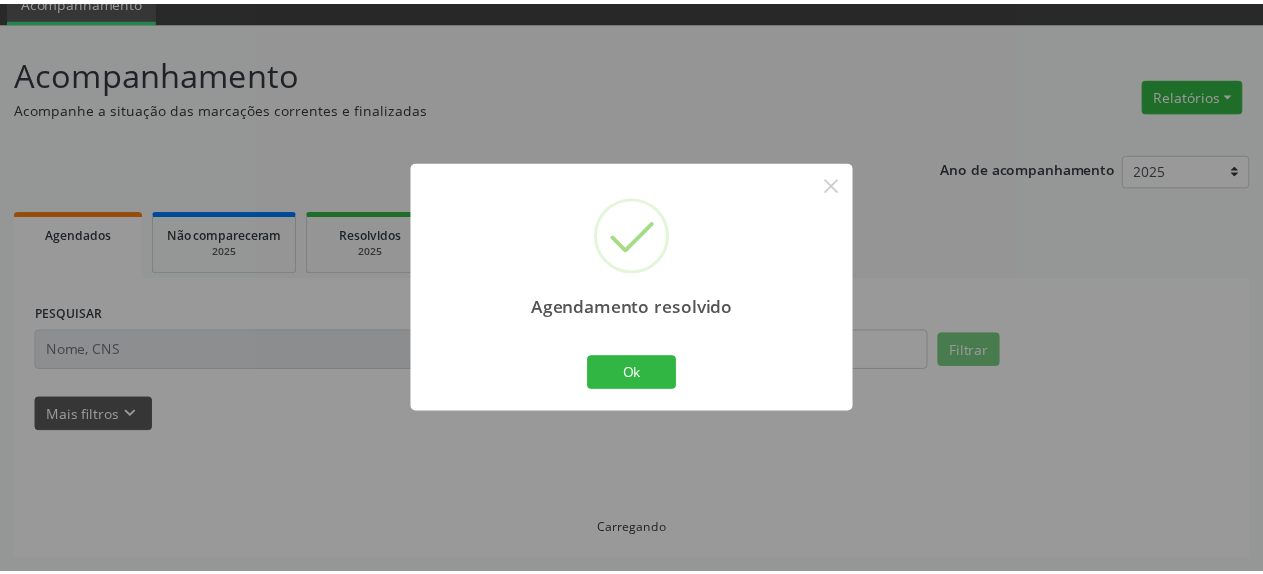 scroll, scrollTop: 88, scrollLeft: 0, axis: vertical 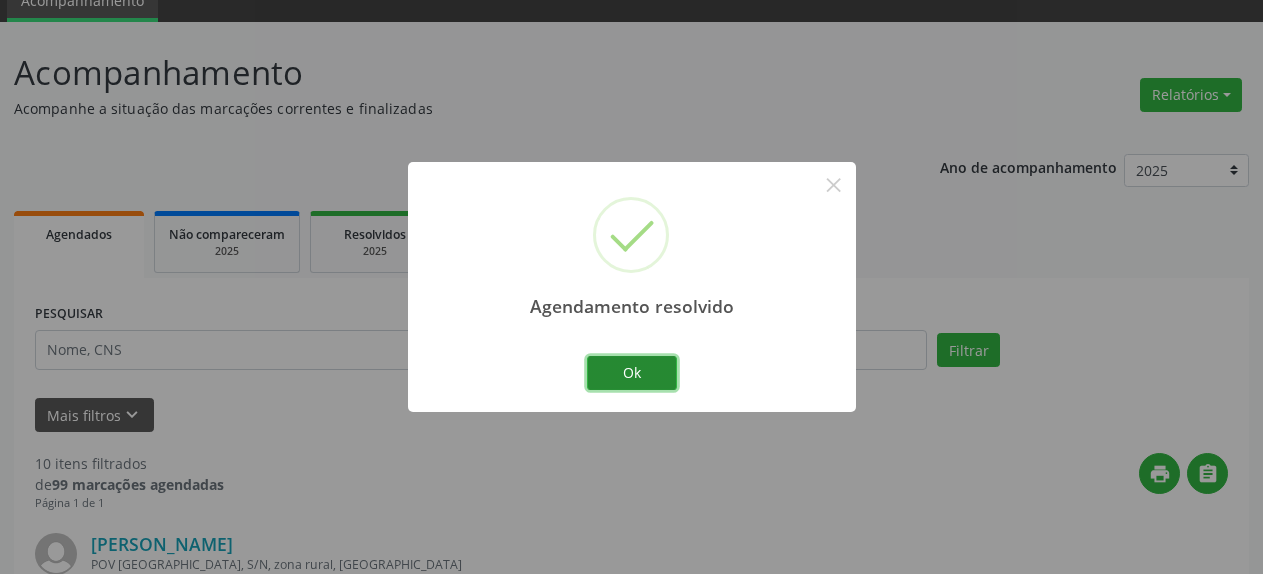 click on "Ok" at bounding box center [632, 373] 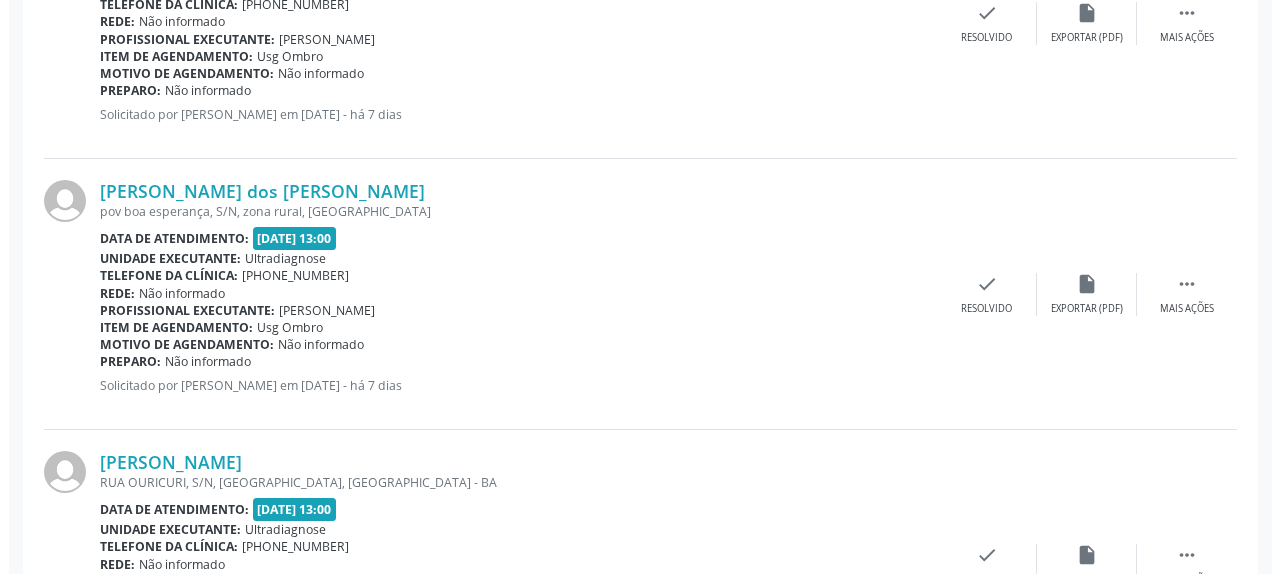 scroll, scrollTop: 1006, scrollLeft: 0, axis: vertical 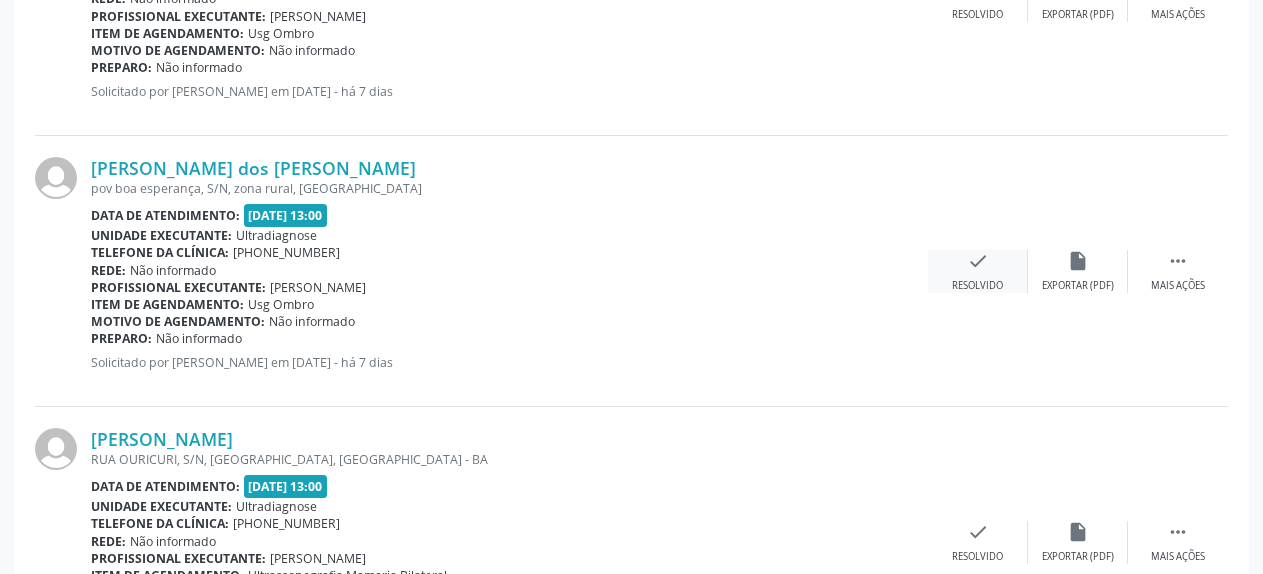 click on "check" at bounding box center (978, 261) 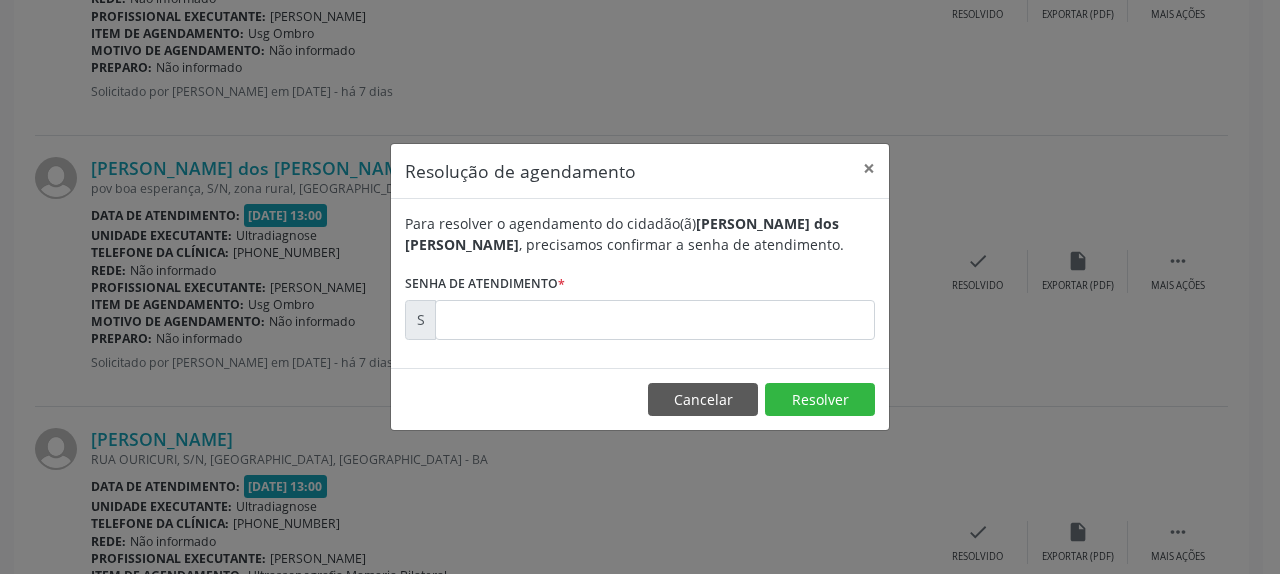 click on "Para resolver o agendamento do cidadão(ã)  [PERSON_NAME] ,
precisamos confirmar a senha de atendimento.
Senha de atendimento
*
S" at bounding box center [640, 276] 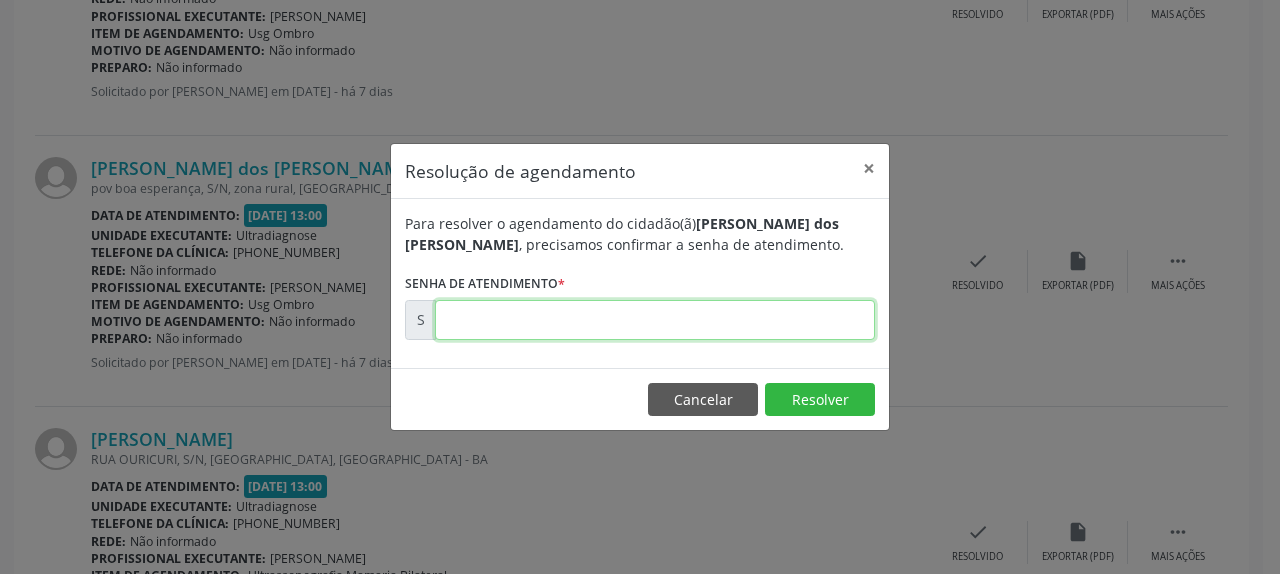 click at bounding box center [655, 320] 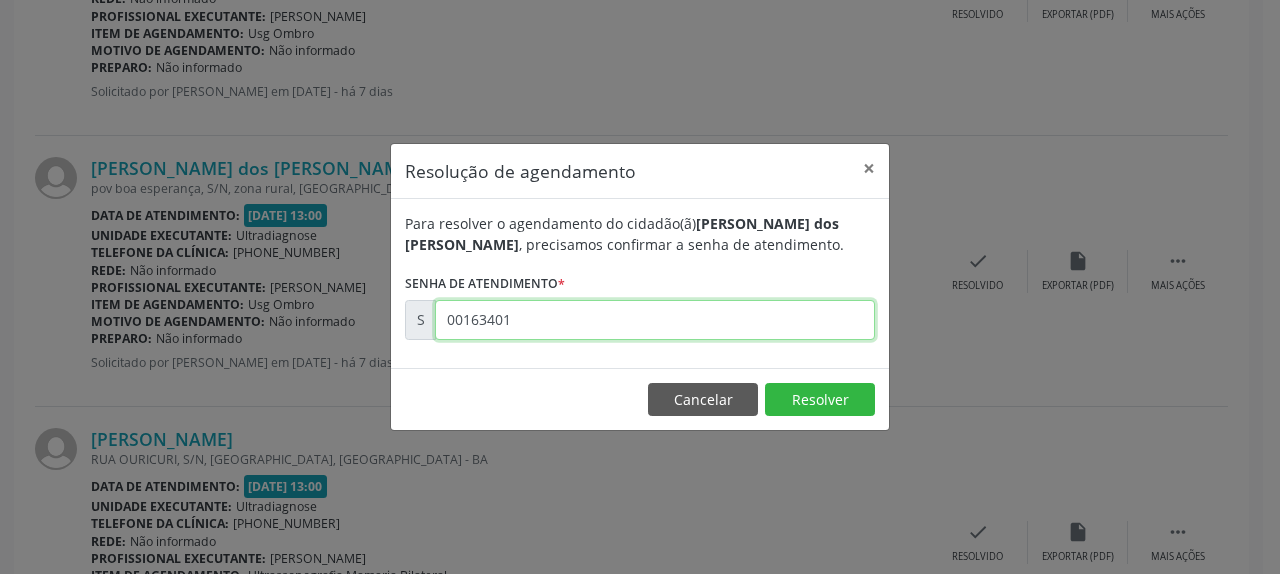 type on "00163401" 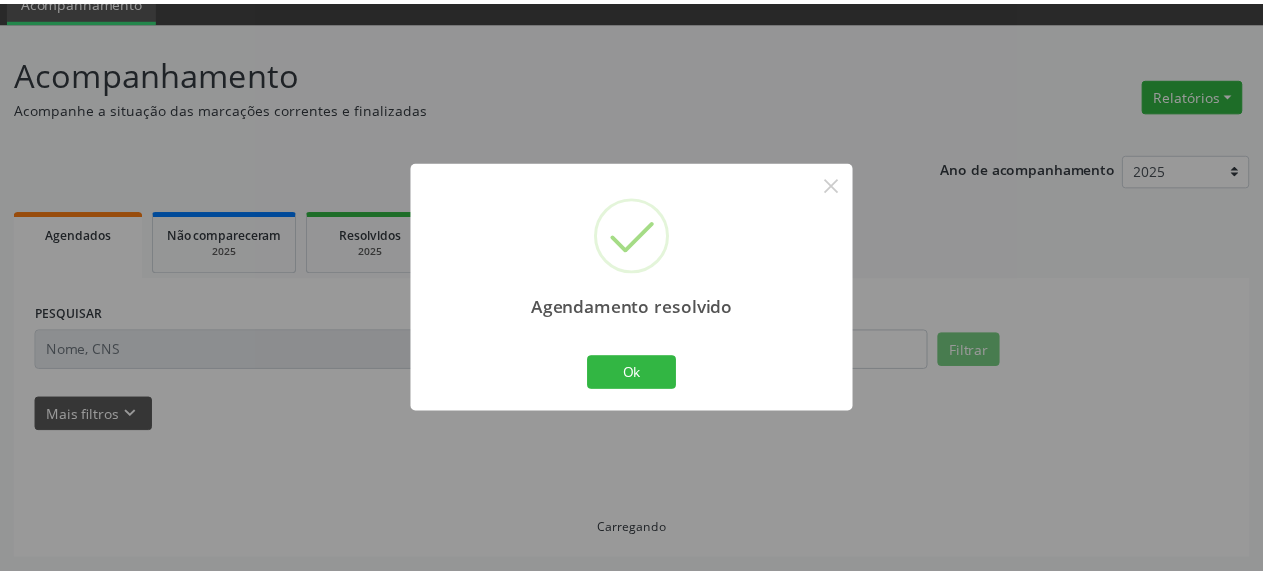scroll, scrollTop: 88, scrollLeft: 0, axis: vertical 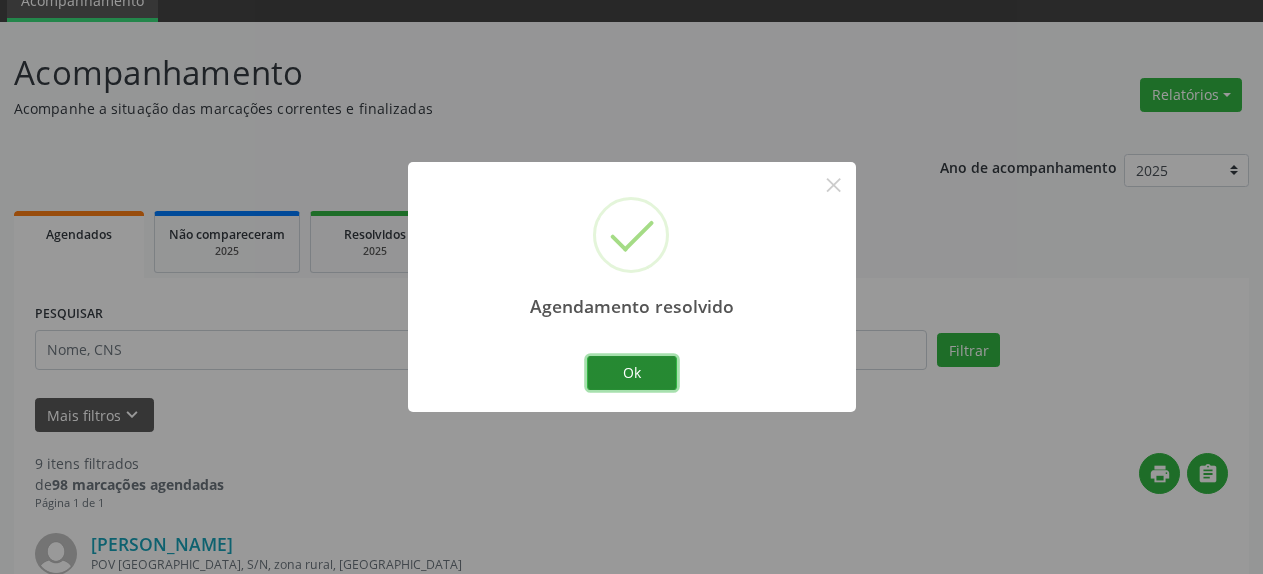 click on "Ok" at bounding box center (632, 373) 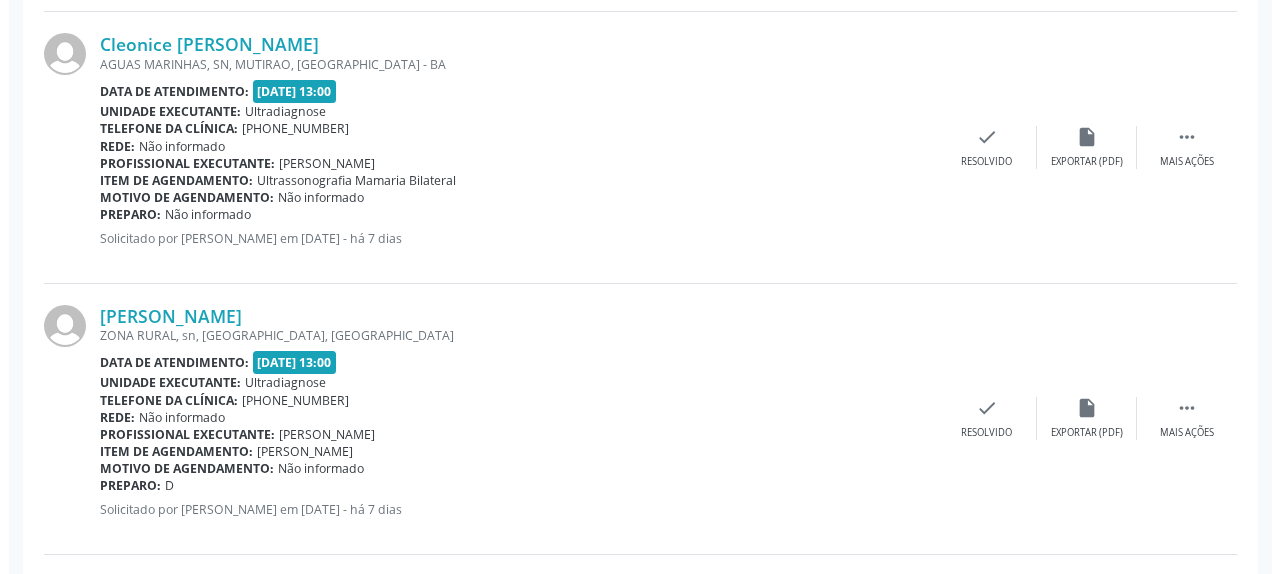scroll, scrollTop: 1414, scrollLeft: 0, axis: vertical 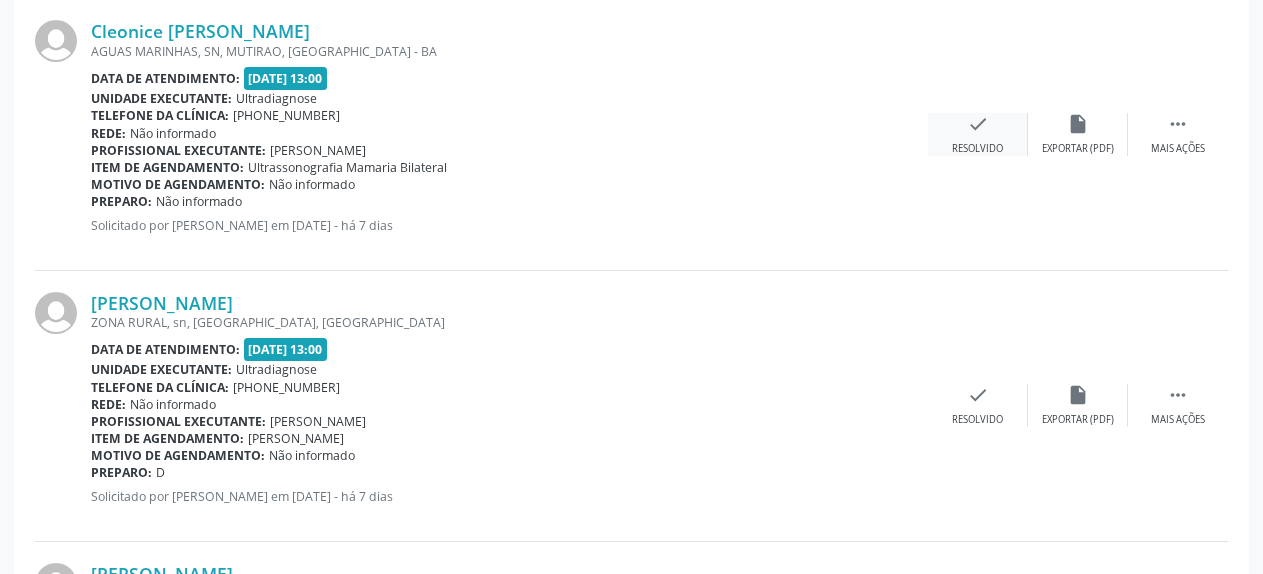 click on "check" at bounding box center [978, 124] 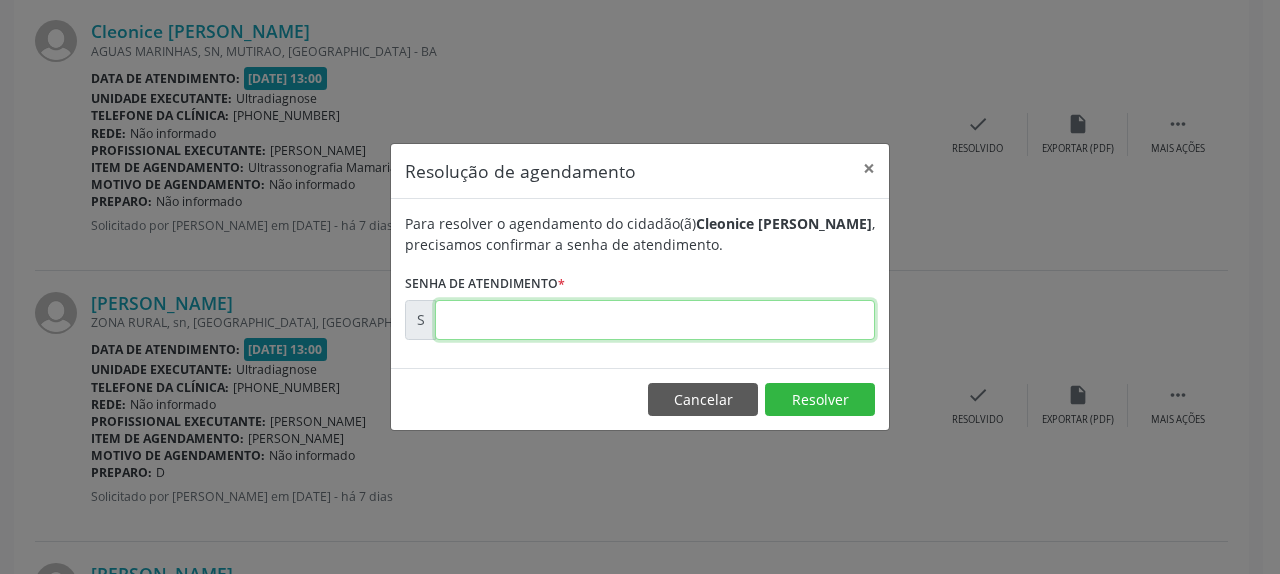 click at bounding box center [655, 320] 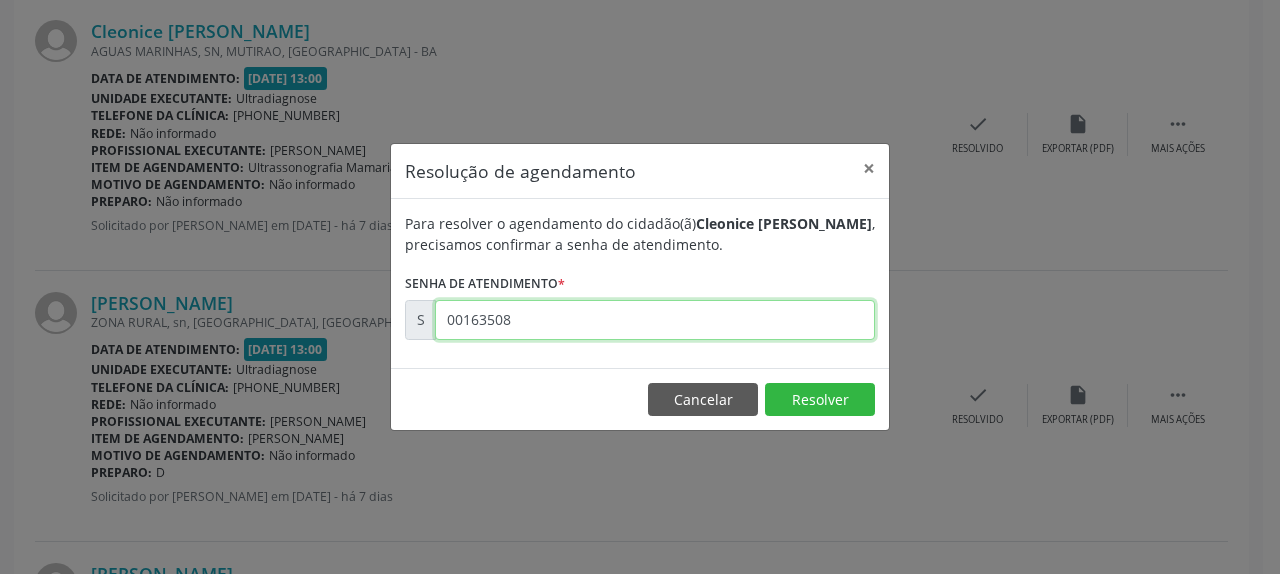 type on "00163508" 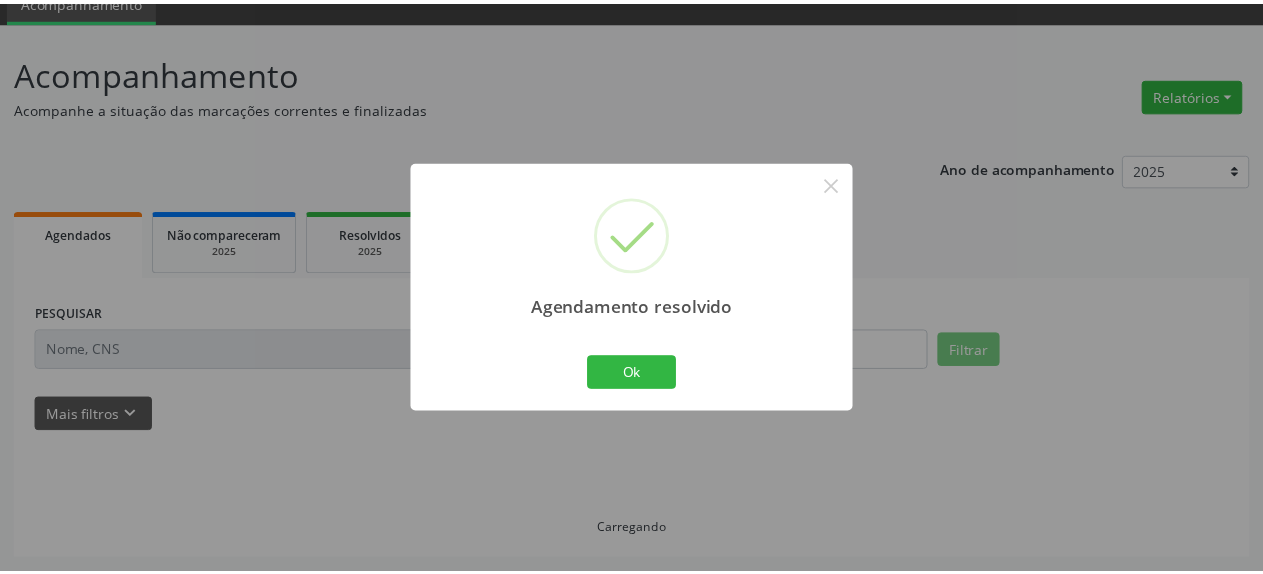 scroll, scrollTop: 88, scrollLeft: 0, axis: vertical 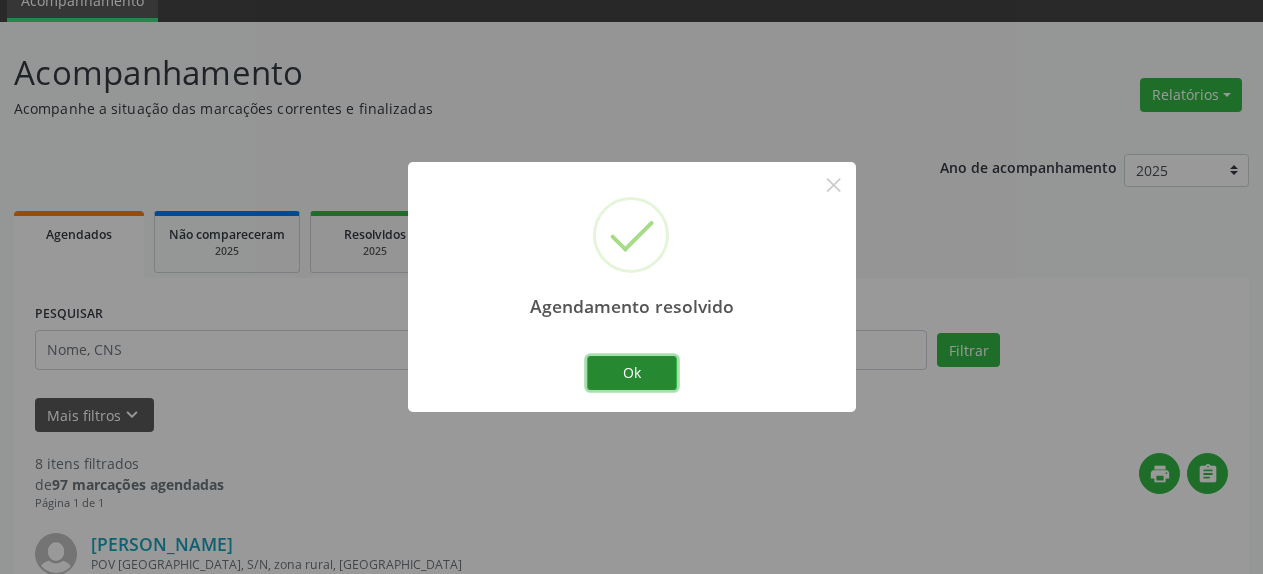 click on "Ok" at bounding box center [632, 373] 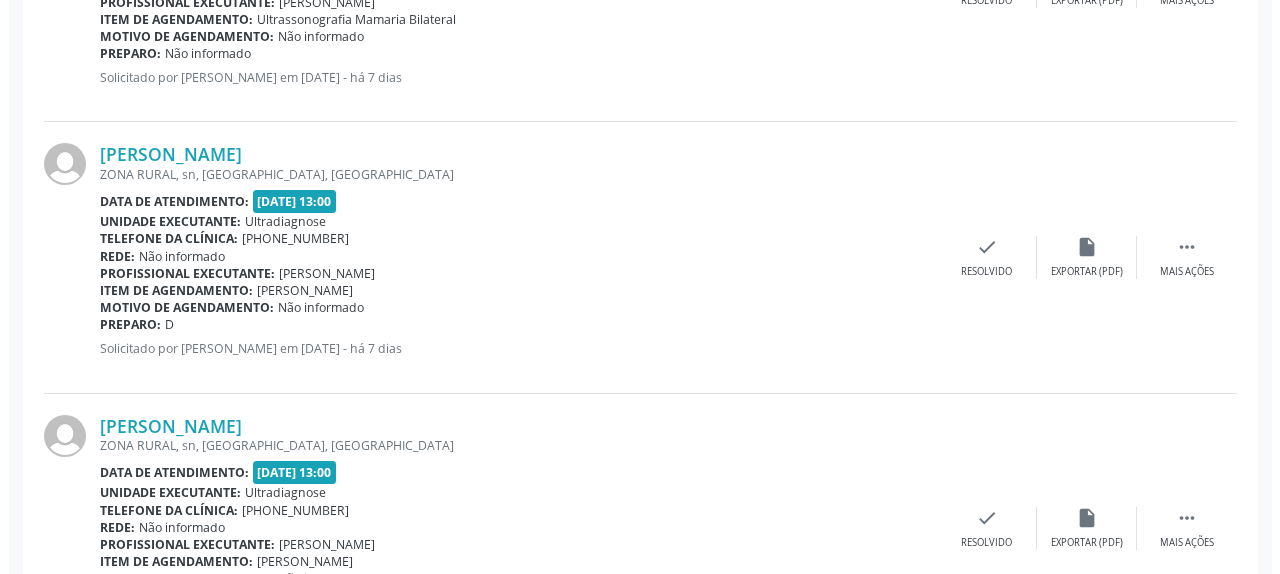 scroll, scrollTop: 1312, scrollLeft: 0, axis: vertical 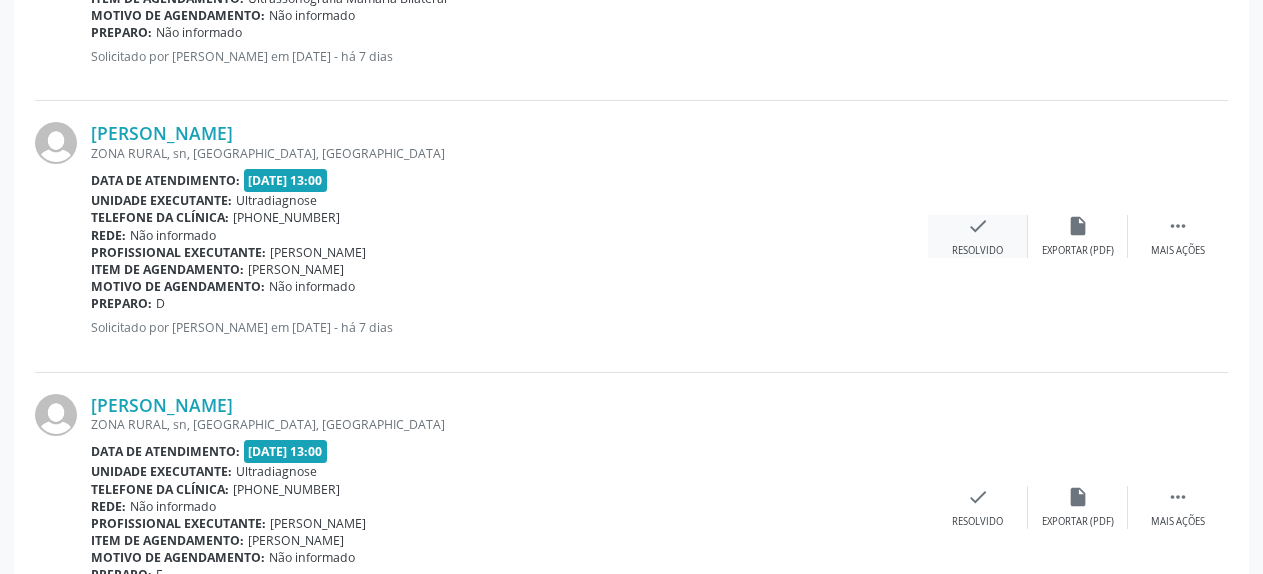 click on "check" at bounding box center (978, 226) 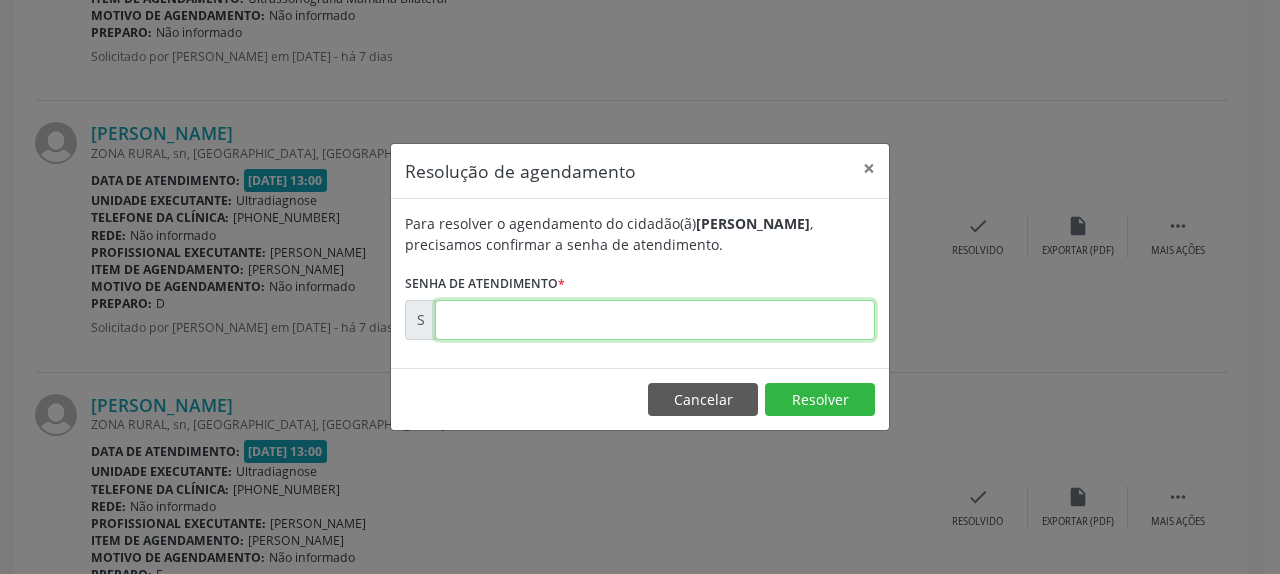 click at bounding box center [655, 320] 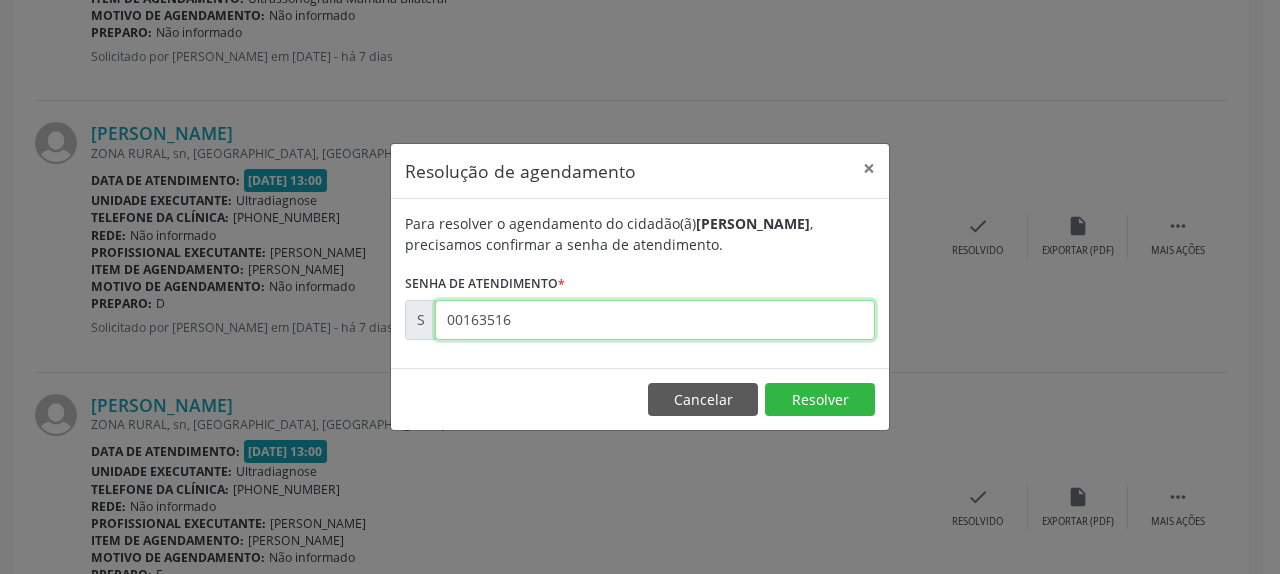 type on "00163516" 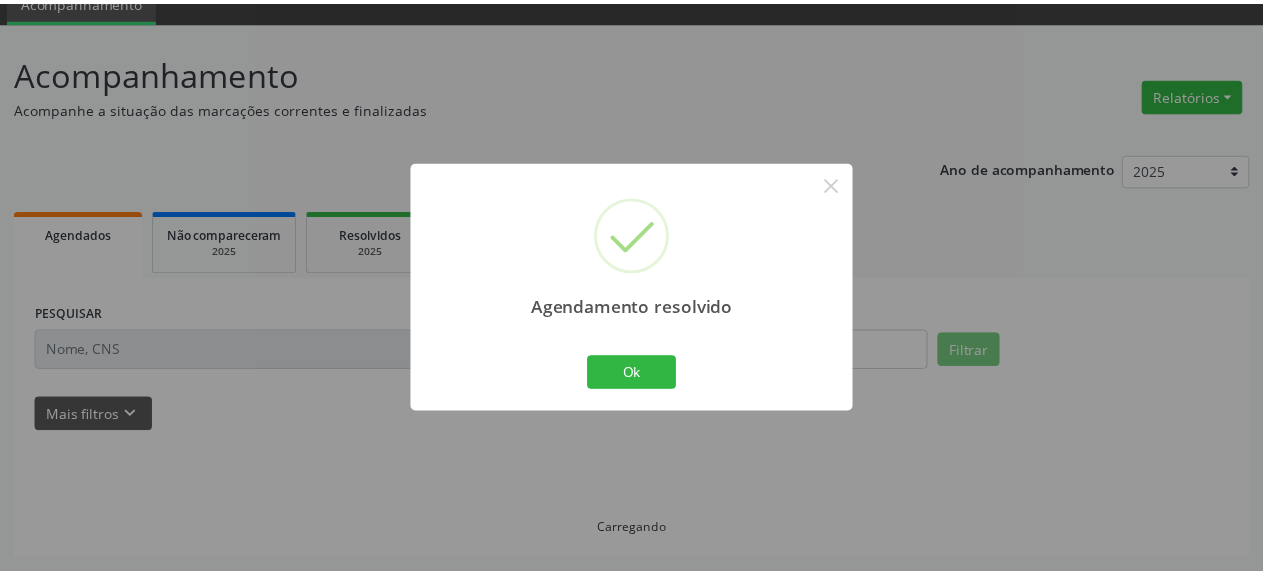 scroll, scrollTop: 88, scrollLeft: 0, axis: vertical 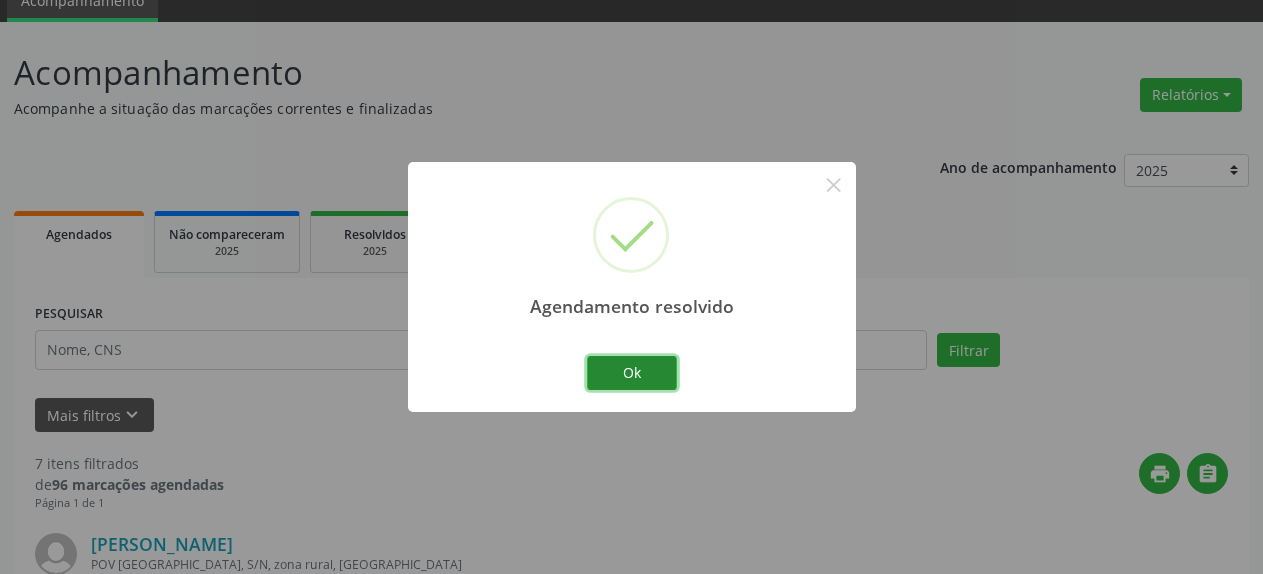 click on "Ok" at bounding box center (632, 373) 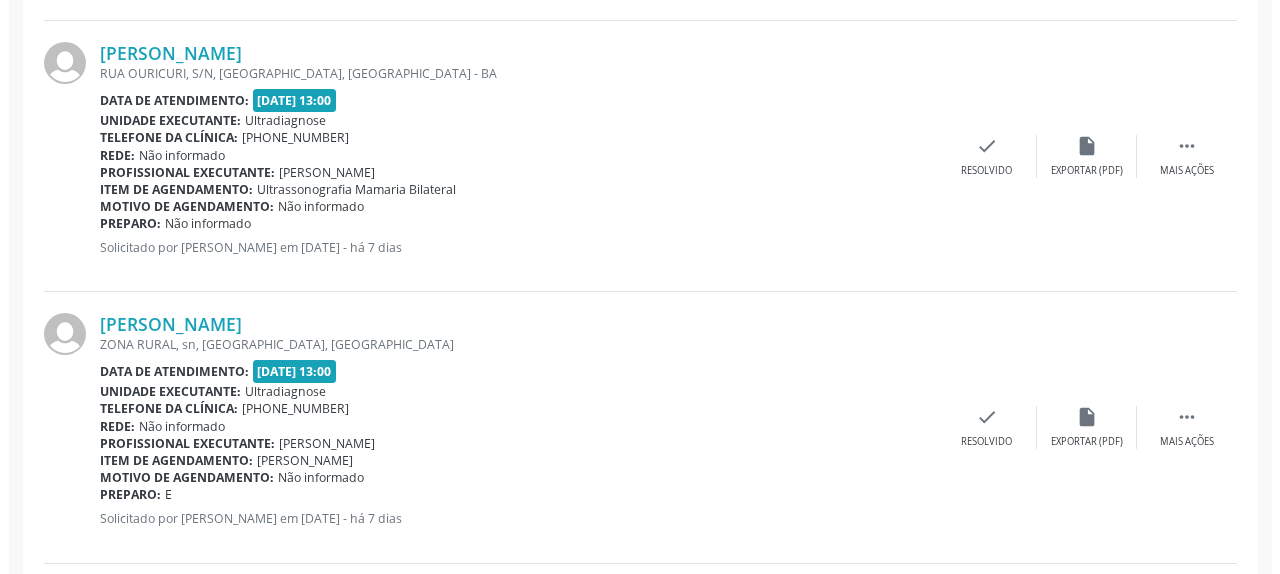scroll, scrollTop: 1210, scrollLeft: 0, axis: vertical 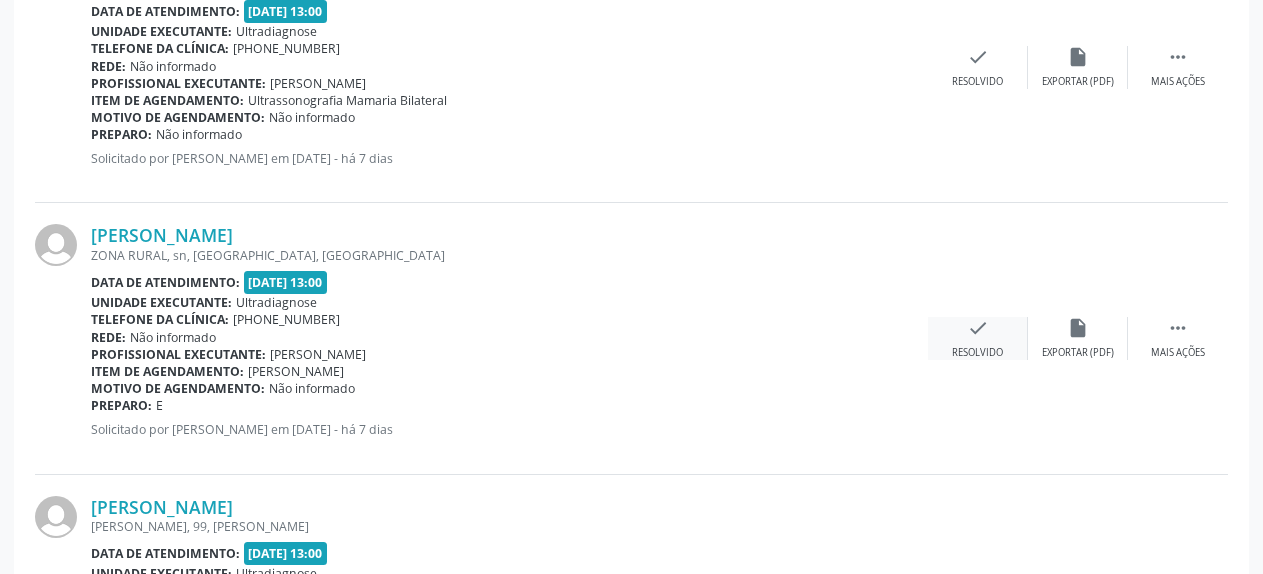 click on "check
Resolvido" at bounding box center (978, 338) 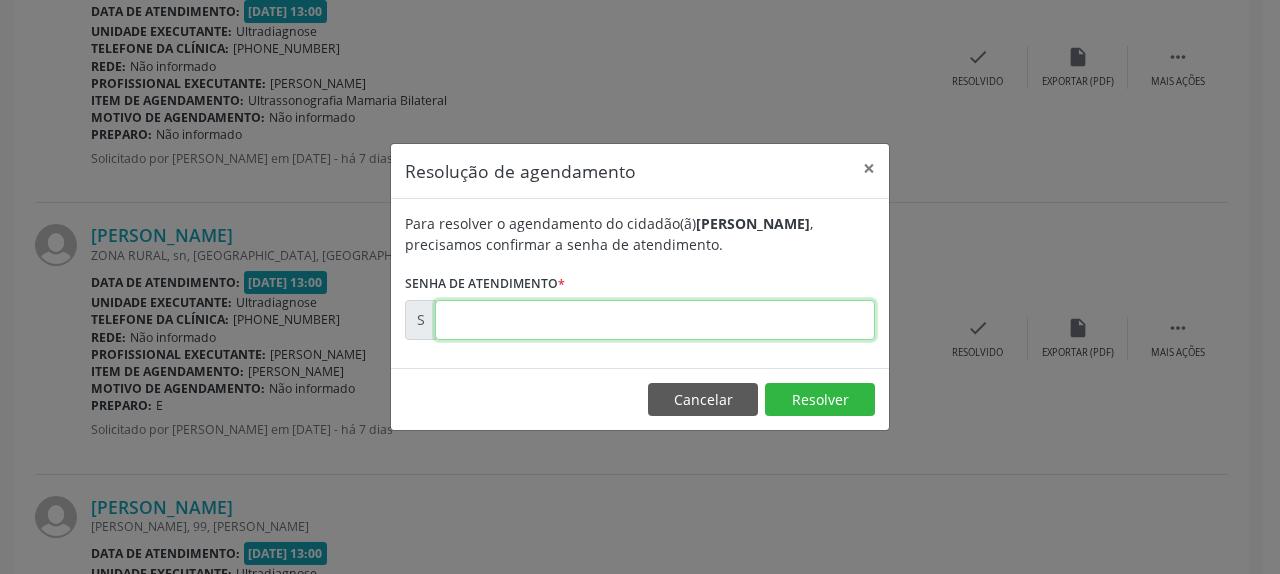 click at bounding box center [655, 320] 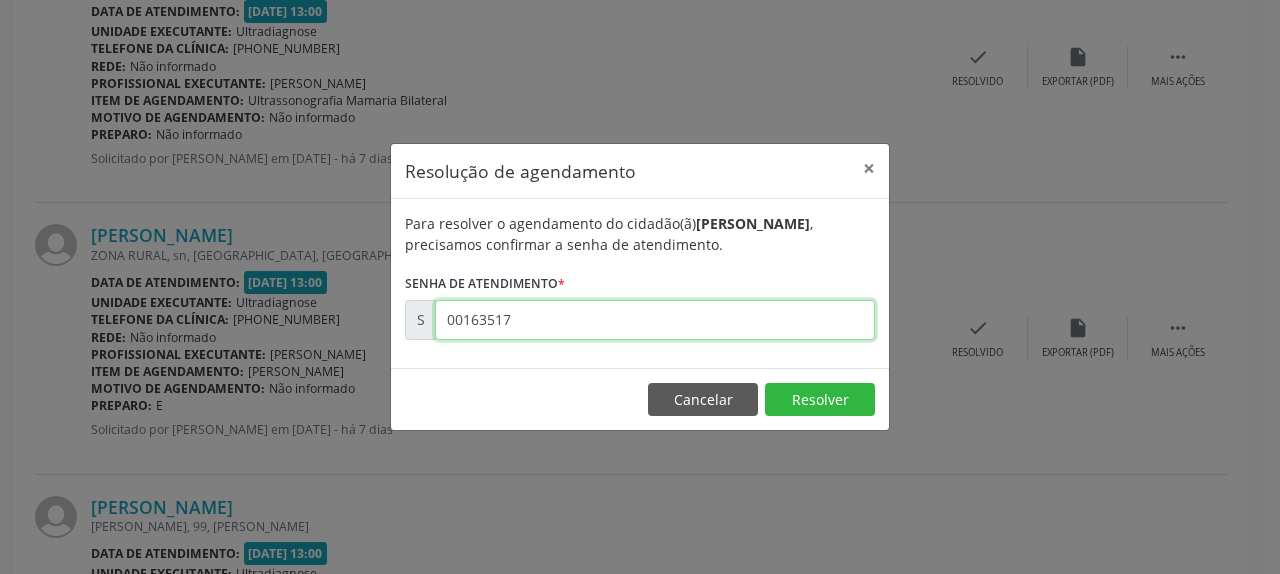 type on "00163517" 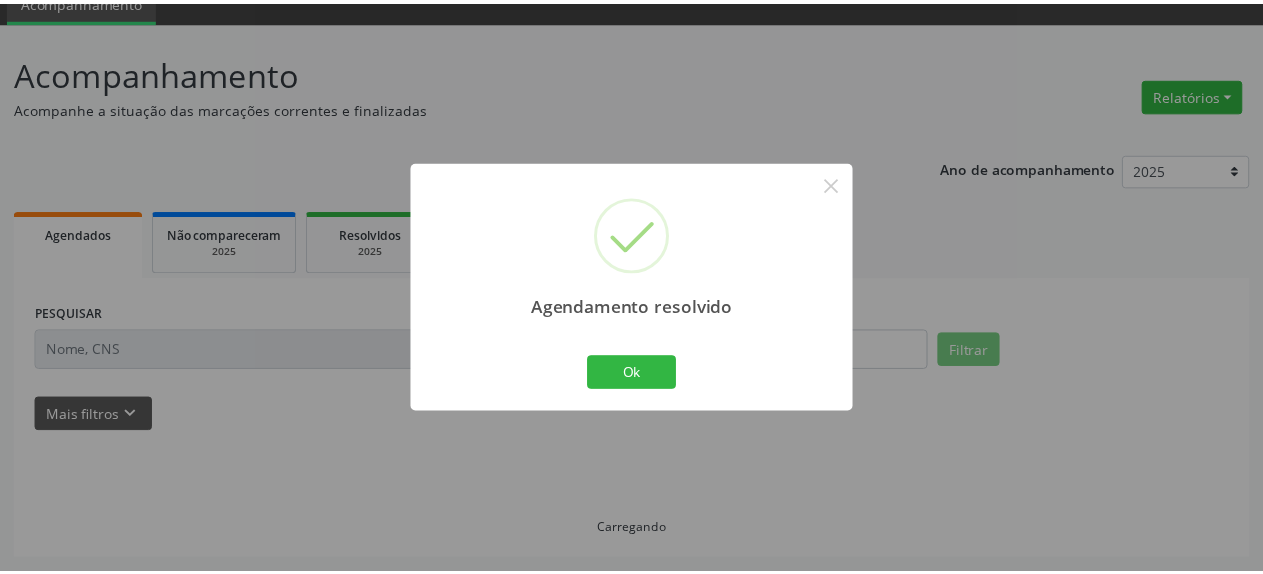 scroll, scrollTop: 88, scrollLeft: 0, axis: vertical 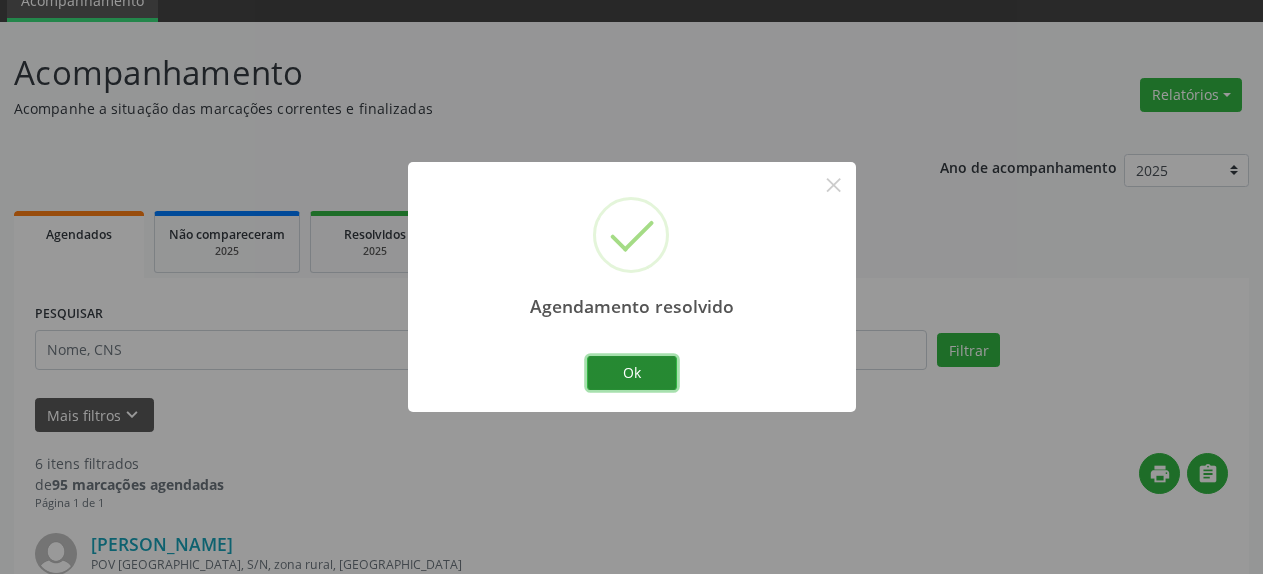 click on "Ok" at bounding box center (632, 373) 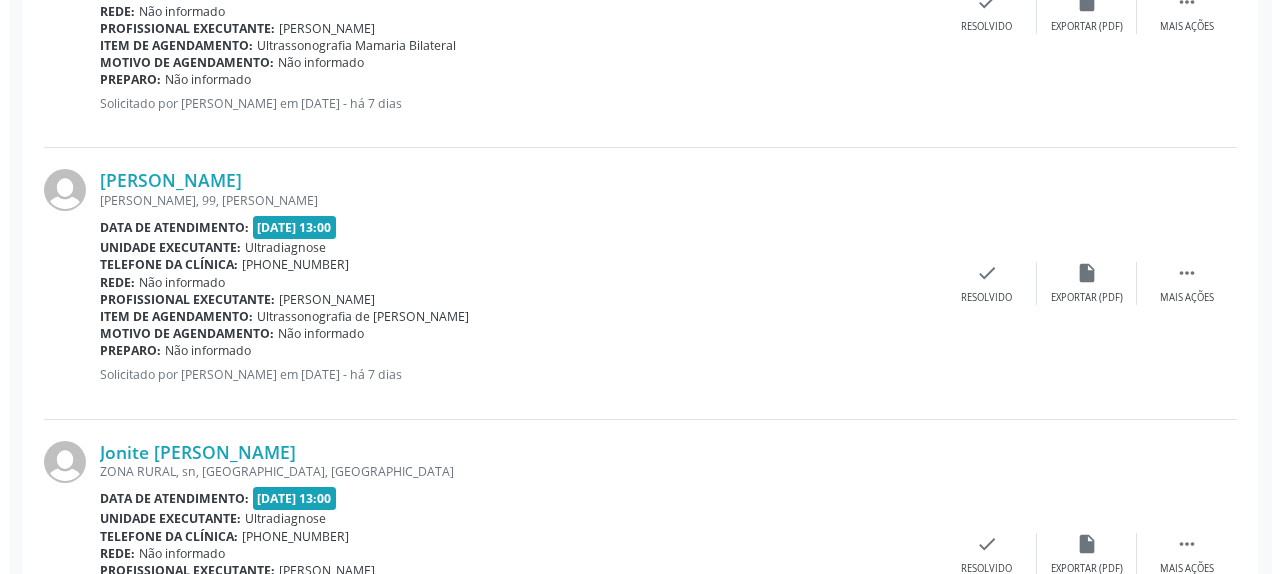 scroll, scrollTop: 1312, scrollLeft: 0, axis: vertical 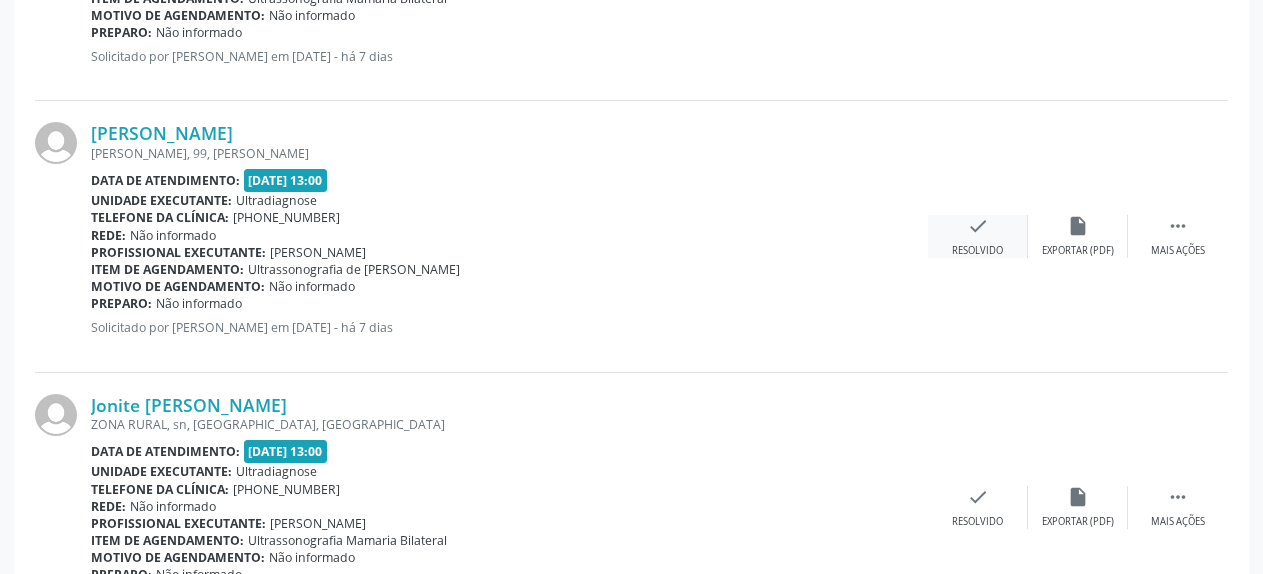 click on "check" at bounding box center [978, 226] 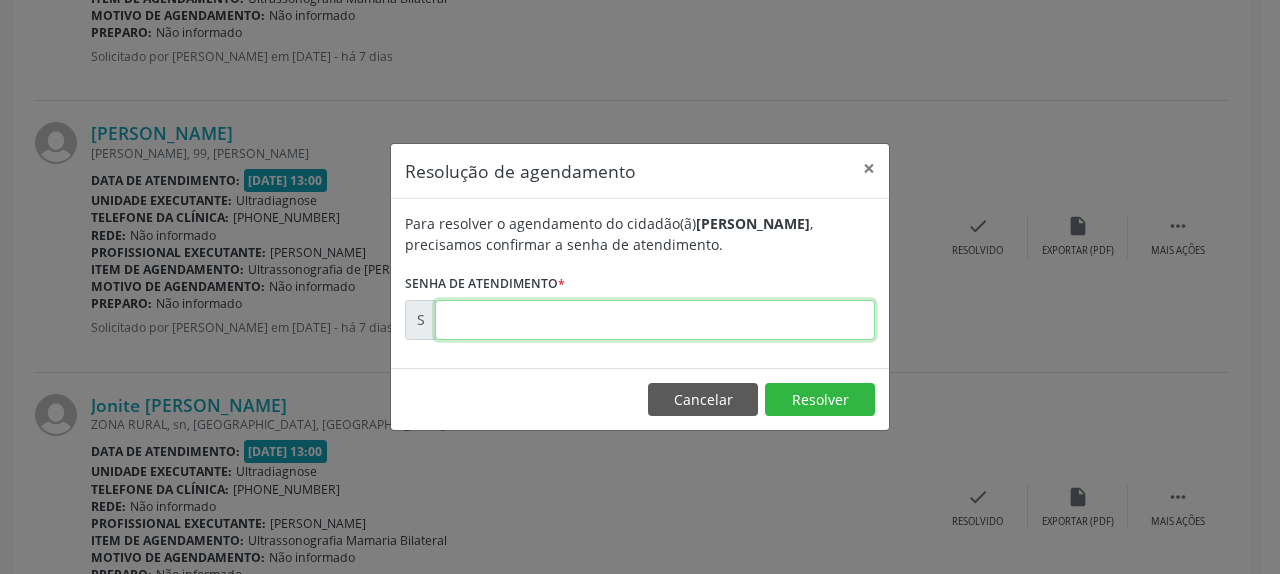 click at bounding box center (655, 320) 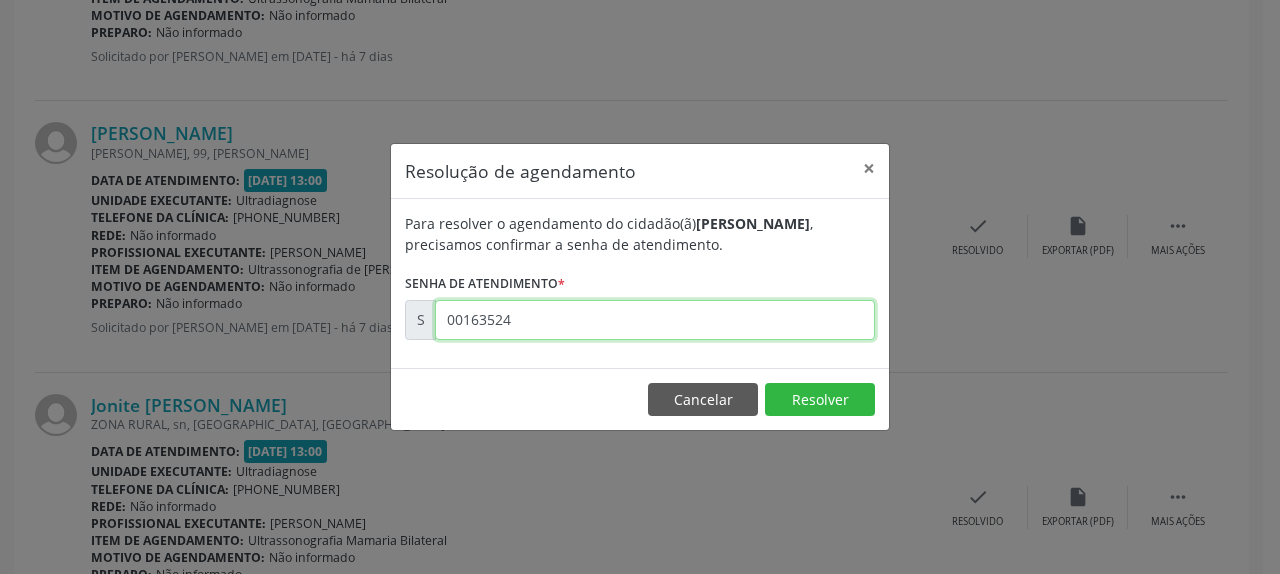 type on "00163524" 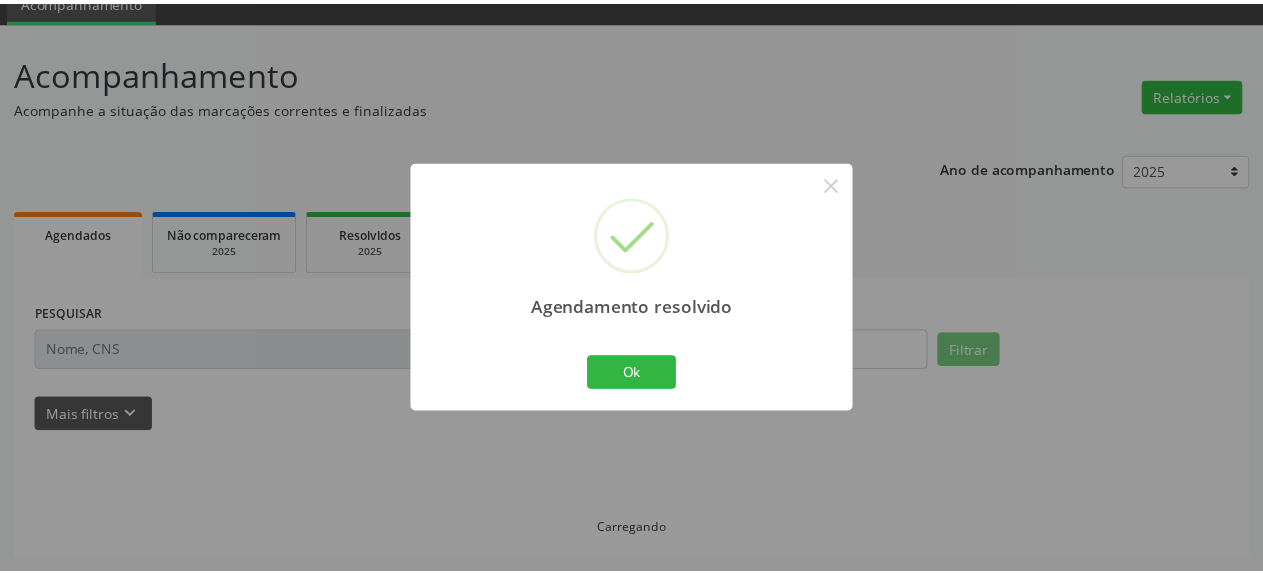 scroll, scrollTop: 88, scrollLeft: 0, axis: vertical 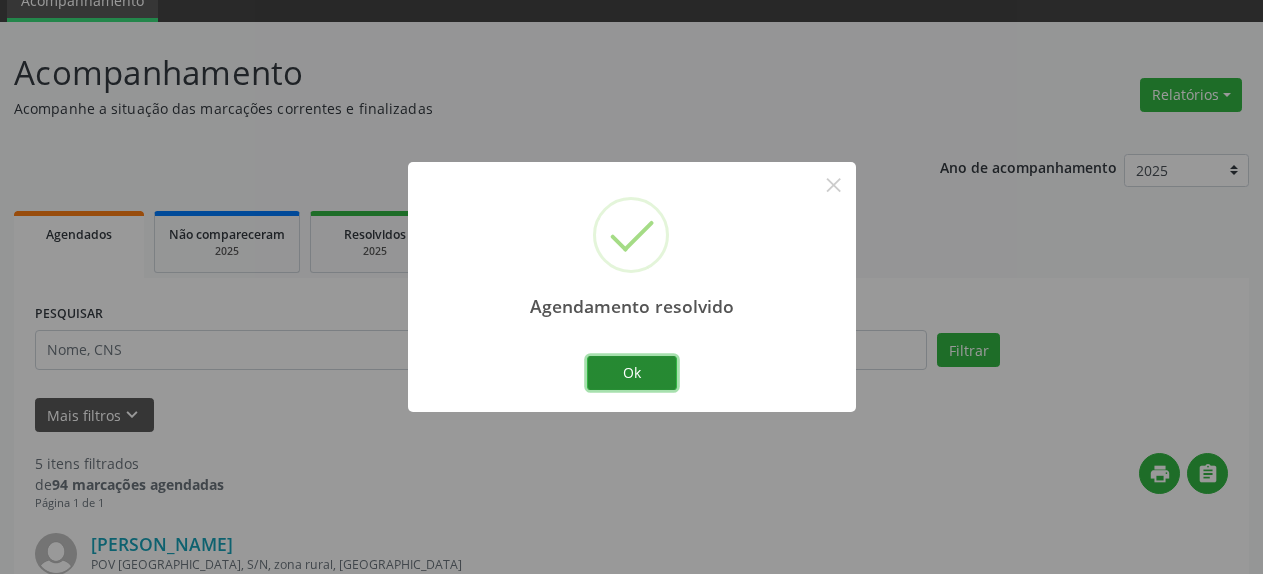 click on "Ok" at bounding box center [632, 373] 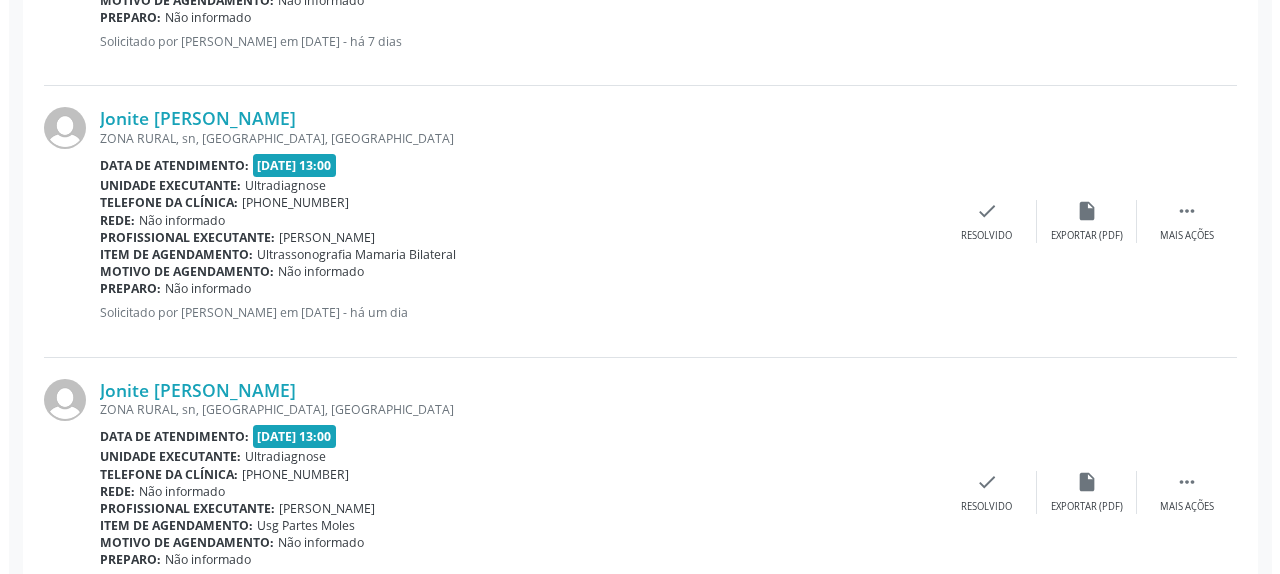 scroll, scrollTop: 1414, scrollLeft: 0, axis: vertical 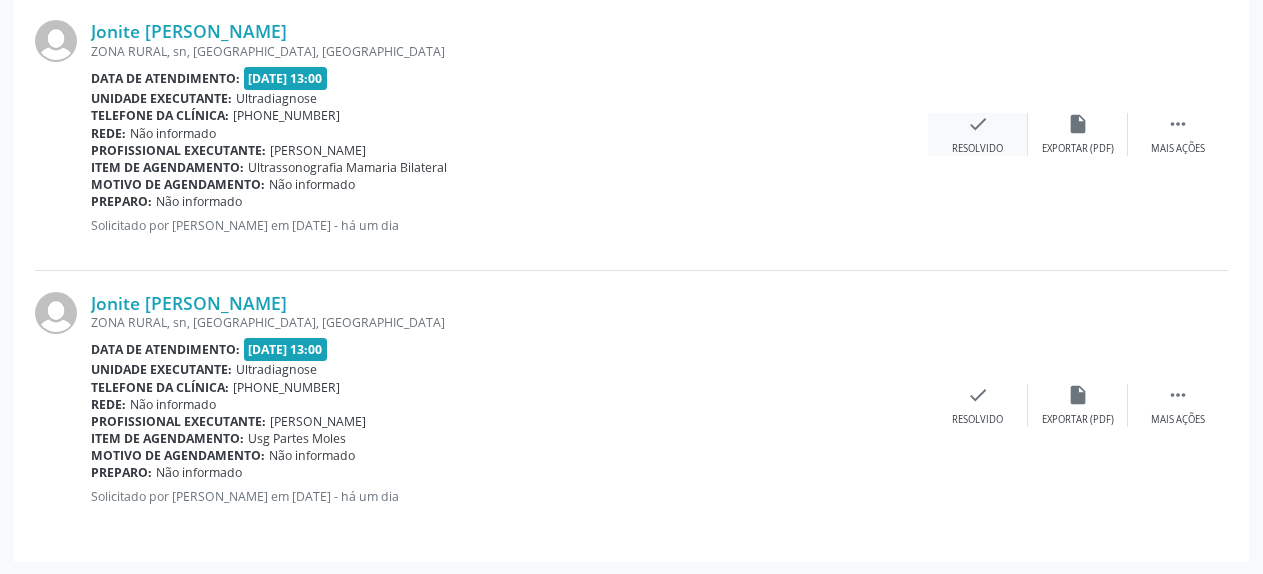 click on "check" at bounding box center [978, 124] 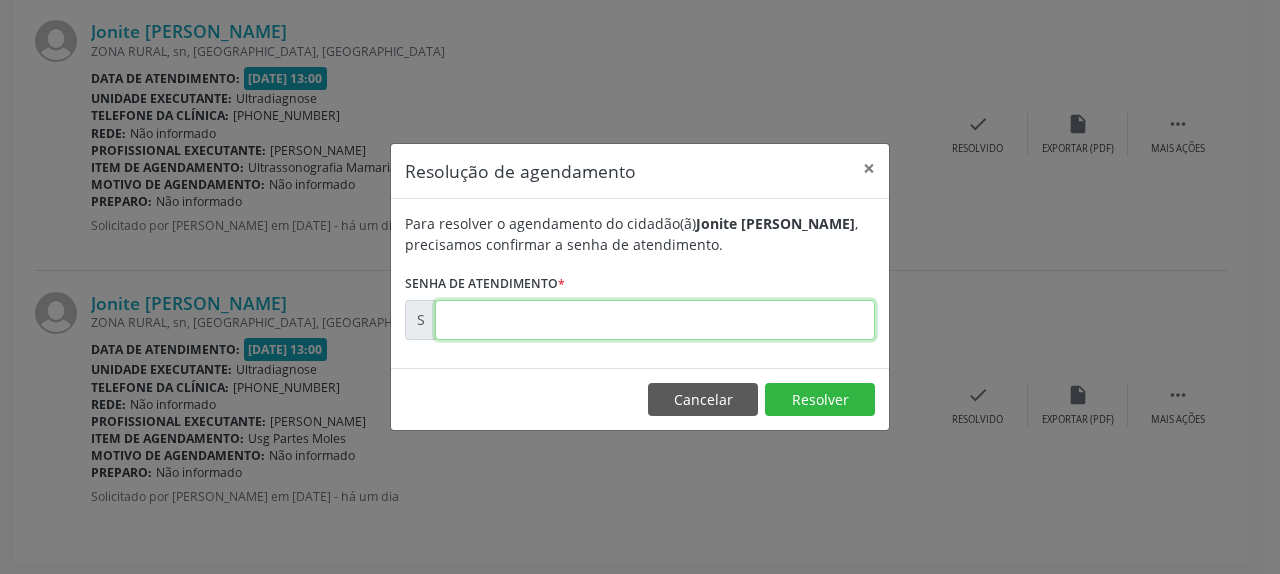 click at bounding box center (655, 320) 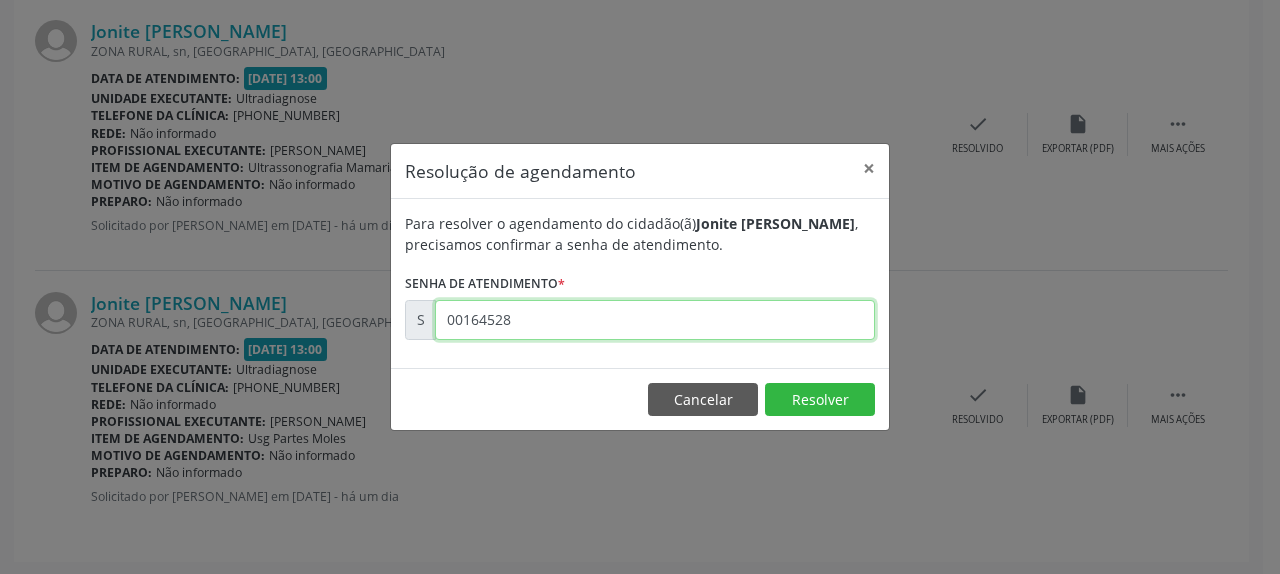 type on "00164528" 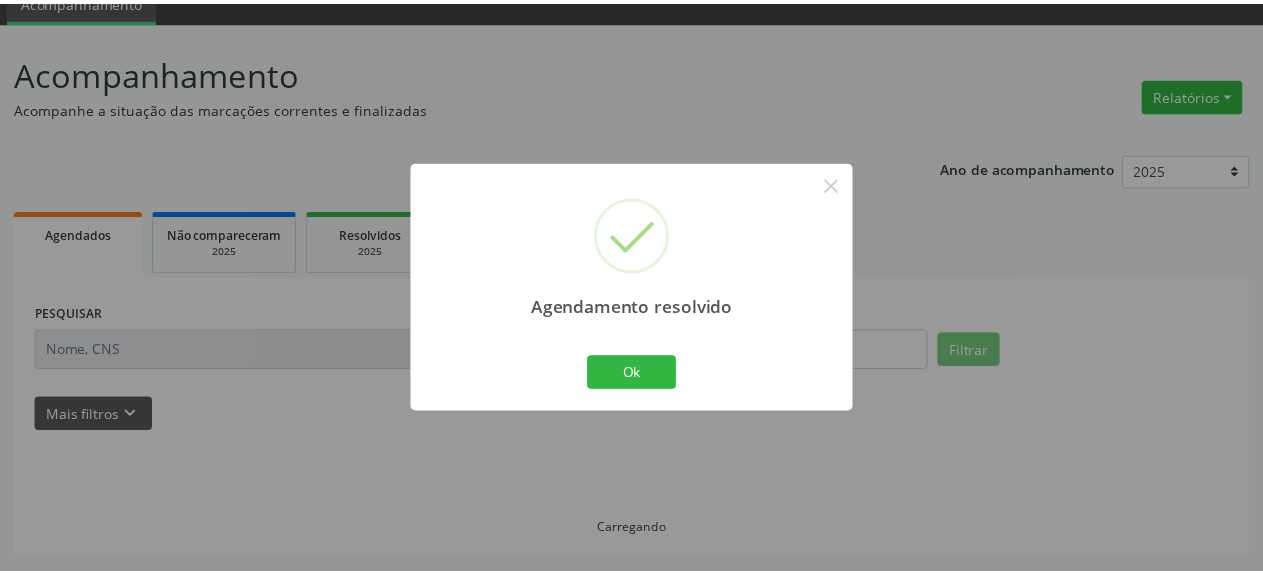 scroll, scrollTop: 88, scrollLeft: 0, axis: vertical 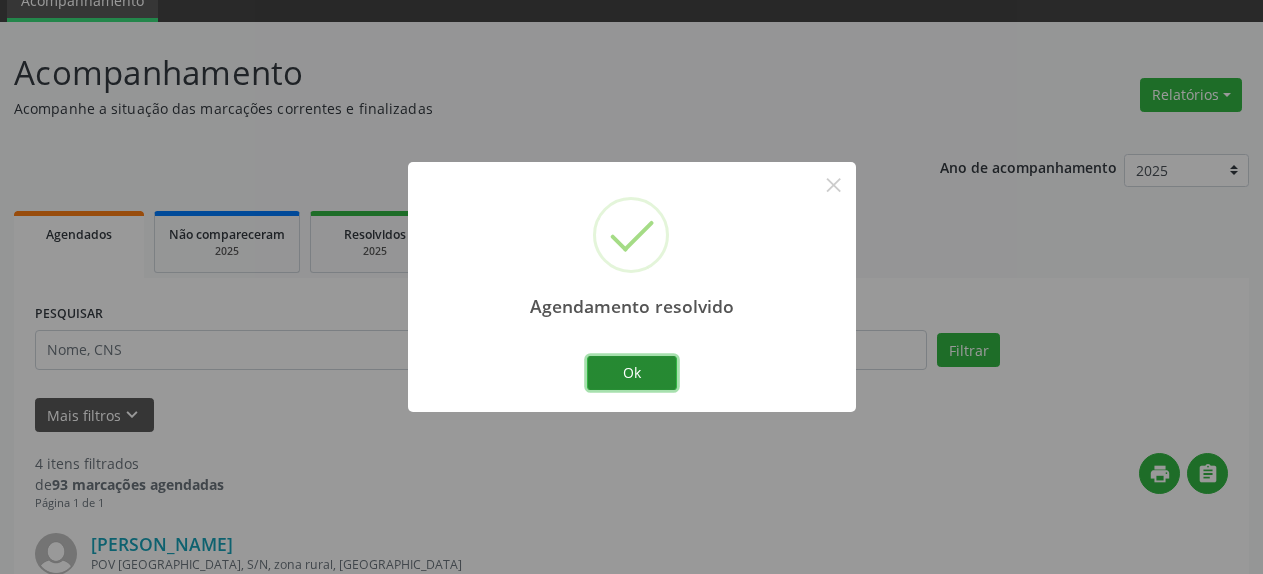 click on "Ok" at bounding box center (632, 373) 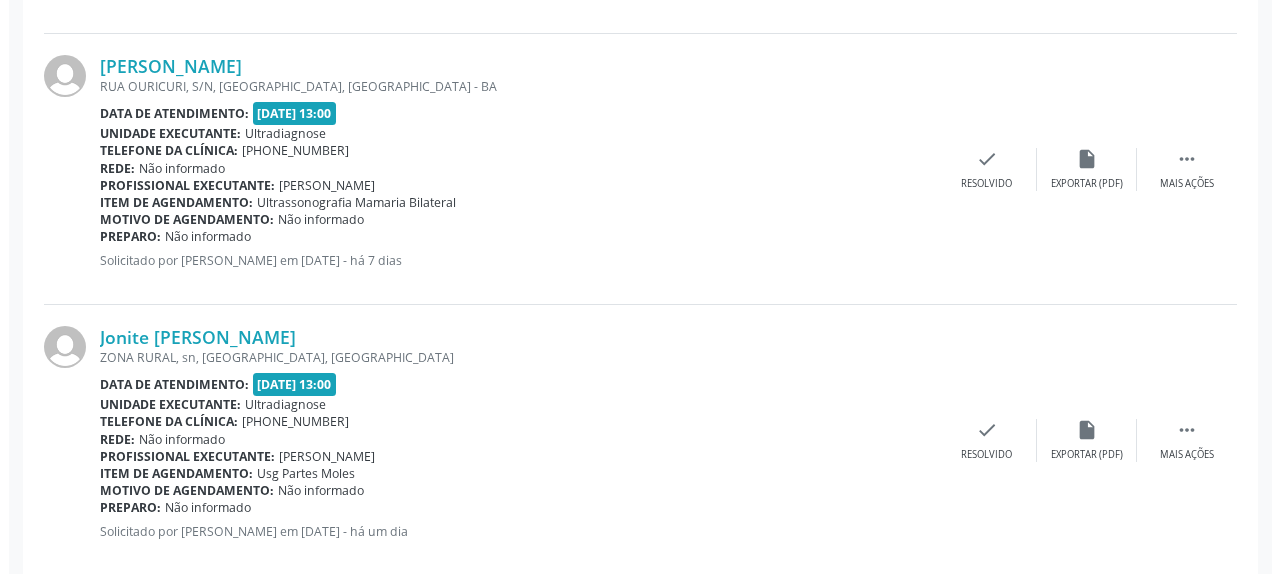 scroll, scrollTop: 1144, scrollLeft: 0, axis: vertical 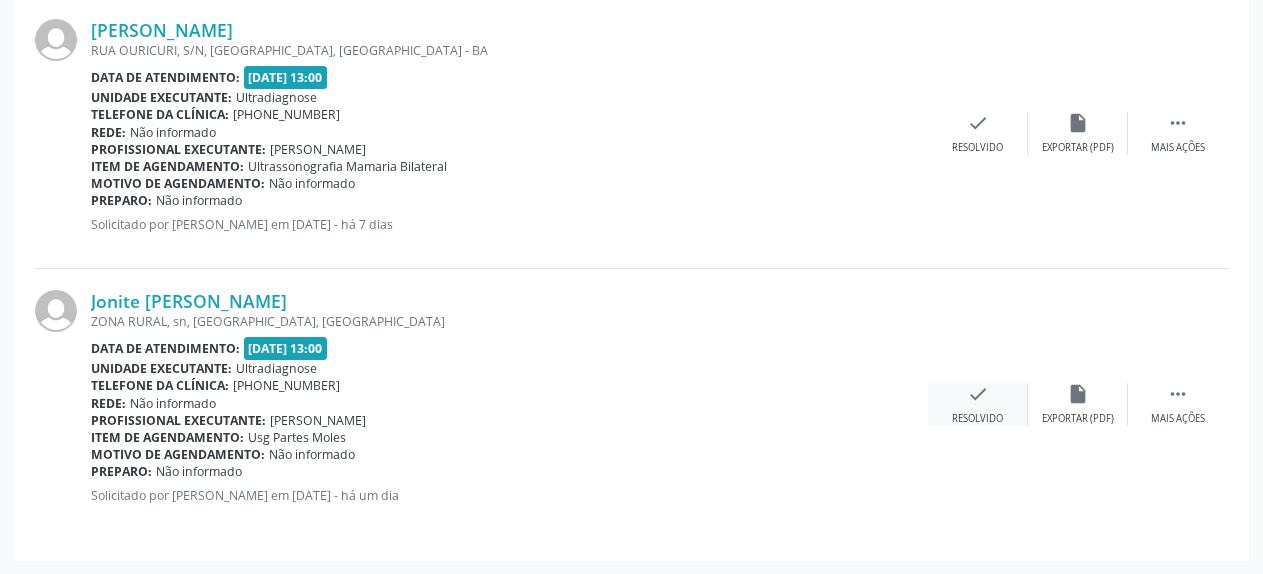 click on "check" at bounding box center [978, 394] 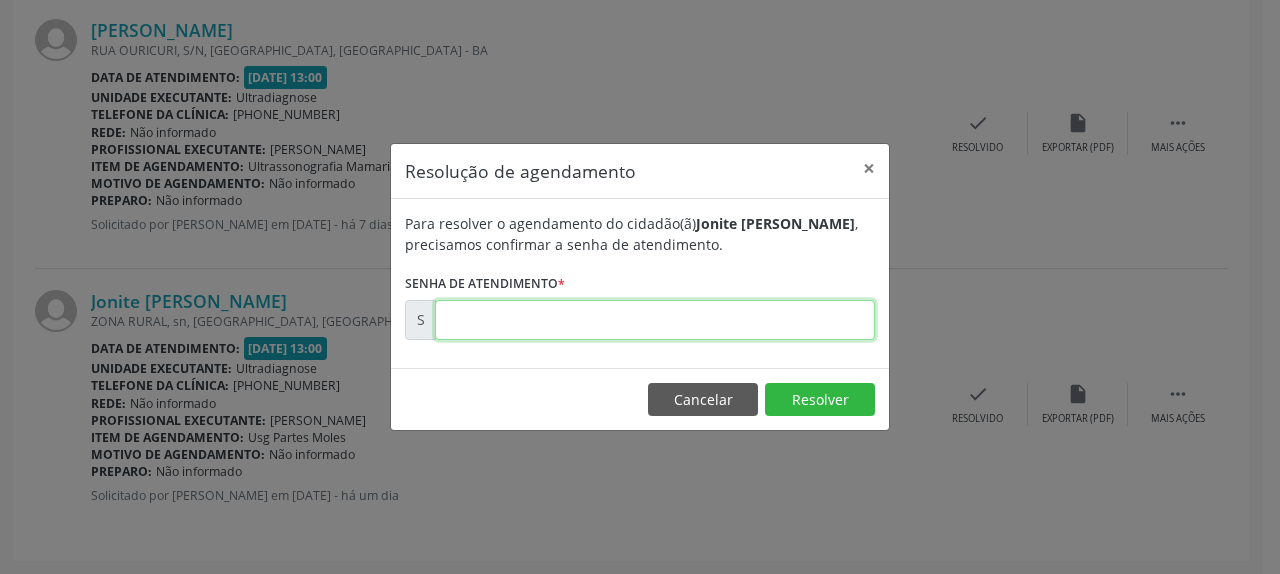 click at bounding box center (655, 320) 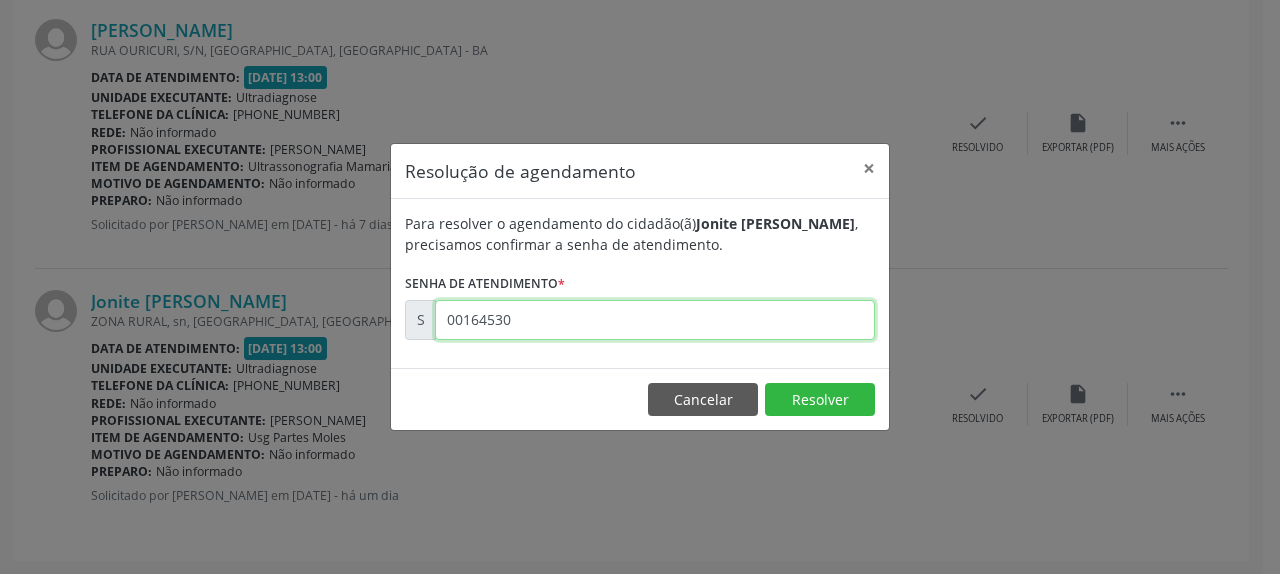 type on "00164530" 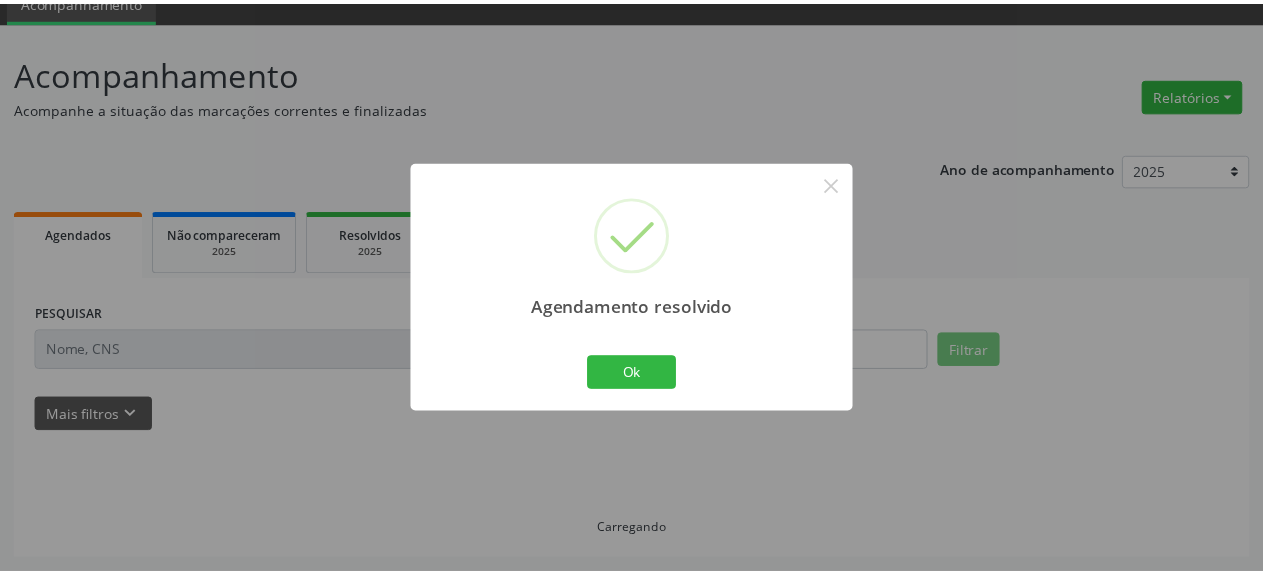 scroll, scrollTop: 88, scrollLeft: 0, axis: vertical 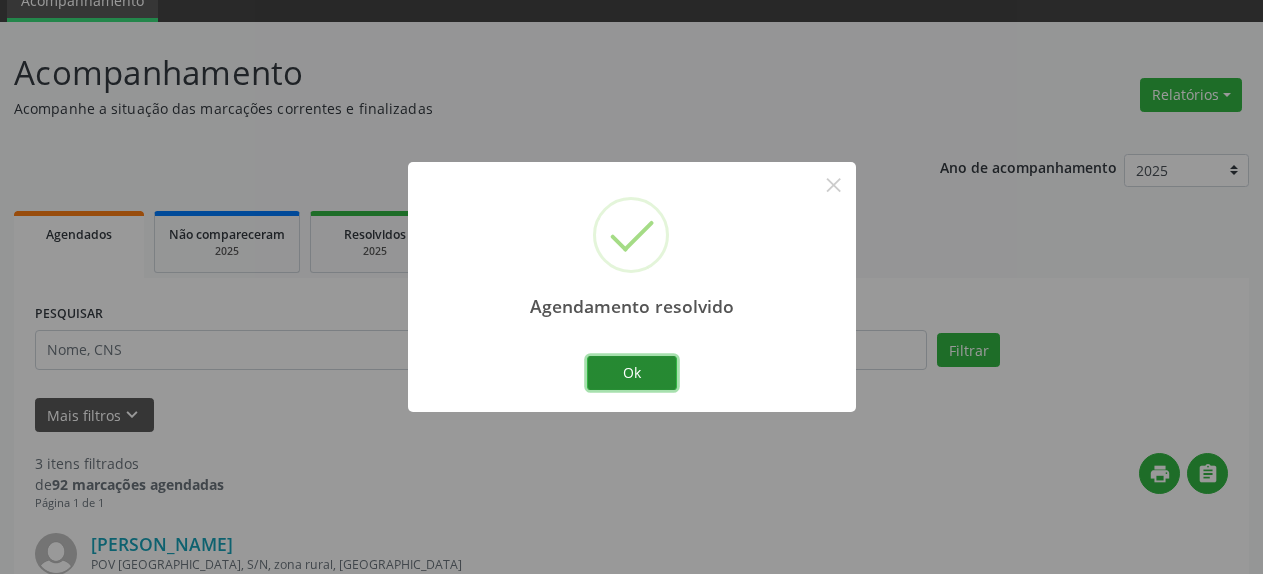 click on "Ok" at bounding box center (632, 373) 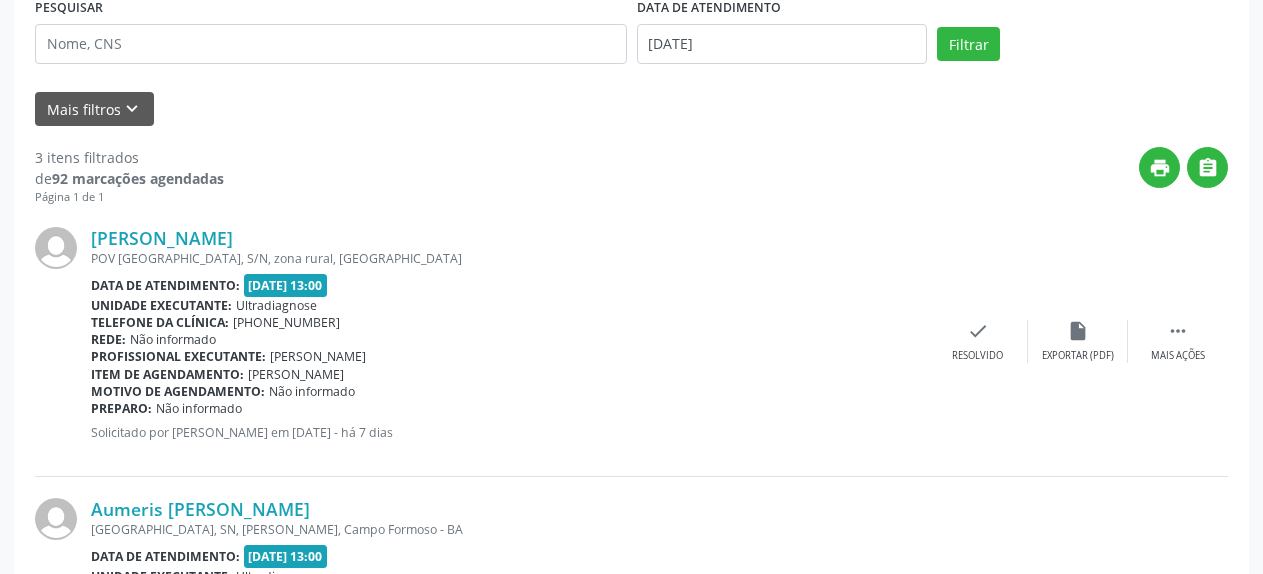 scroll, scrollTop: 496, scrollLeft: 0, axis: vertical 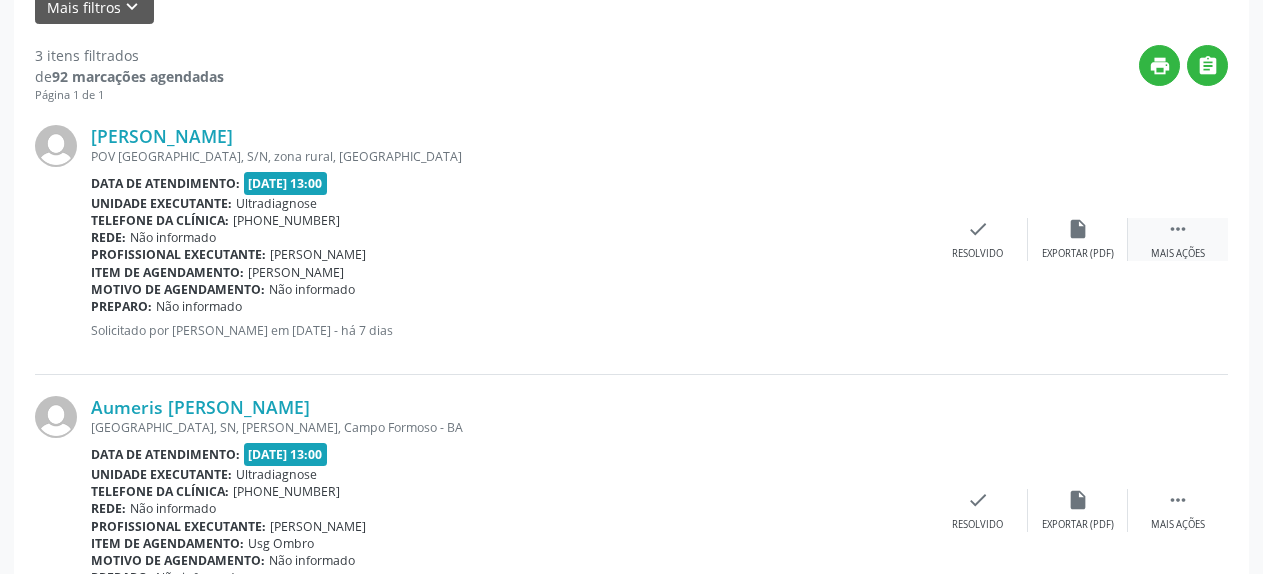 click on "" at bounding box center (1178, 229) 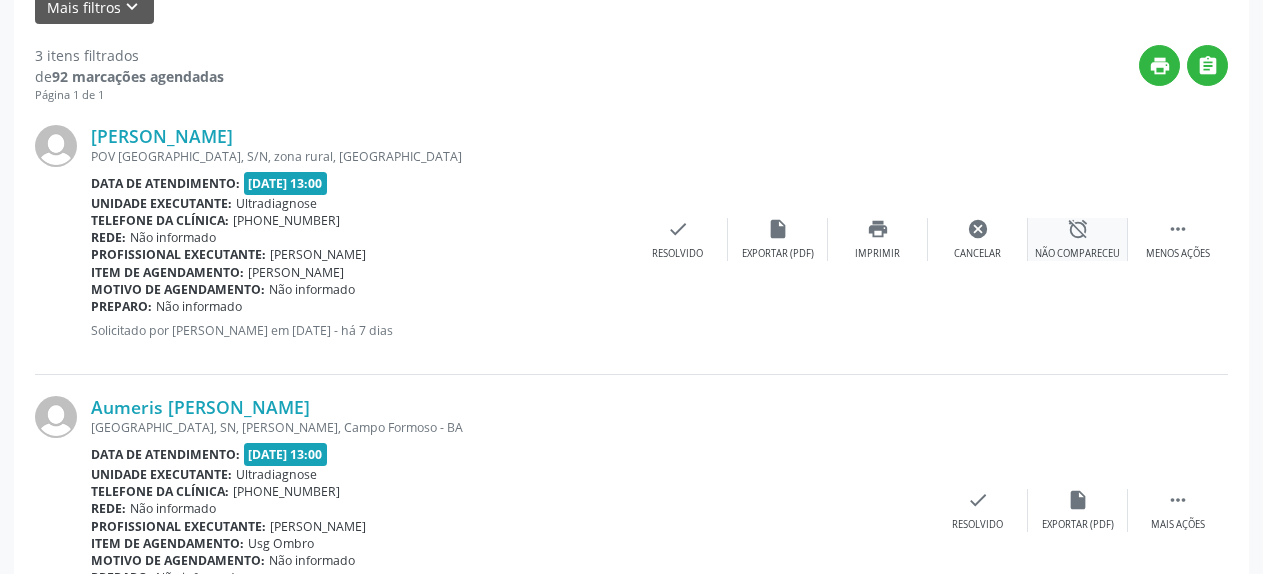 click on "alarm_off" at bounding box center (1078, 229) 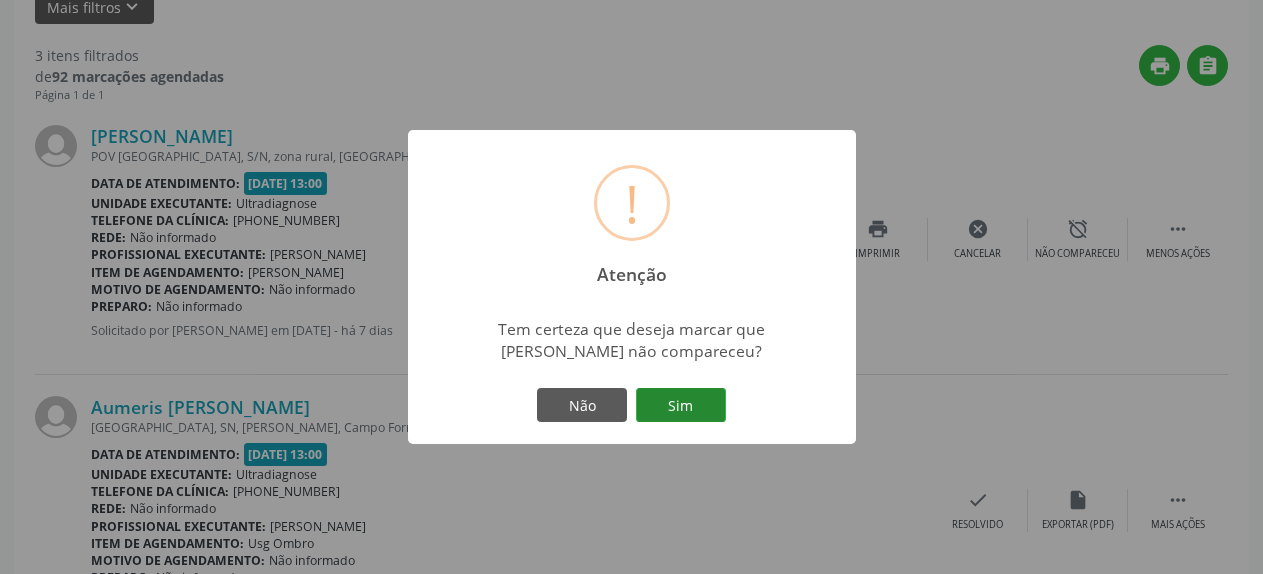 click on "Sim" at bounding box center (681, 405) 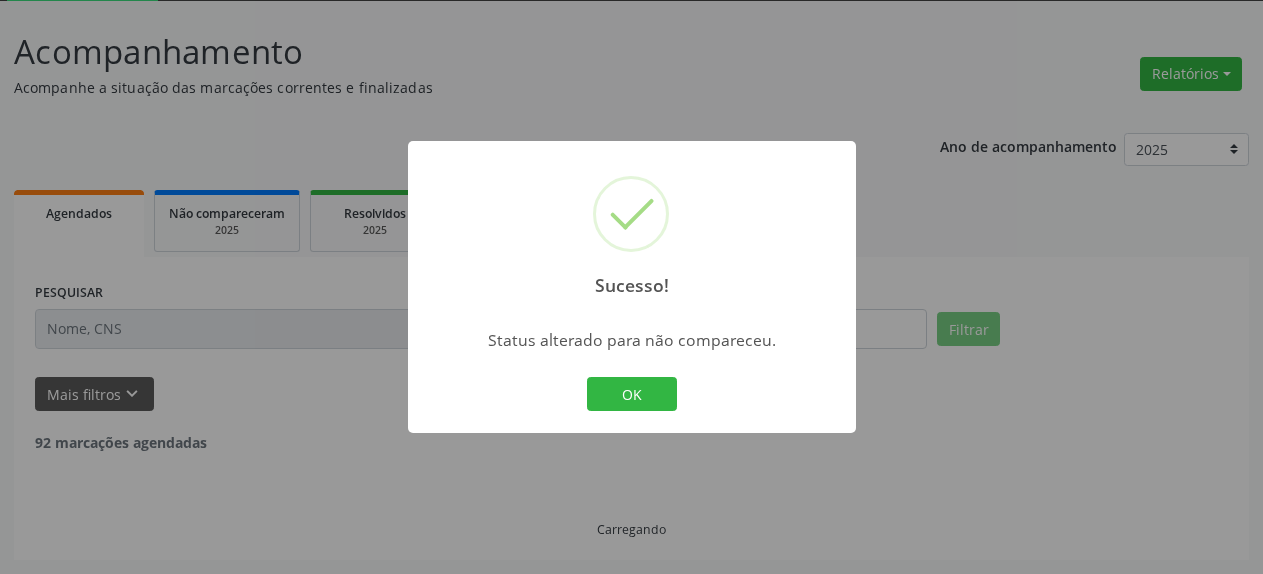 scroll, scrollTop: 109, scrollLeft: 0, axis: vertical 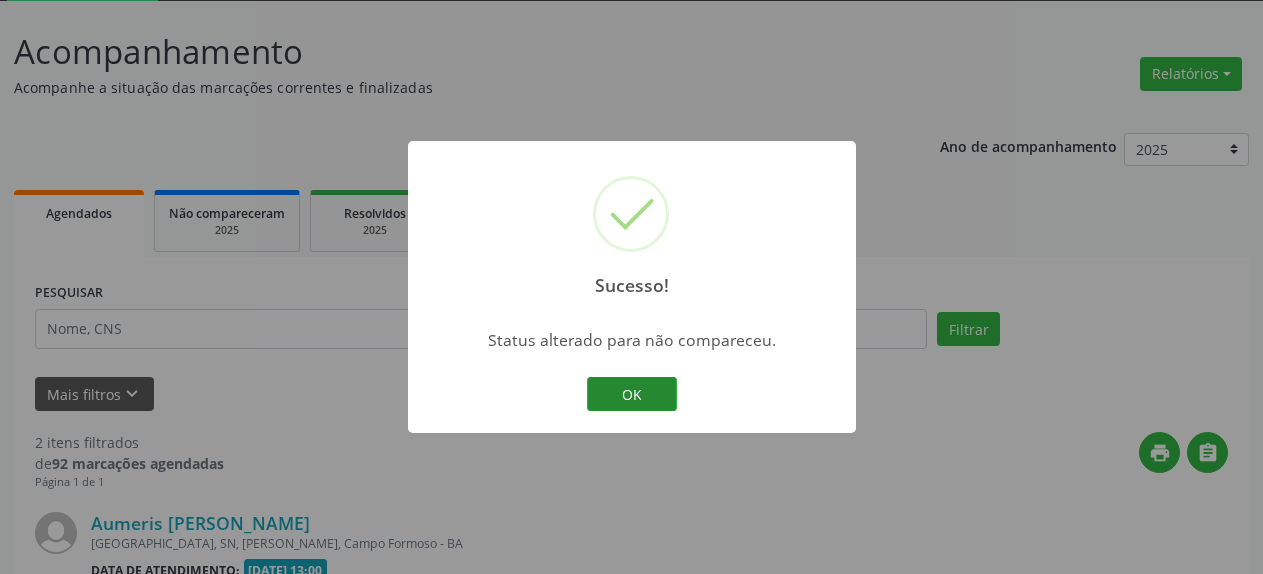click on "OK" at bounding box center (632, 394) 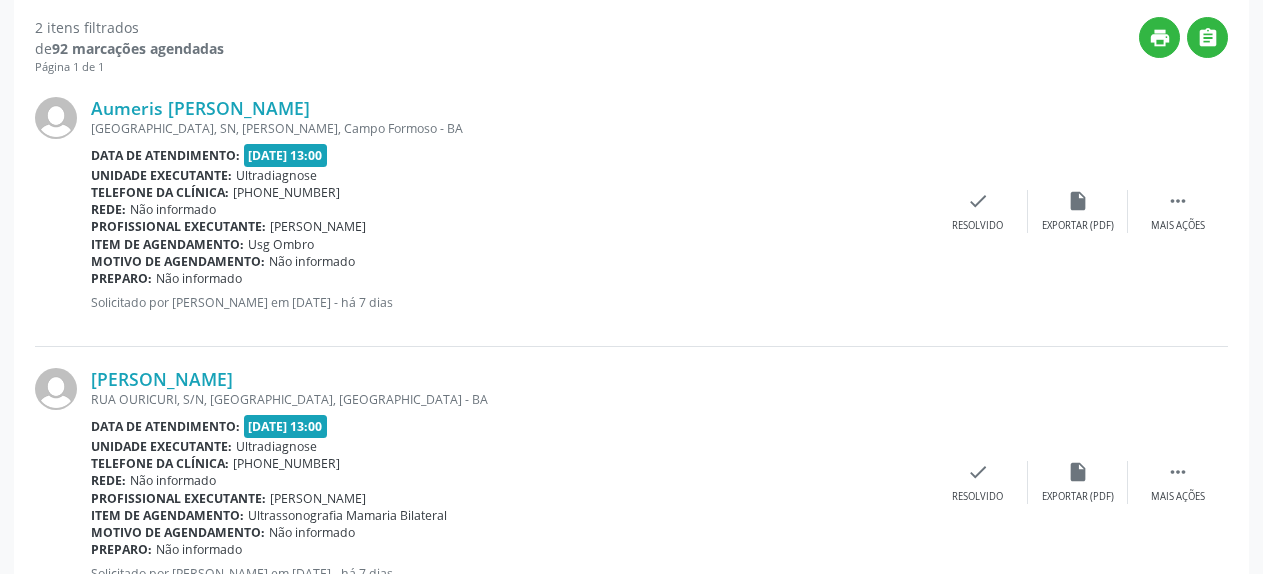 scroll, scrollTop: 602, scrollLeft: 0, axis: vertical 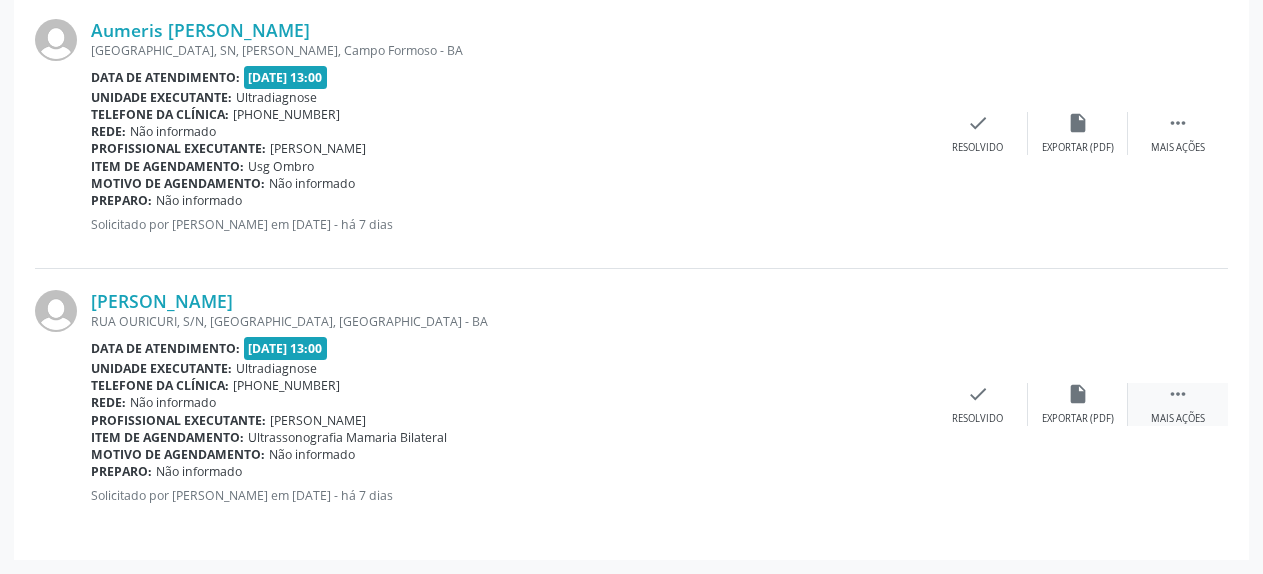 click on "" at bounding box center [1178, 394] 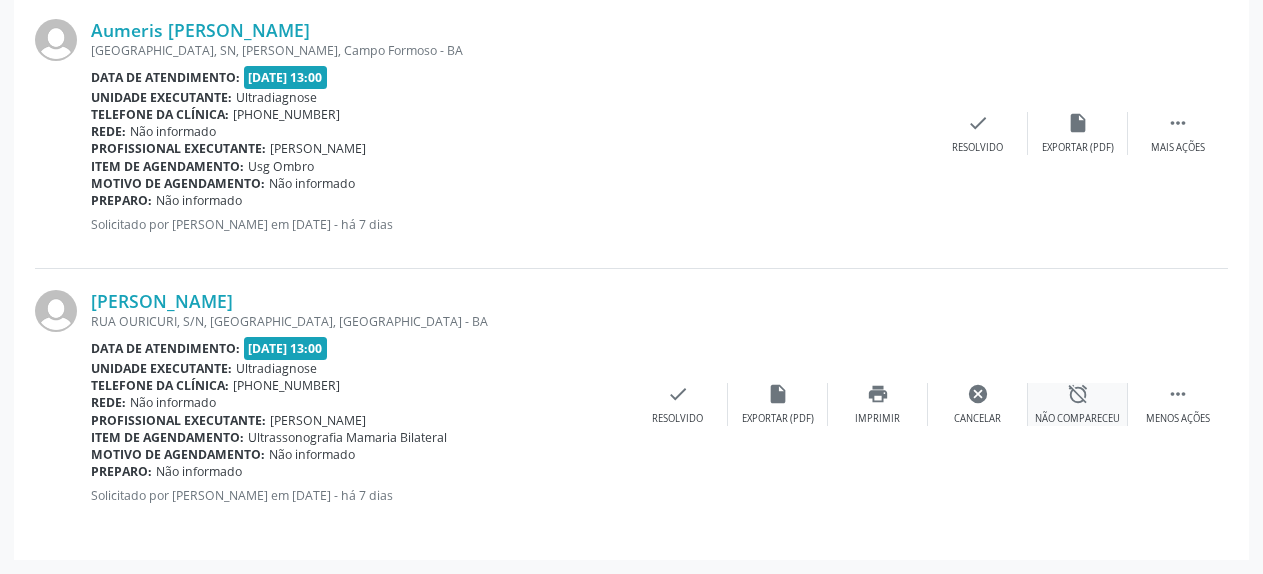 click on "alarm_off" at bounding box center [1078, 394] 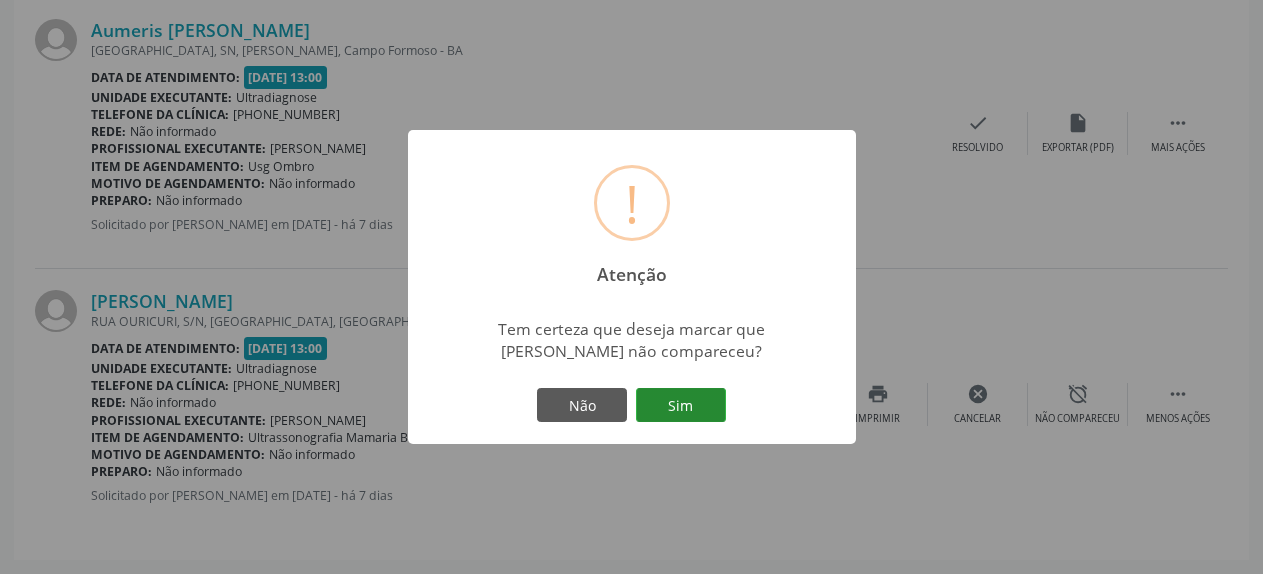 click on "Sim" at bounding box center (681, 405) 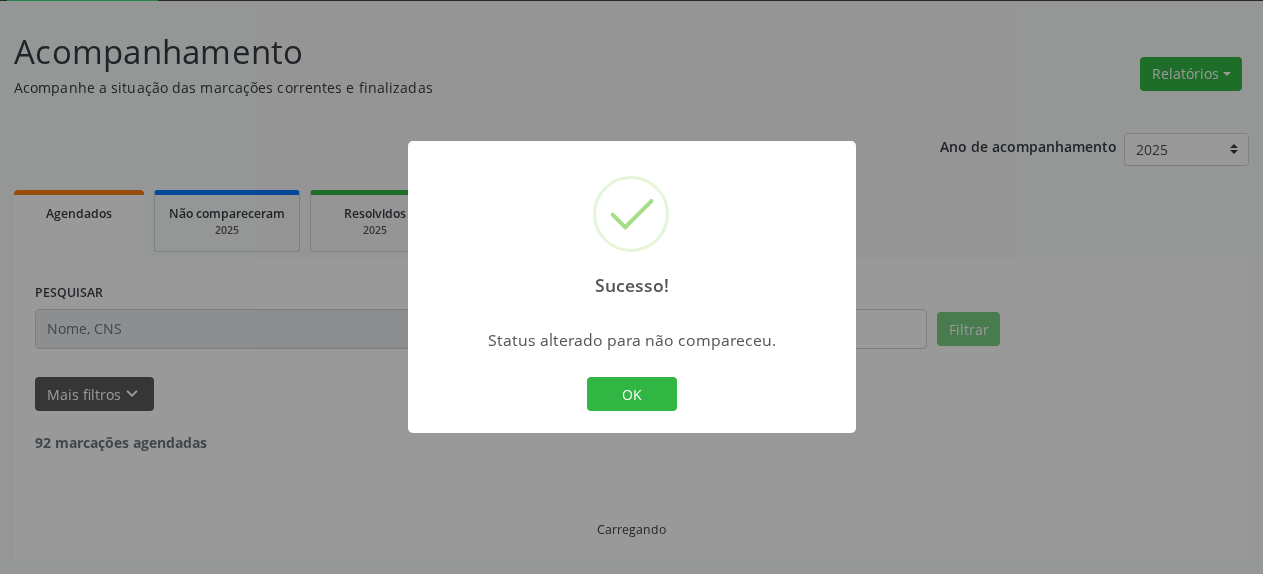 scroll, scrollTop: 109, scrollLeft: 0, axis: vertical 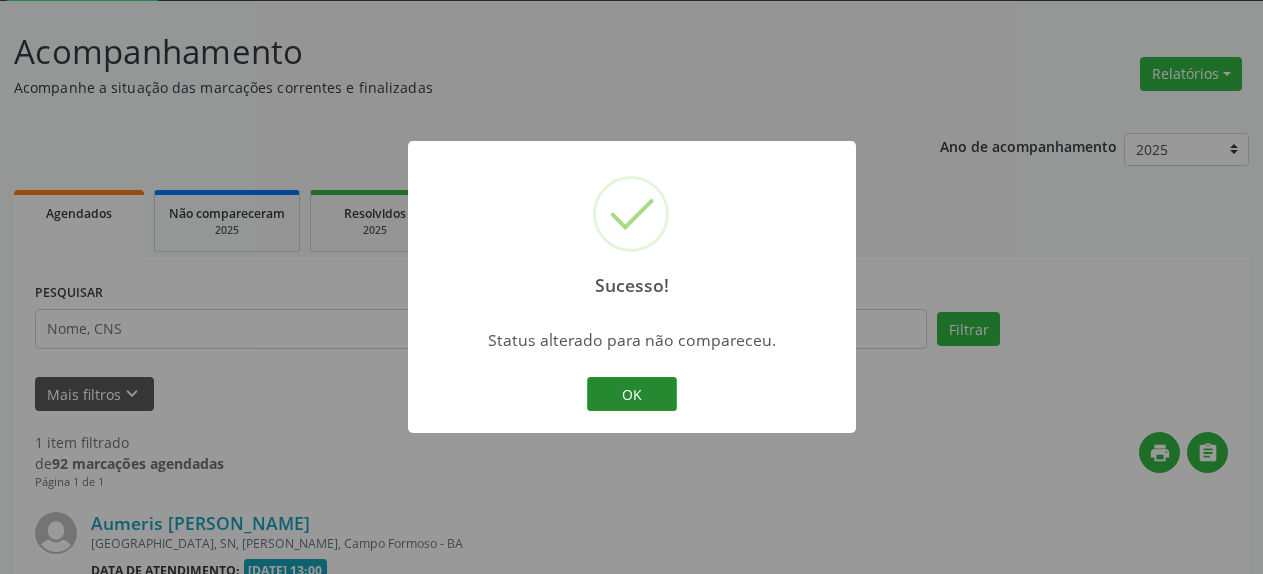click on "OK" at bounding box center (632, 394) 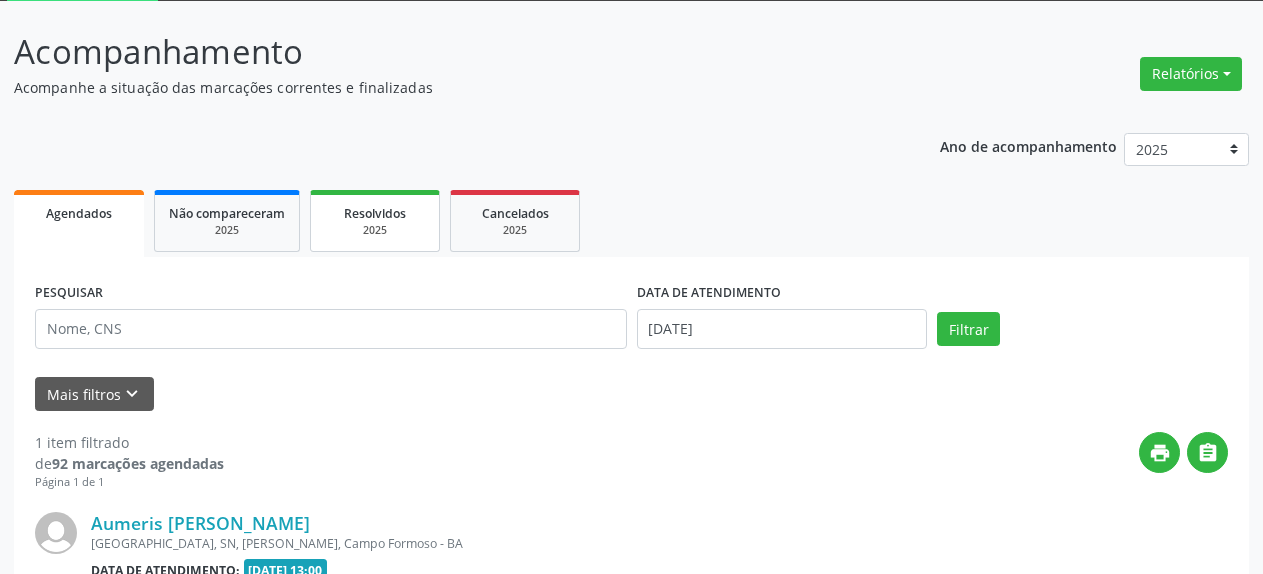 click on "Resolvidos
2025" at bounding box center (375, 221) 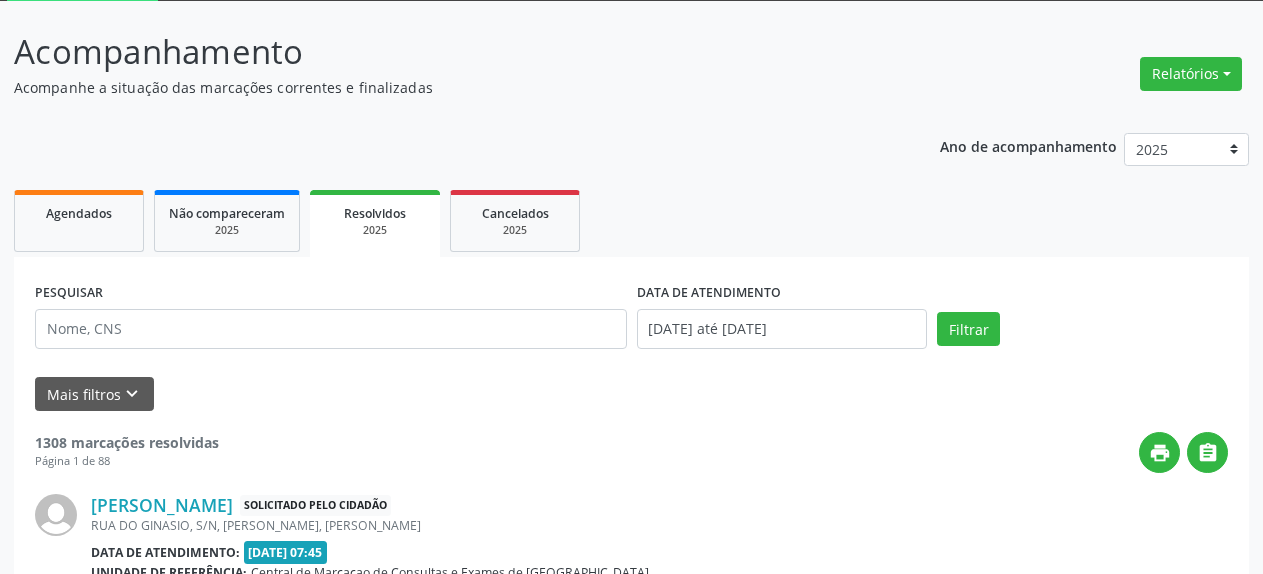scroll, scrollTop: 88, scrollLeft: 0, axis: vertical 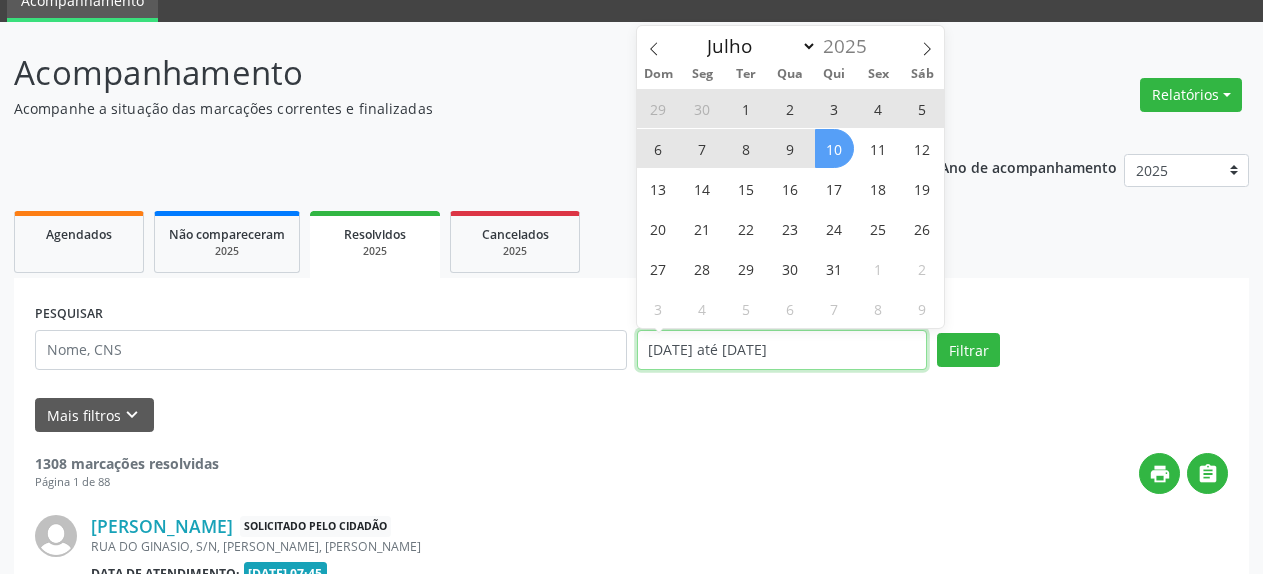 click on "[DATE] até [DATE]" at bounding box center (782, 350) 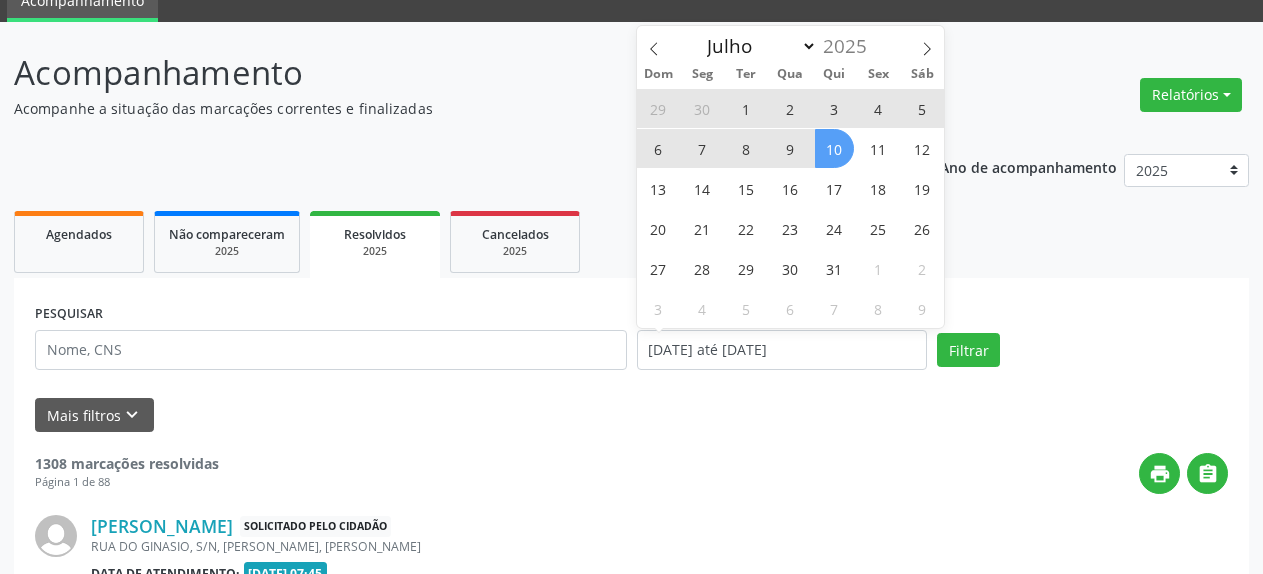 click on "7" at bounding box center [702, 148] 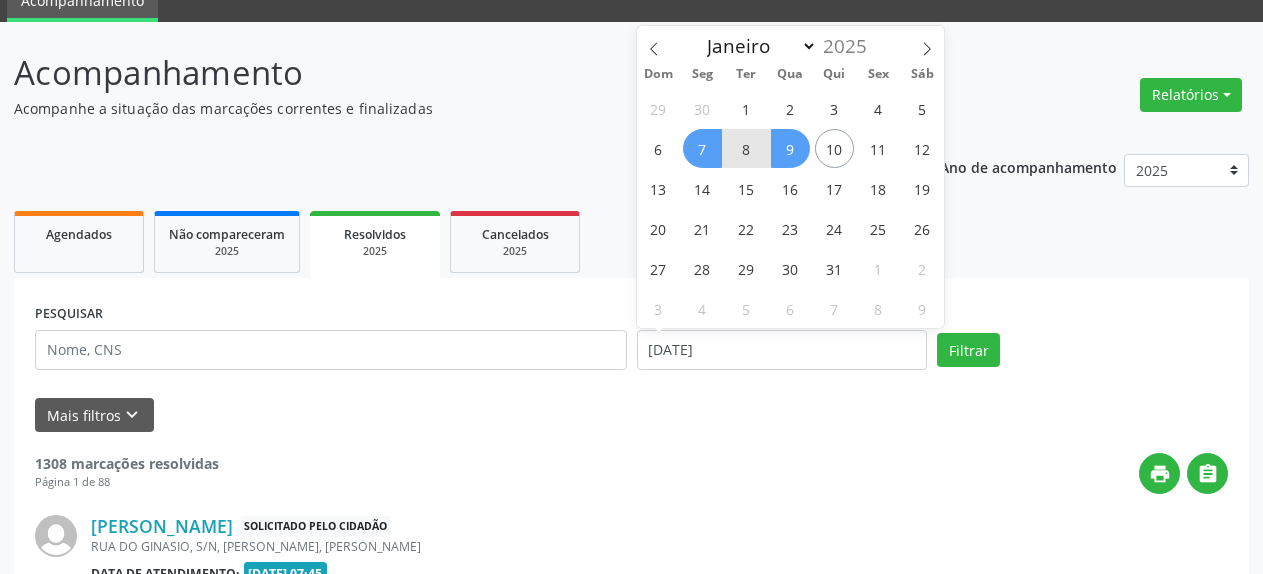 click on "9" at bounding box center (790, 148) 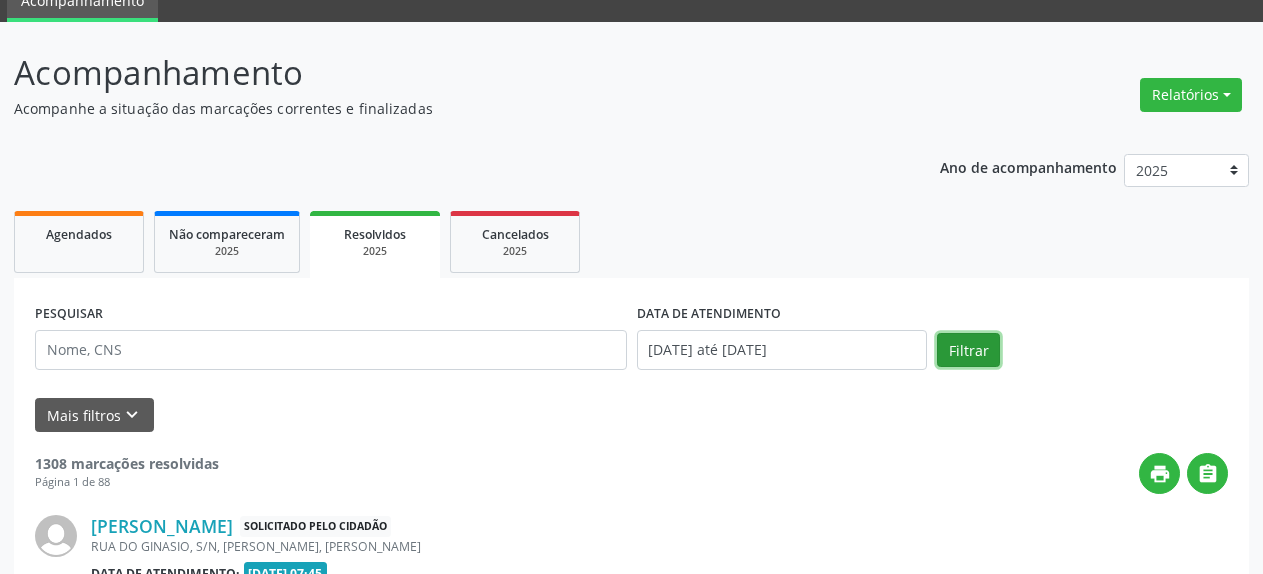 click on "Filtrar" at bounding box center (968, 350) 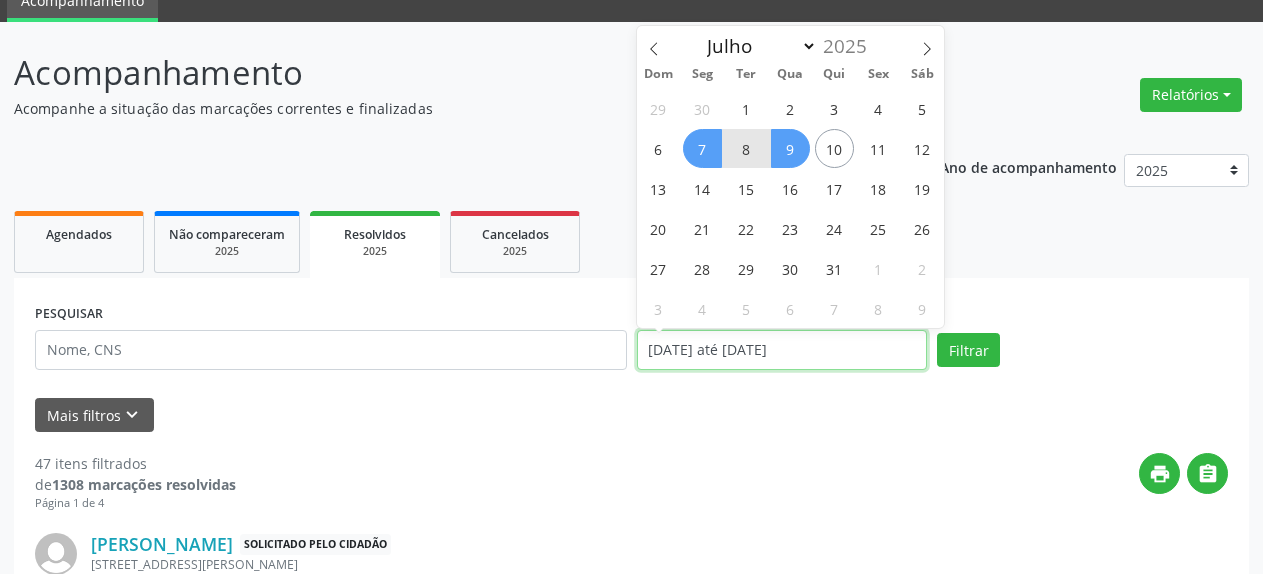 click on "[DATE] até [DATE]" at bounding box center [782, 350] 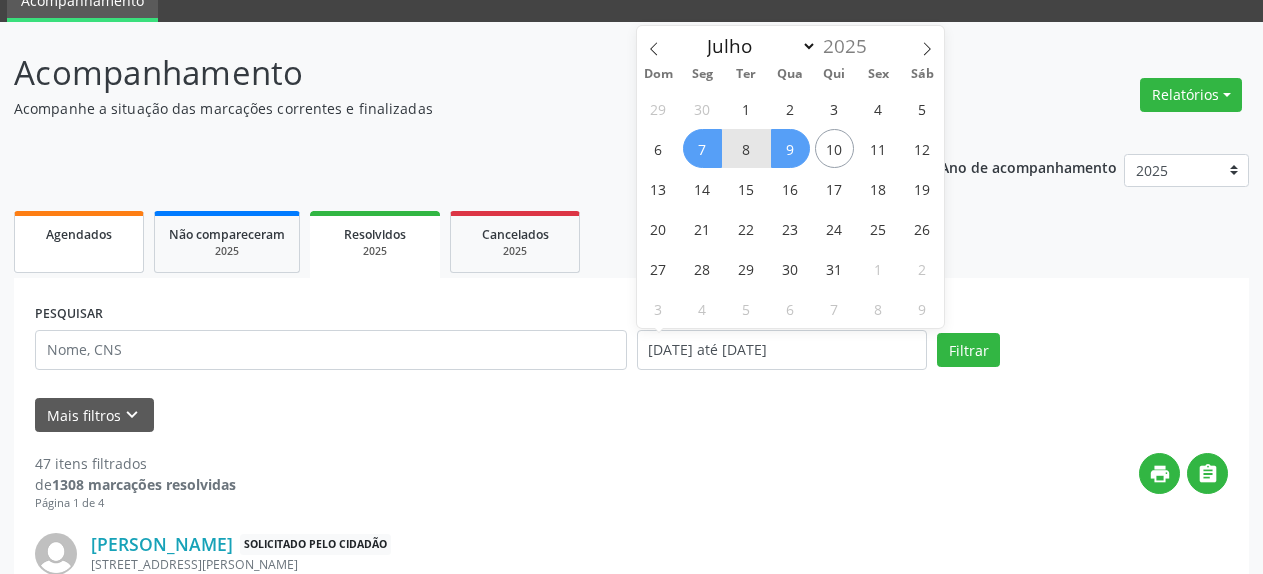 click on "Agendados" at bounding box center [79, 242] 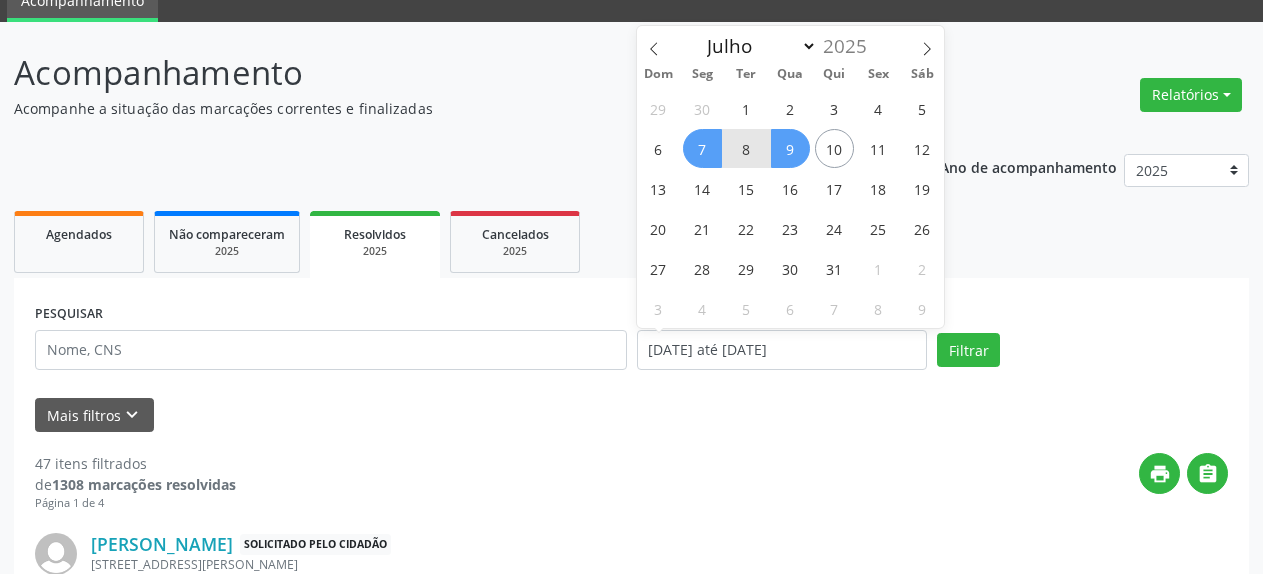 select on "6" 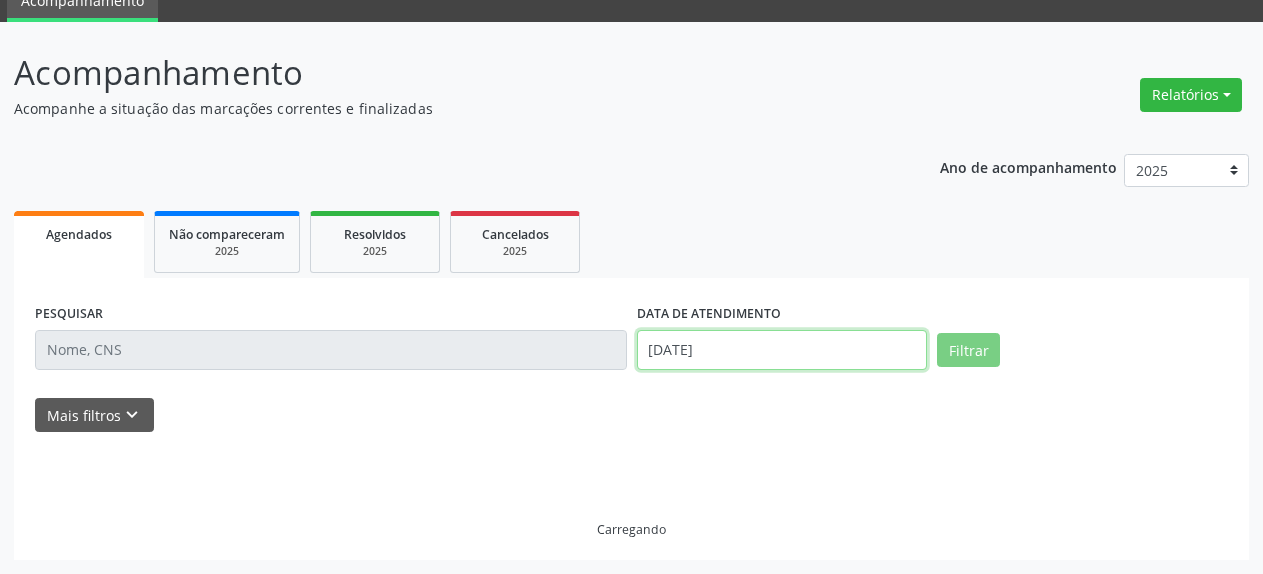 click on "[DATE]" at bounding box center [782, 350] 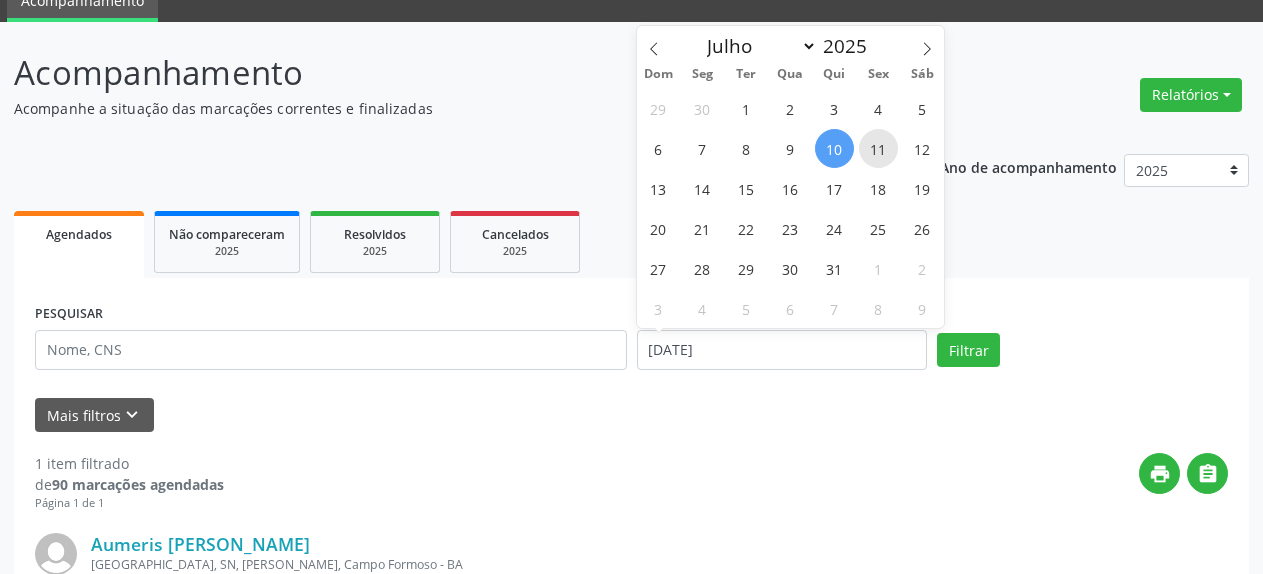 click on "11" at bounding box center (878, 148) 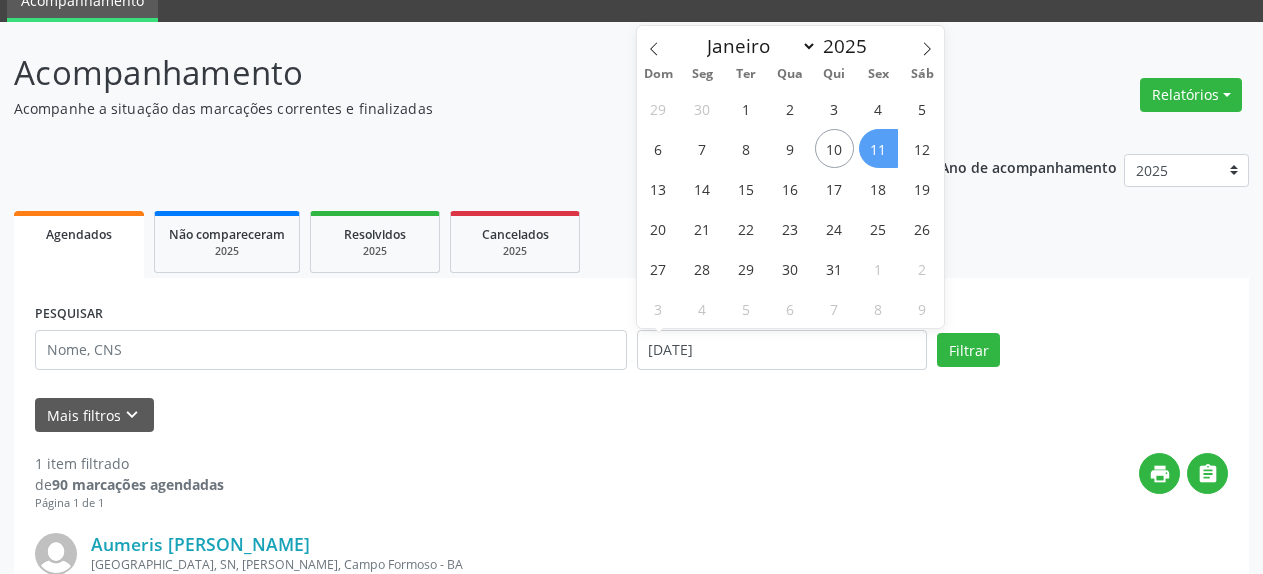 click on "11" at bounding box center (878, 148) 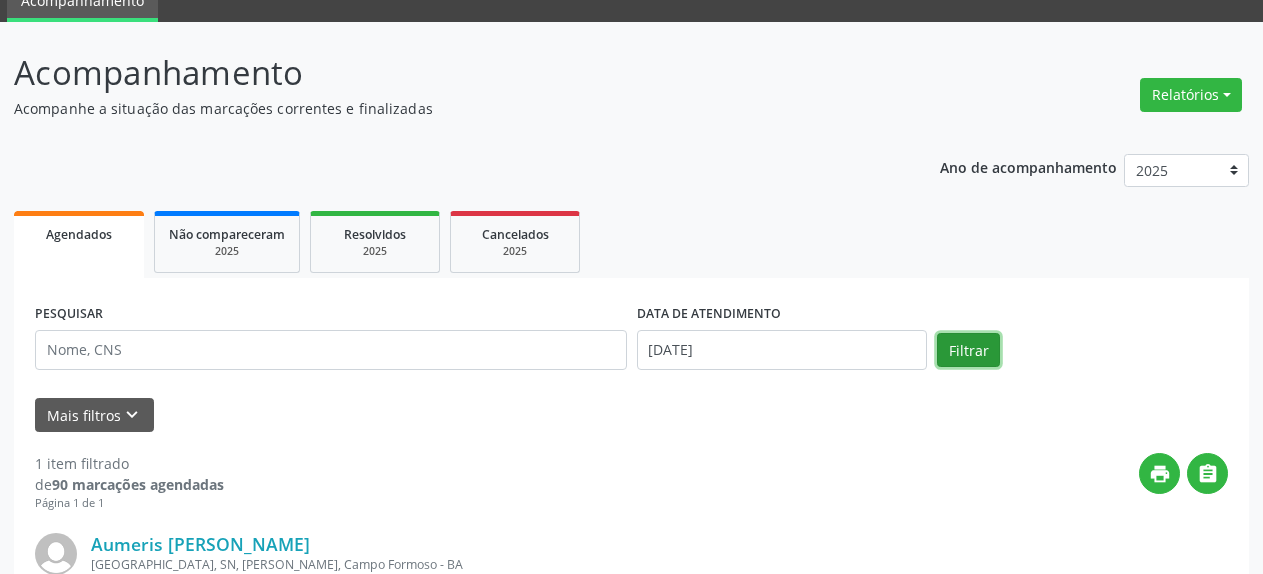 click on "Filtrar" at bounding box center (968, 350) 